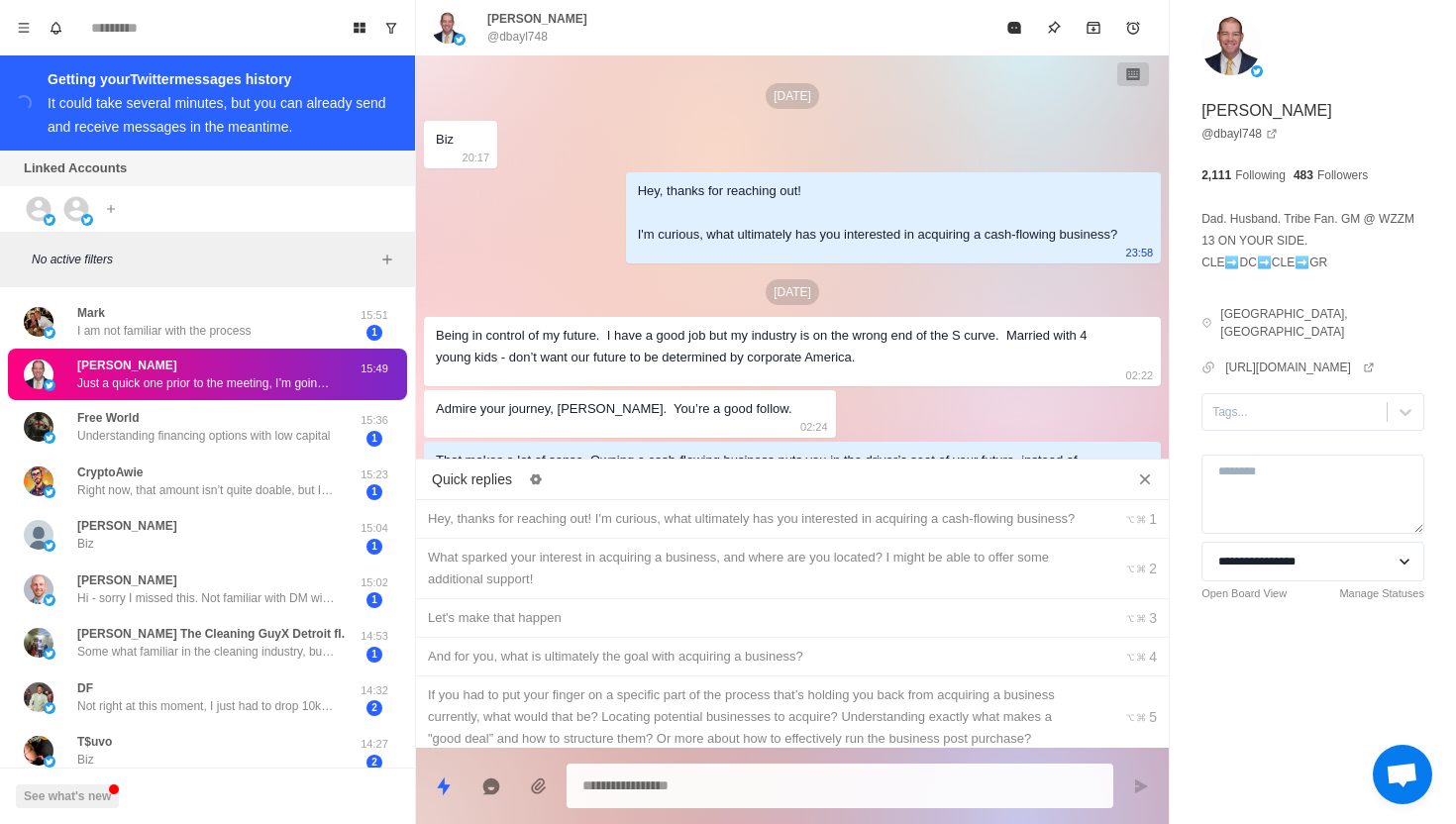 scroll, scrollTop: 0, scrollLeft: 0, axis: both 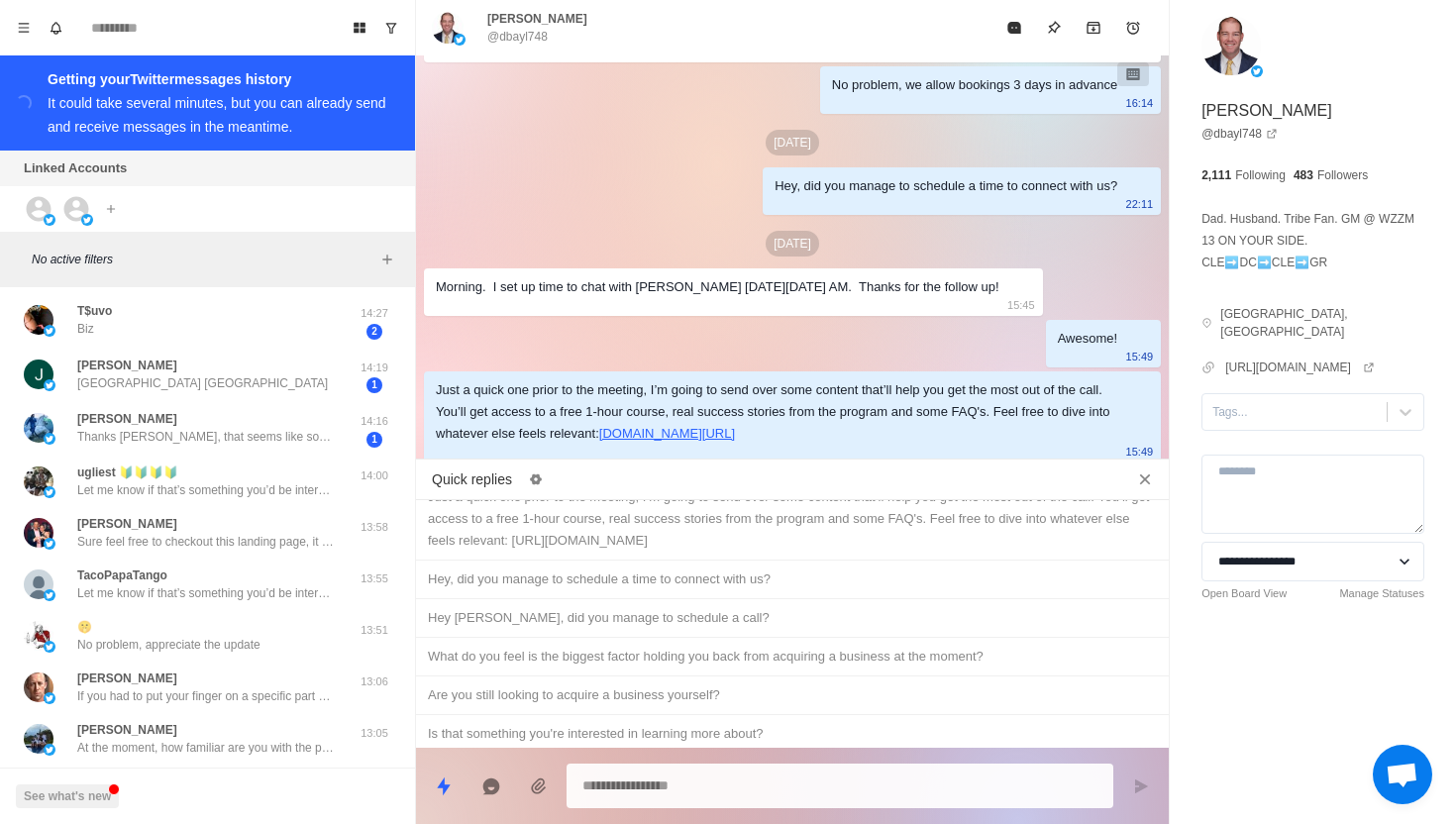 type on "*" 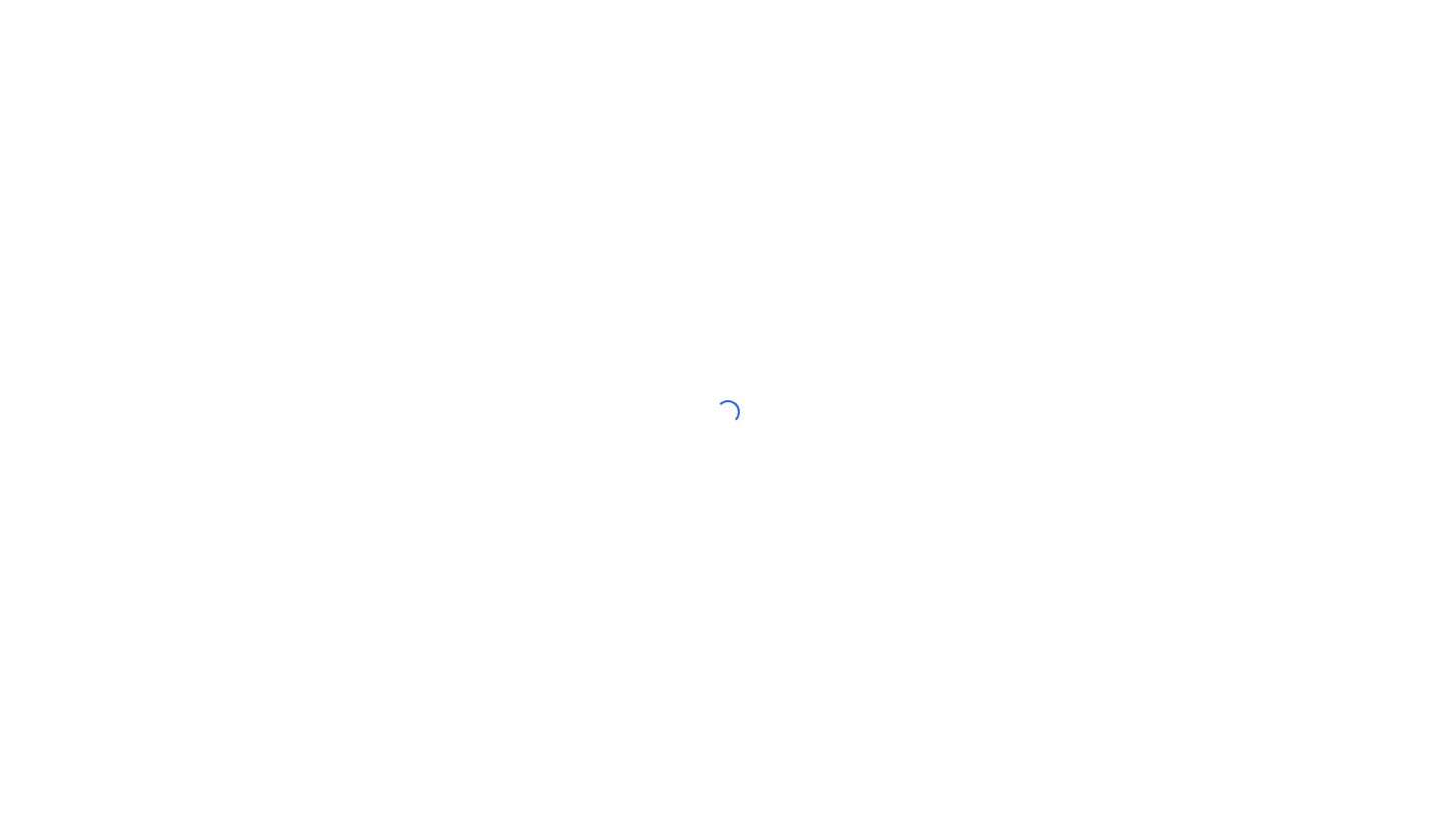 scroll, scrollTop: 0, scrollLeft: 0, axis: both 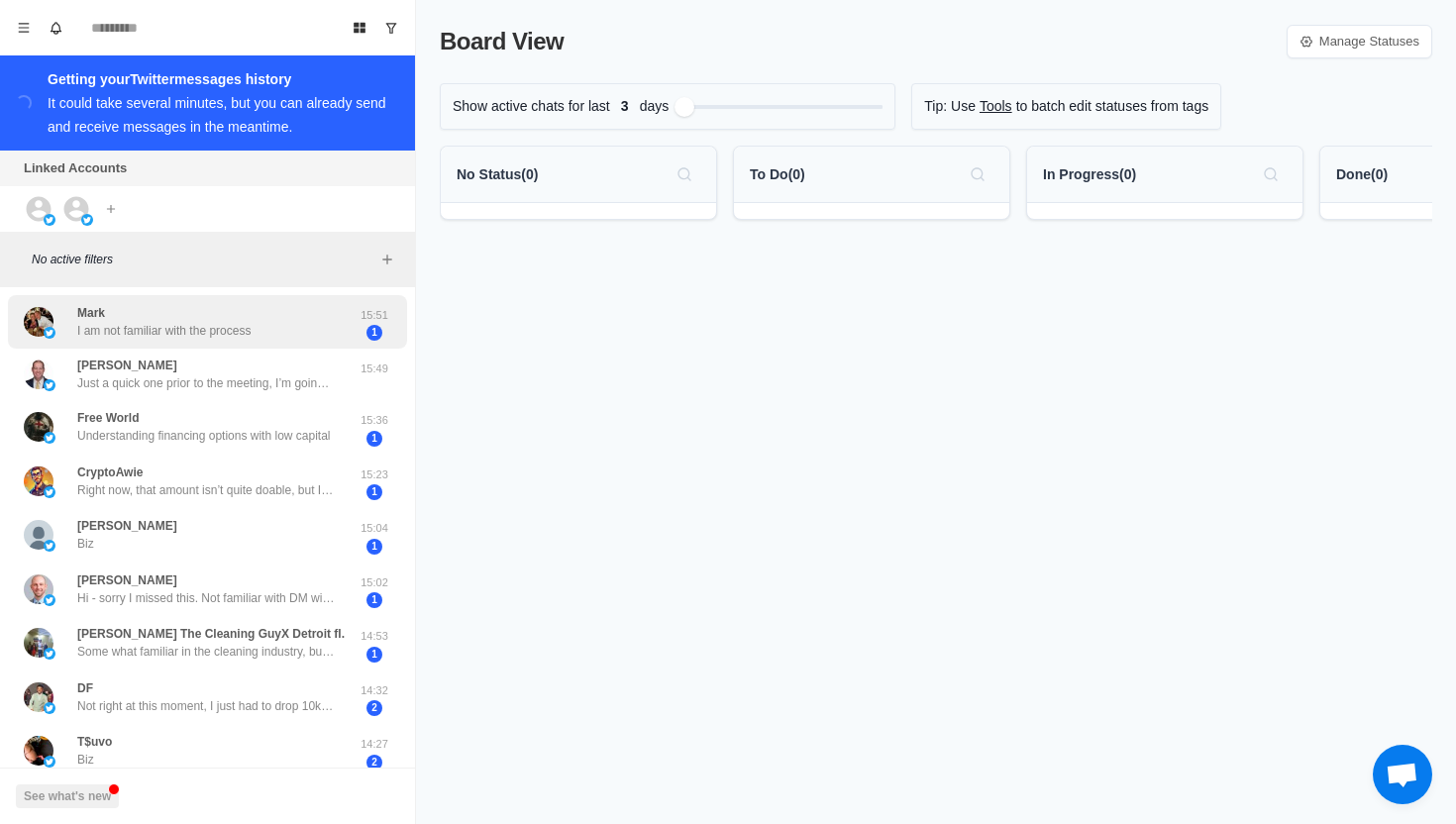 click on "Mark I am not familiar with the process" at bounding box center [163, 322] 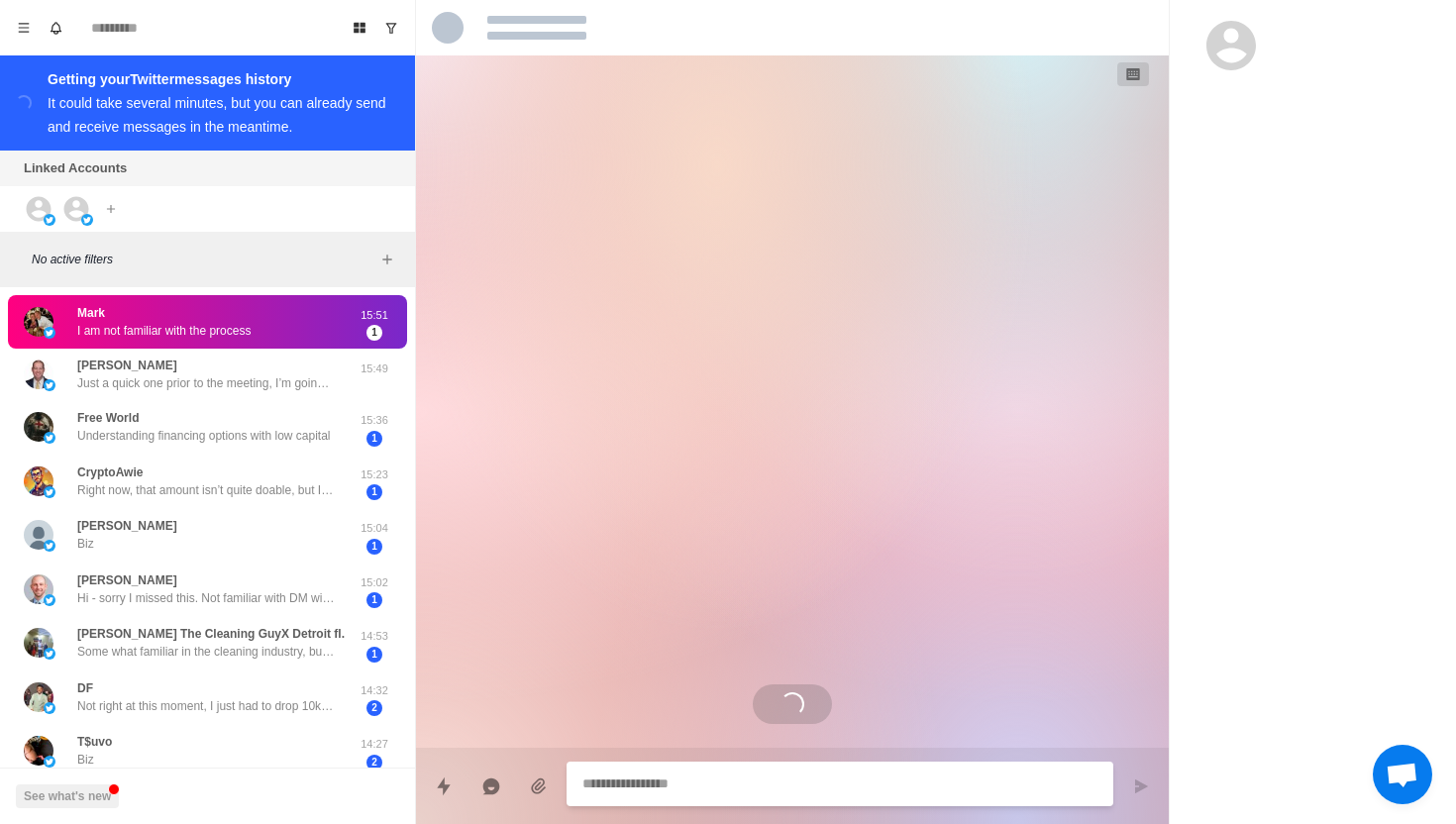 scroll, scrollTop: 49, scrollLeft: 0, axis: vertical 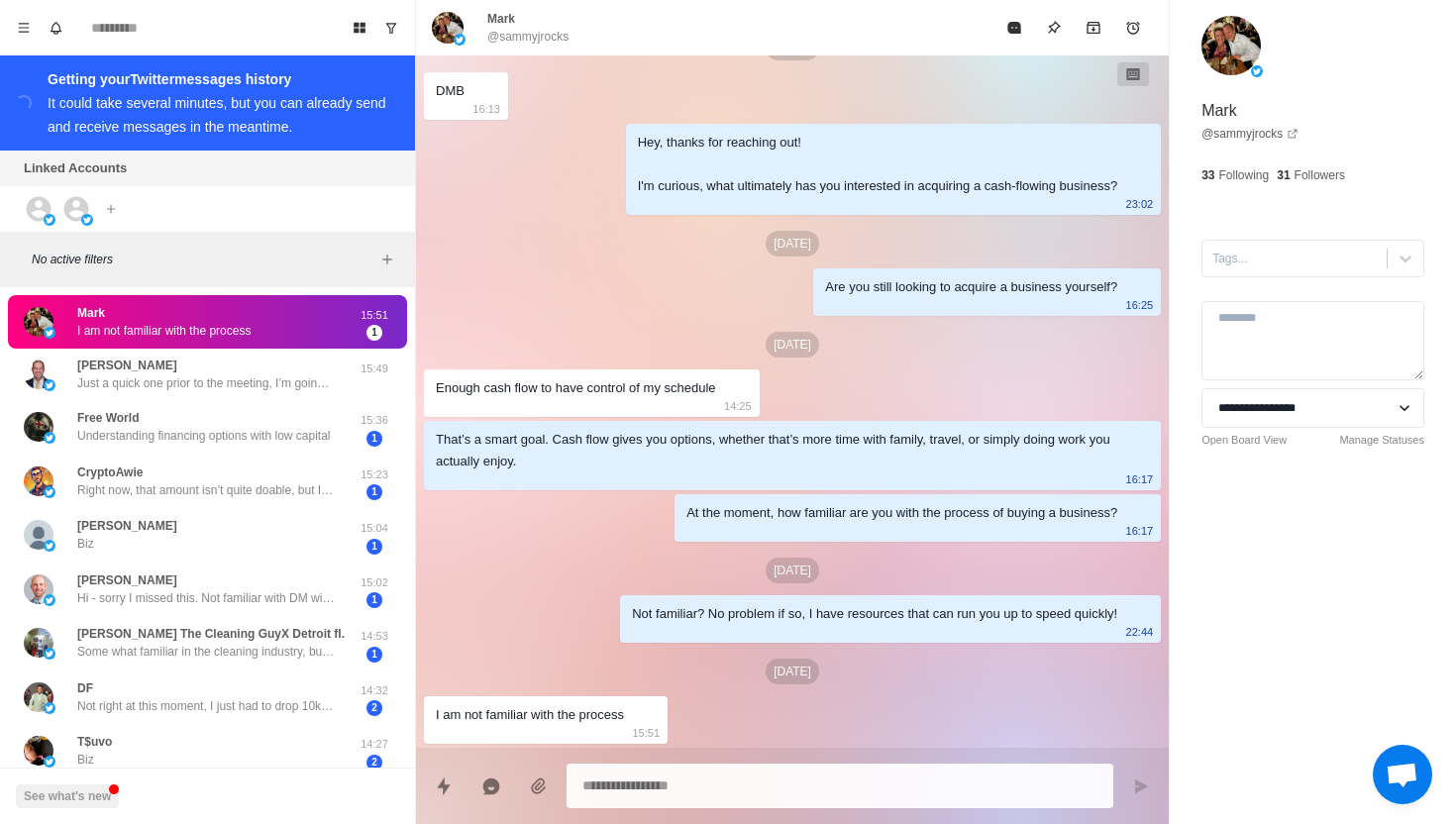 click at bounding box center [840, 785] 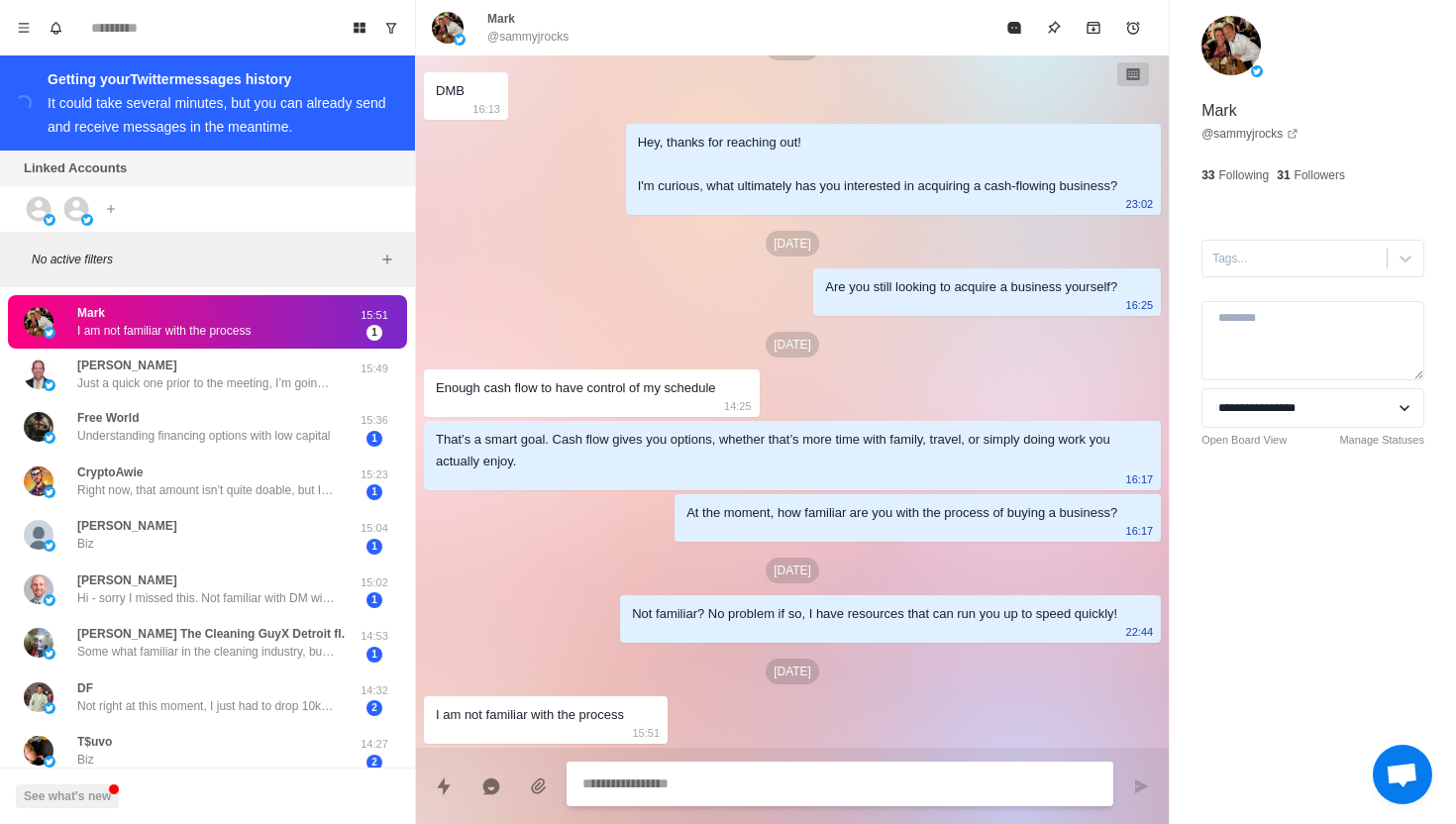 click at bounding box center [840, 783] 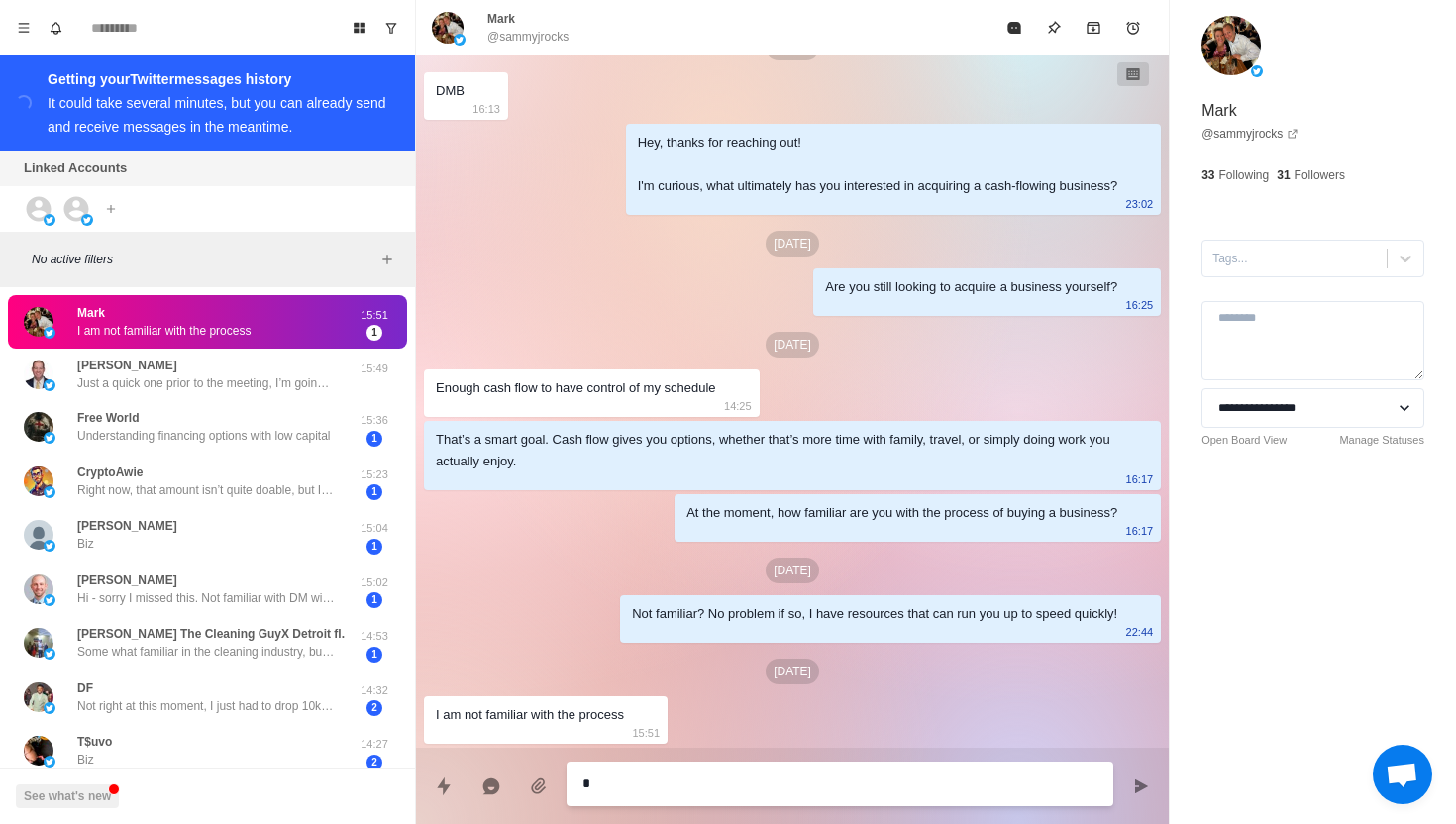 type on "*" 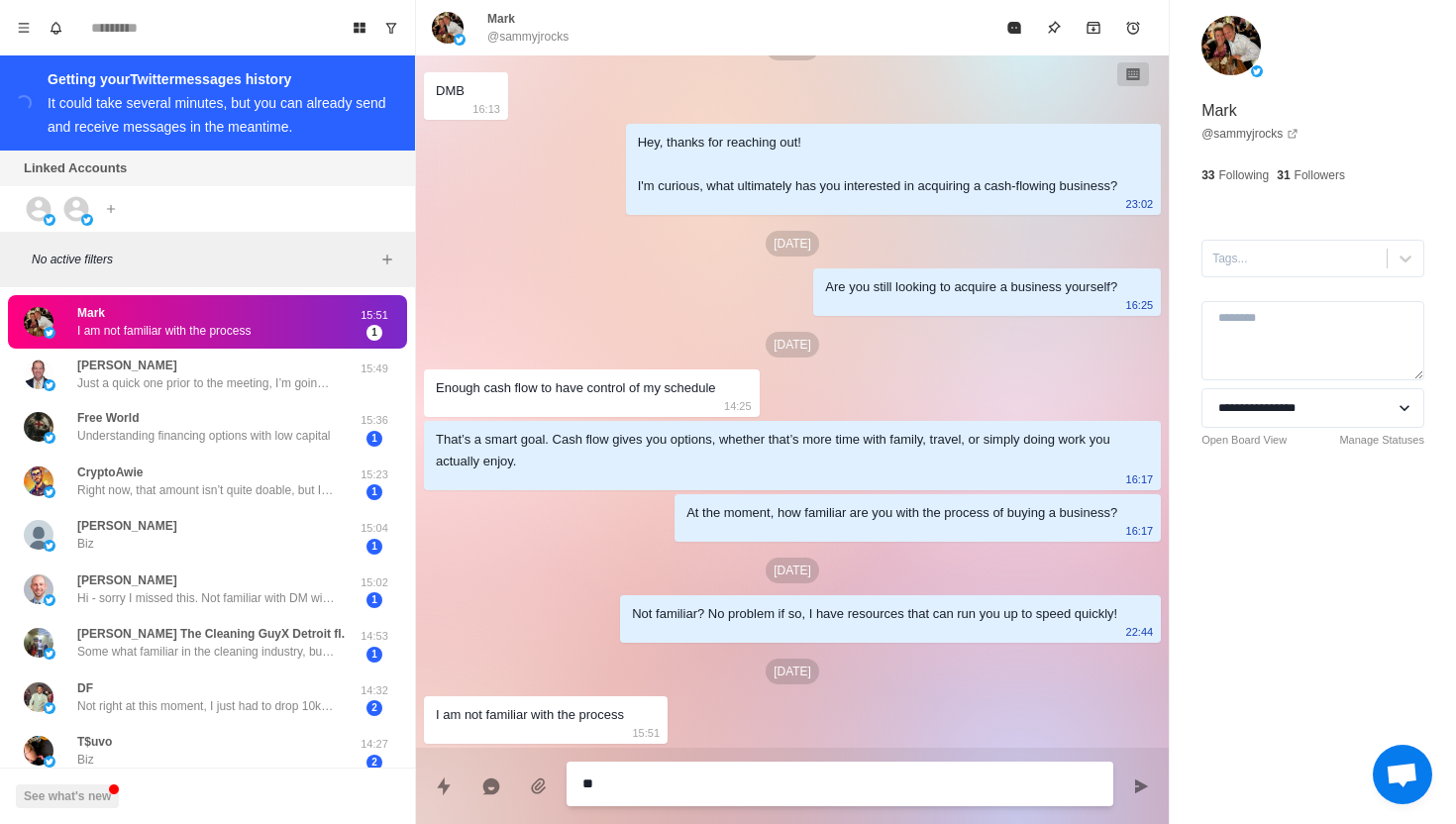 type on "**" 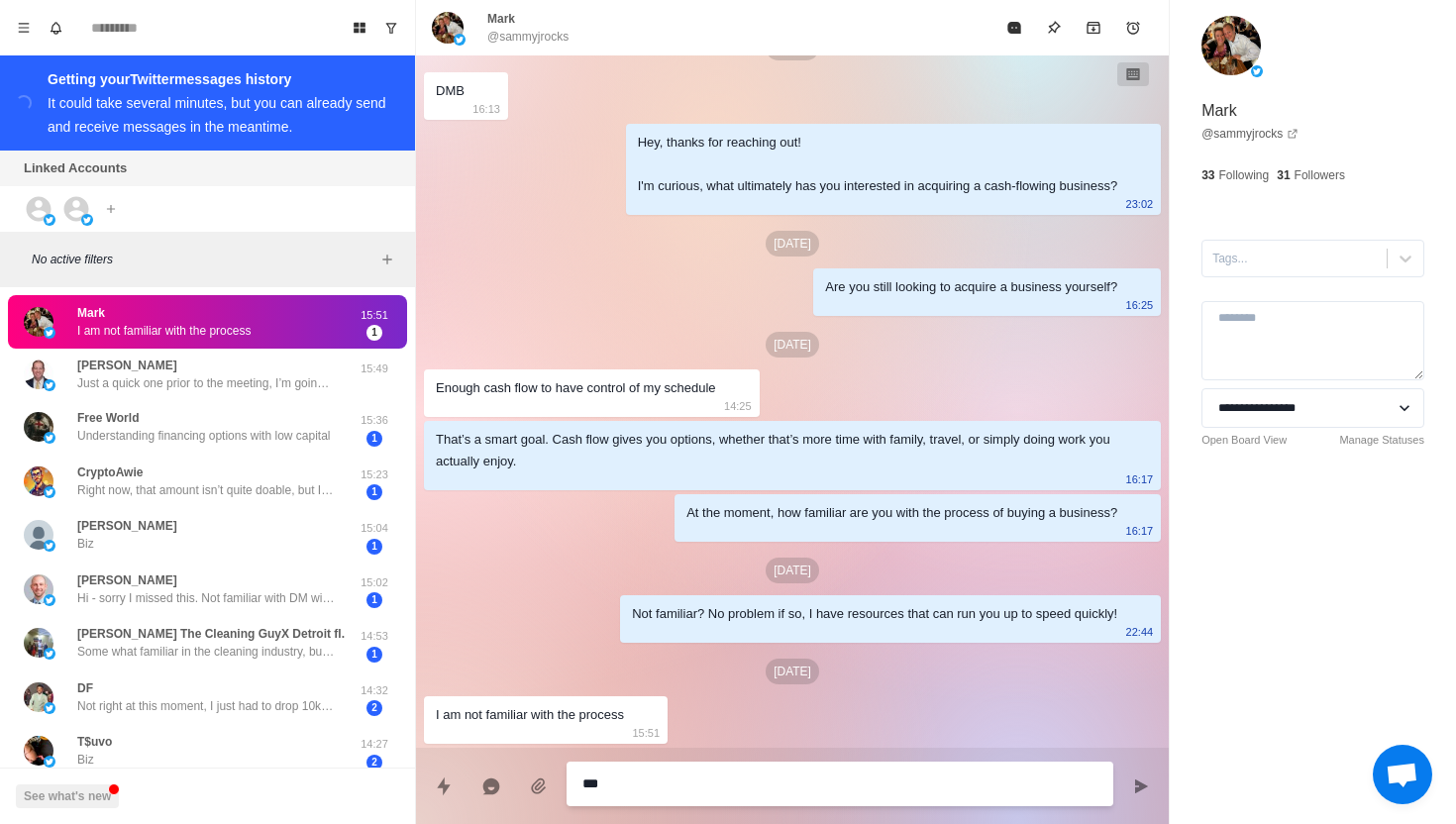 type on "*" 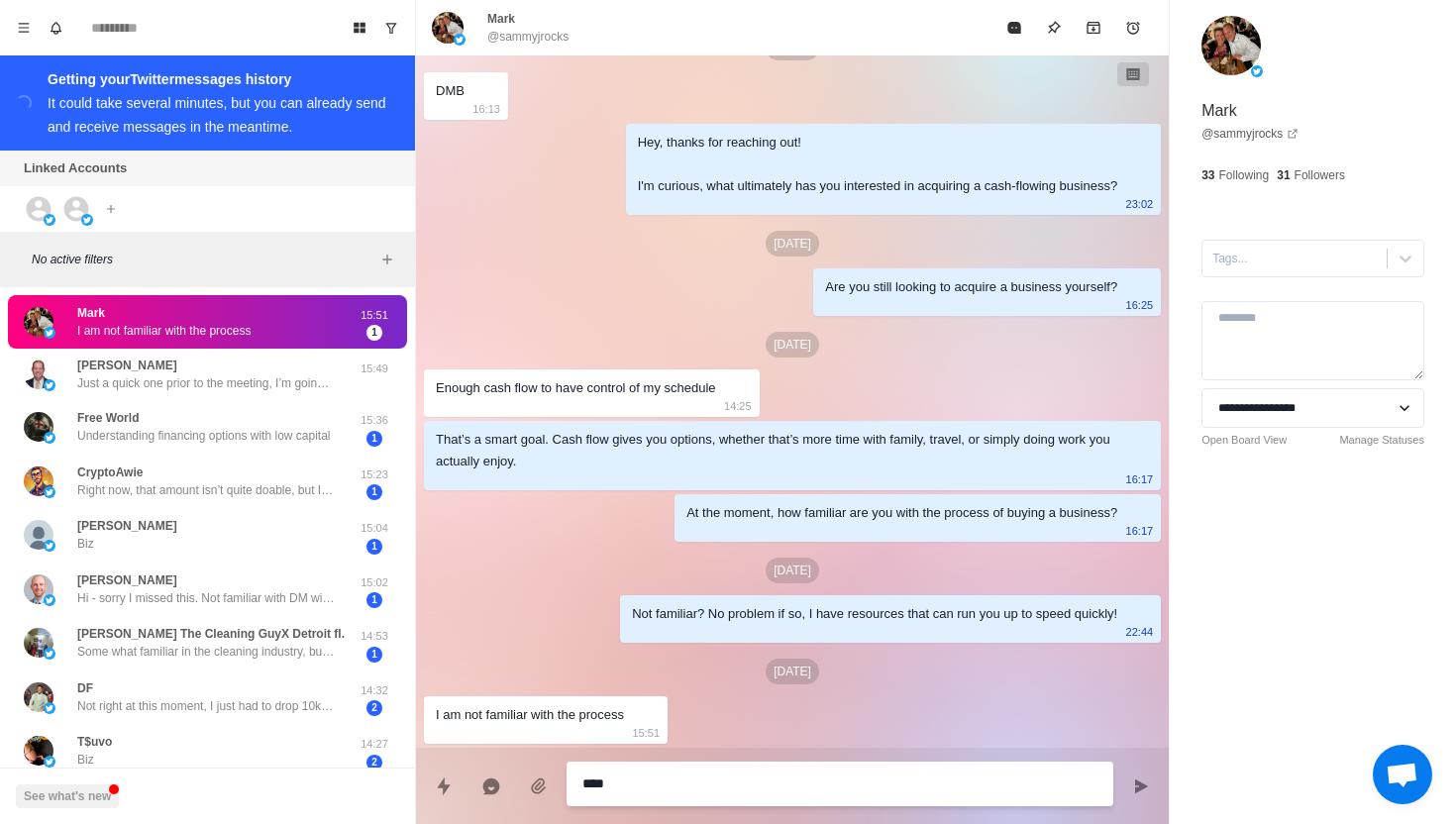 type on "*" 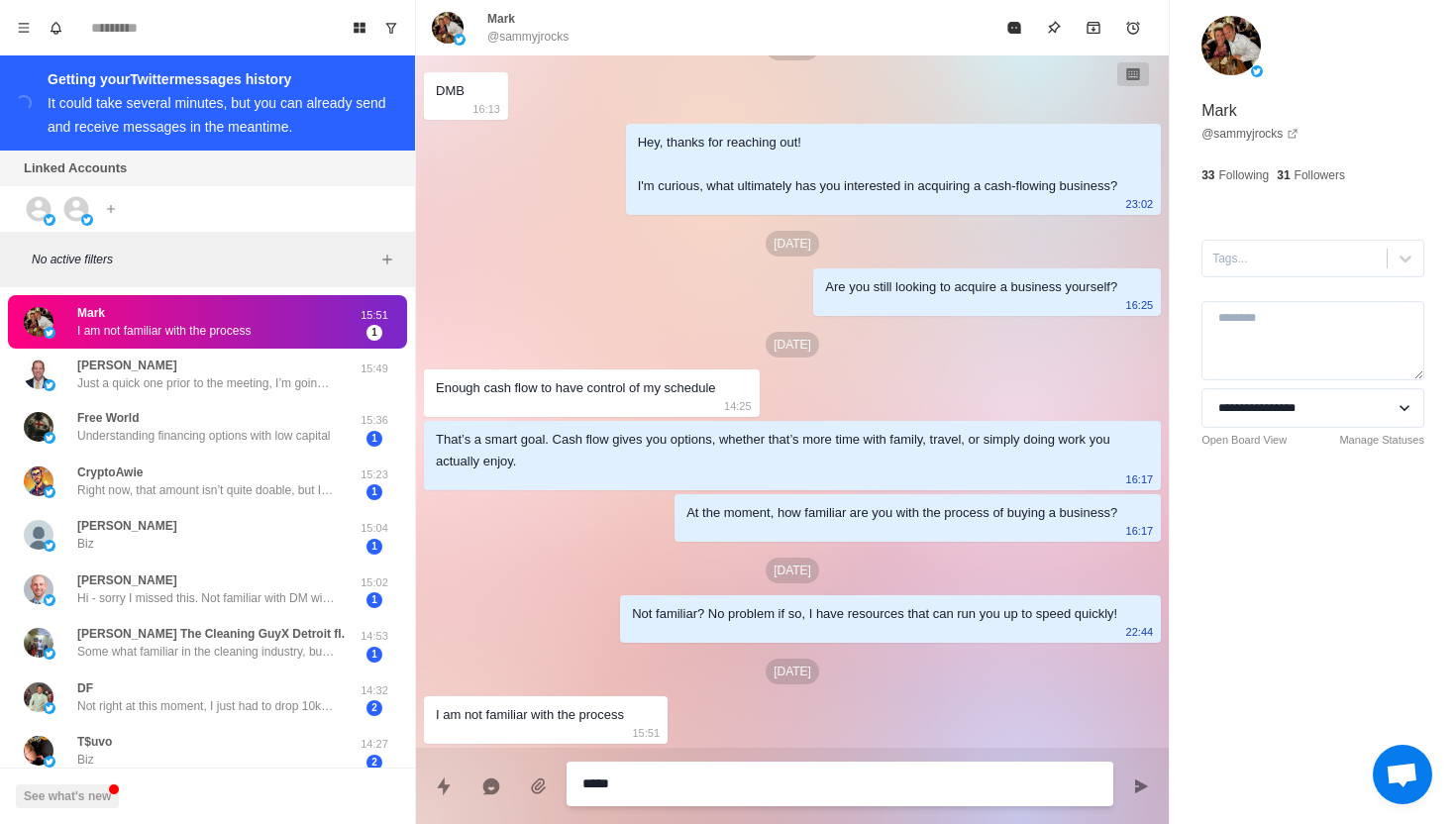 type on "*" 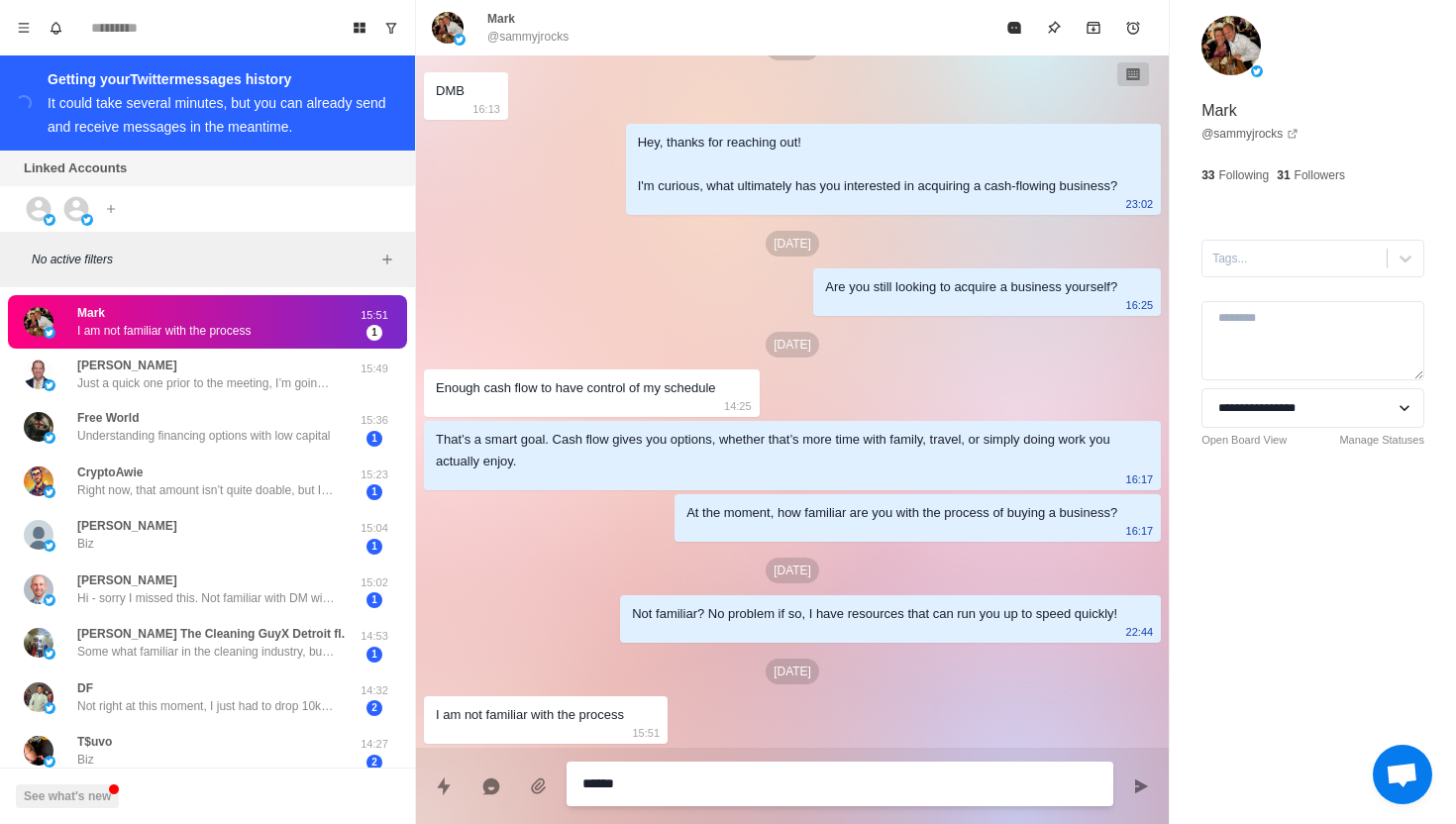 type on "*" 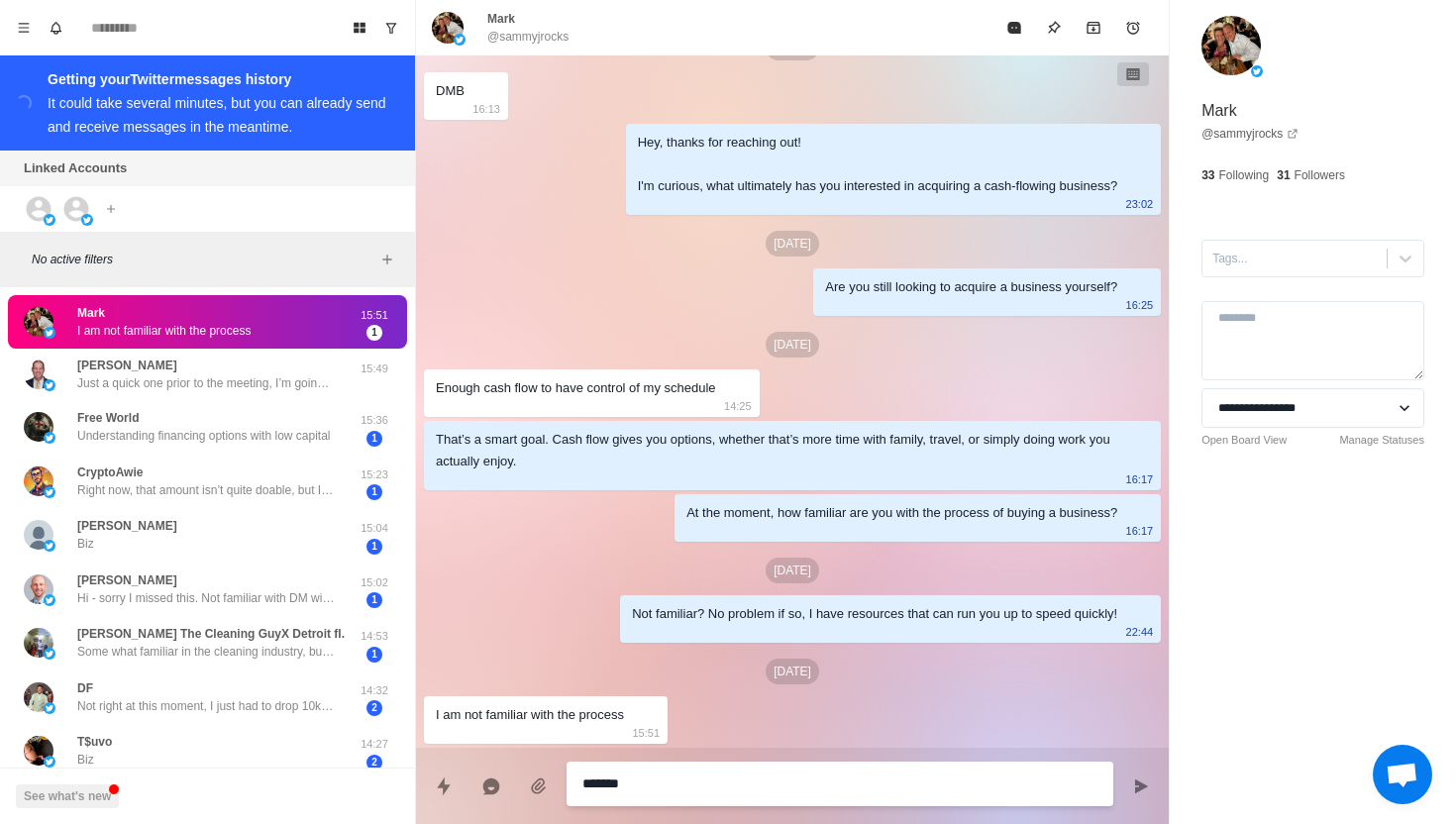 type on "*" 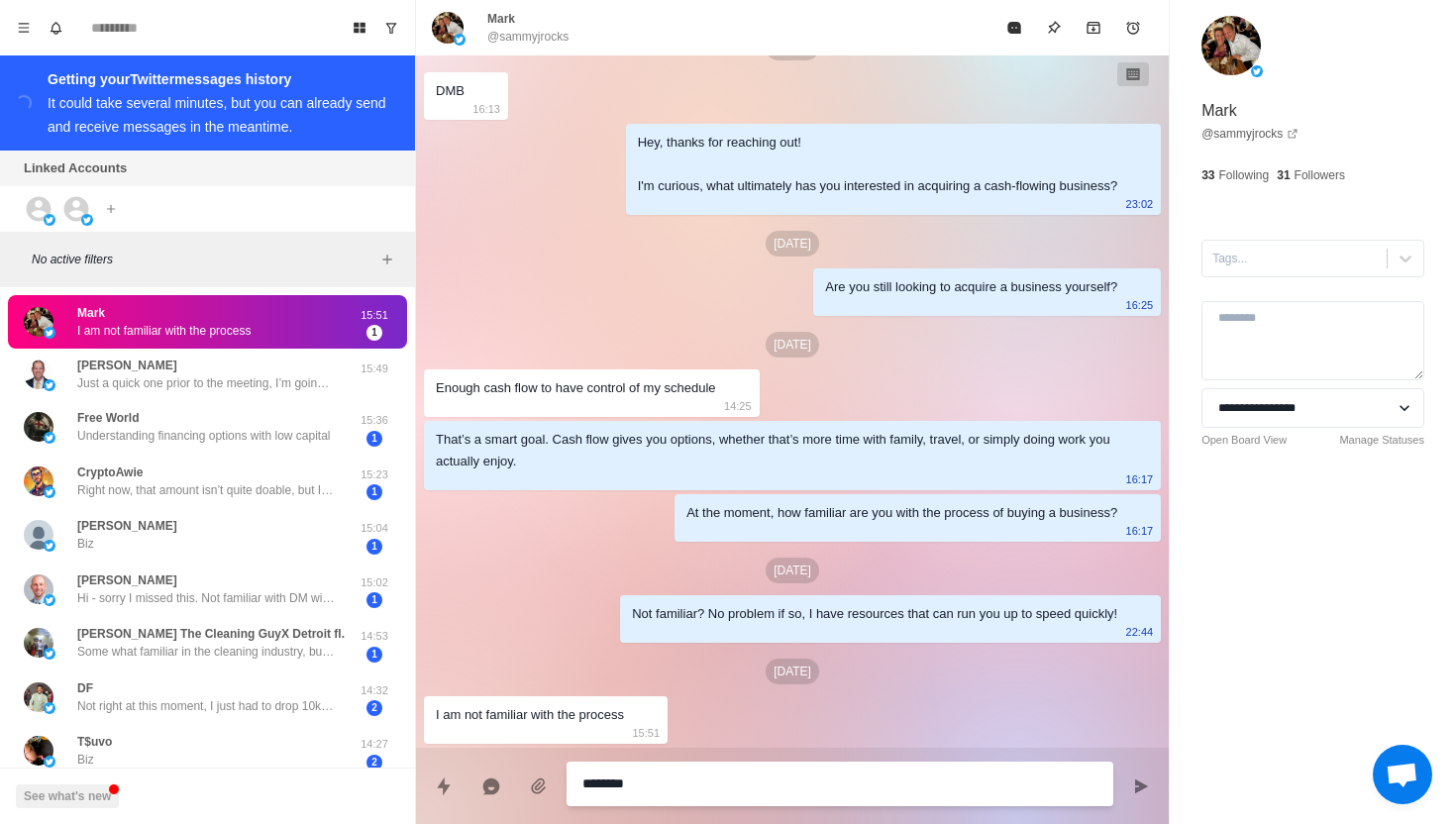 type on "*" 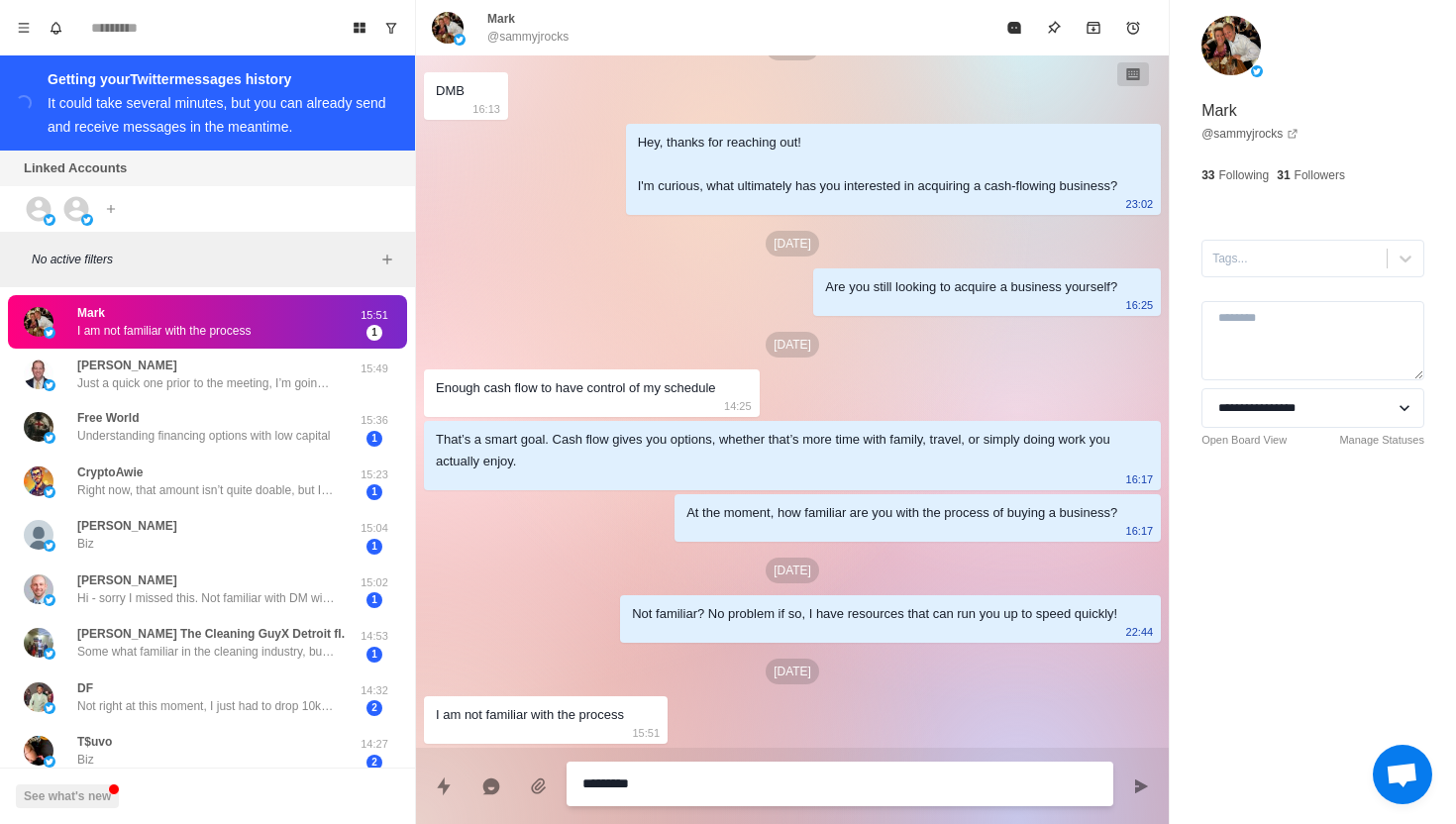 type on "*" 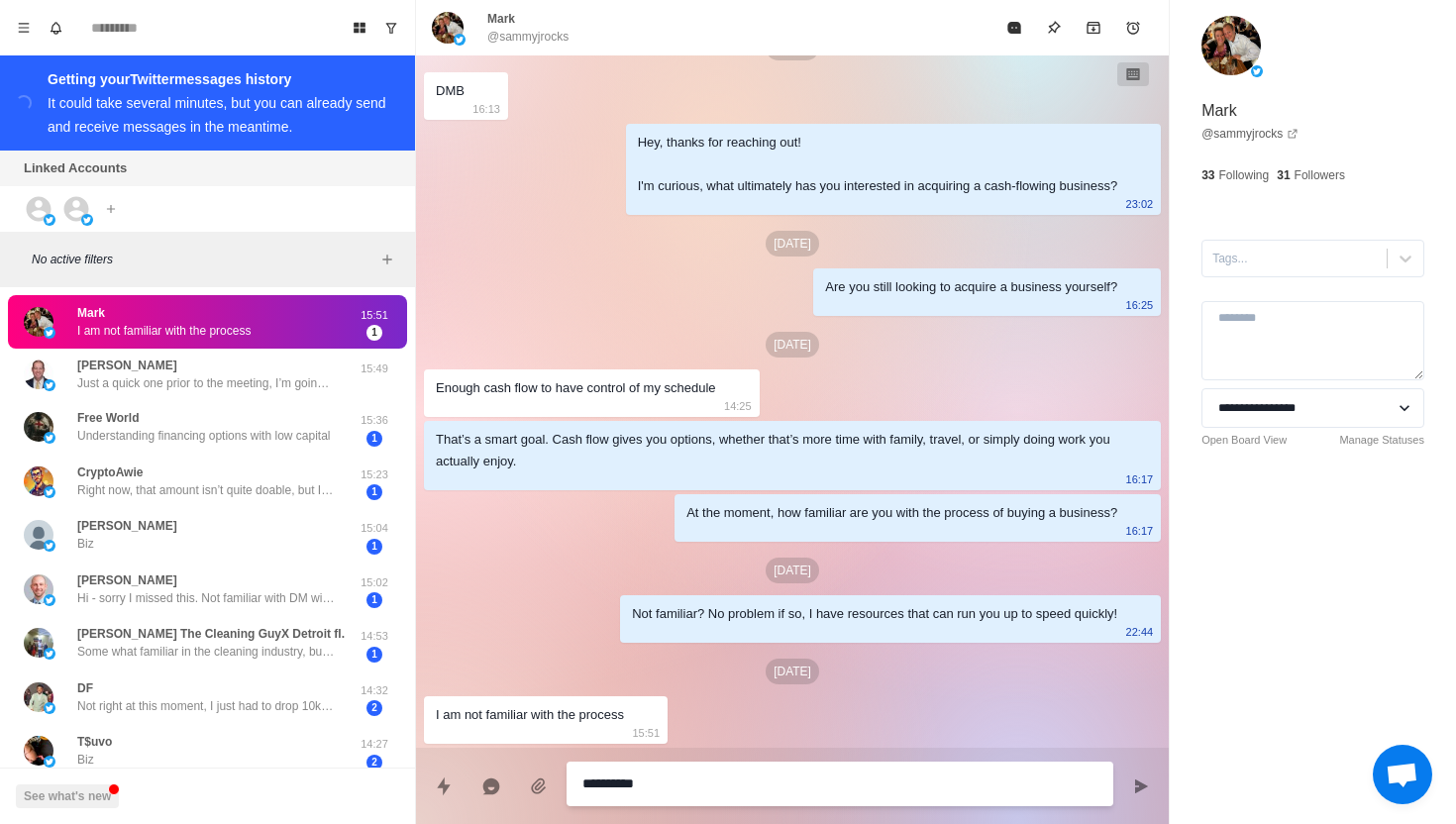 type on "*" 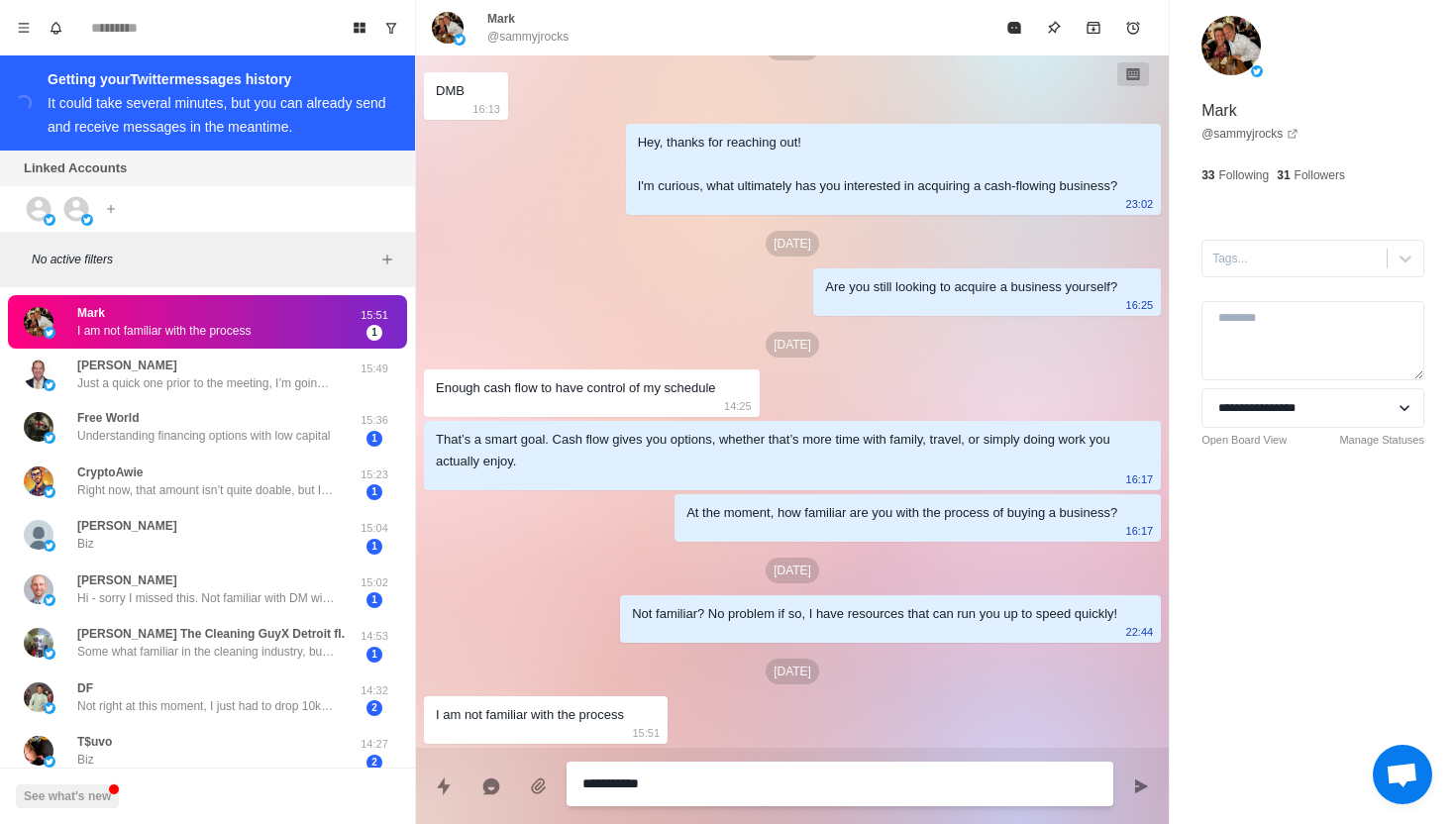 type on "*" 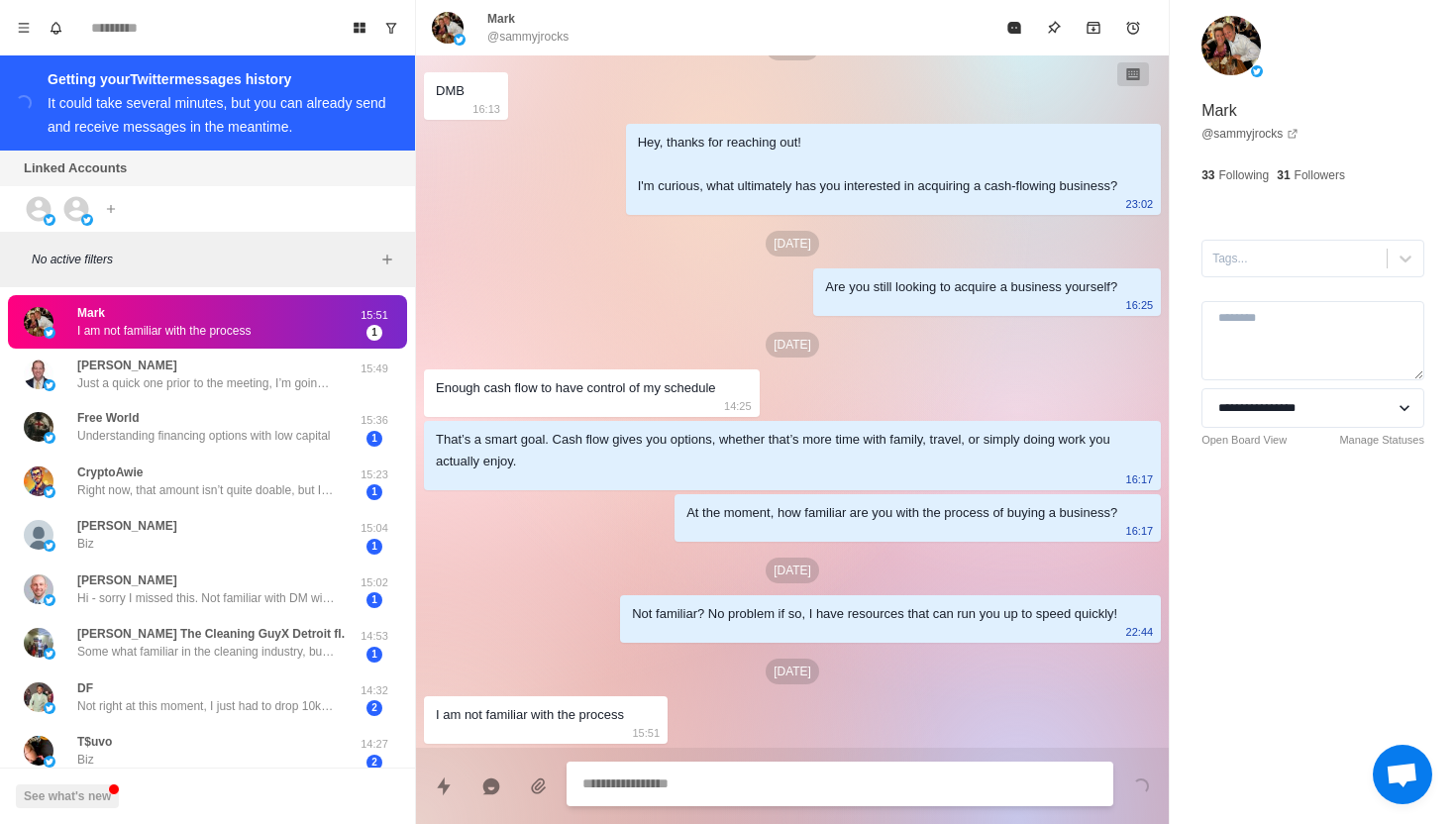 scroll, scrollTop: 100, scrollLeft: 0, axis: vertical 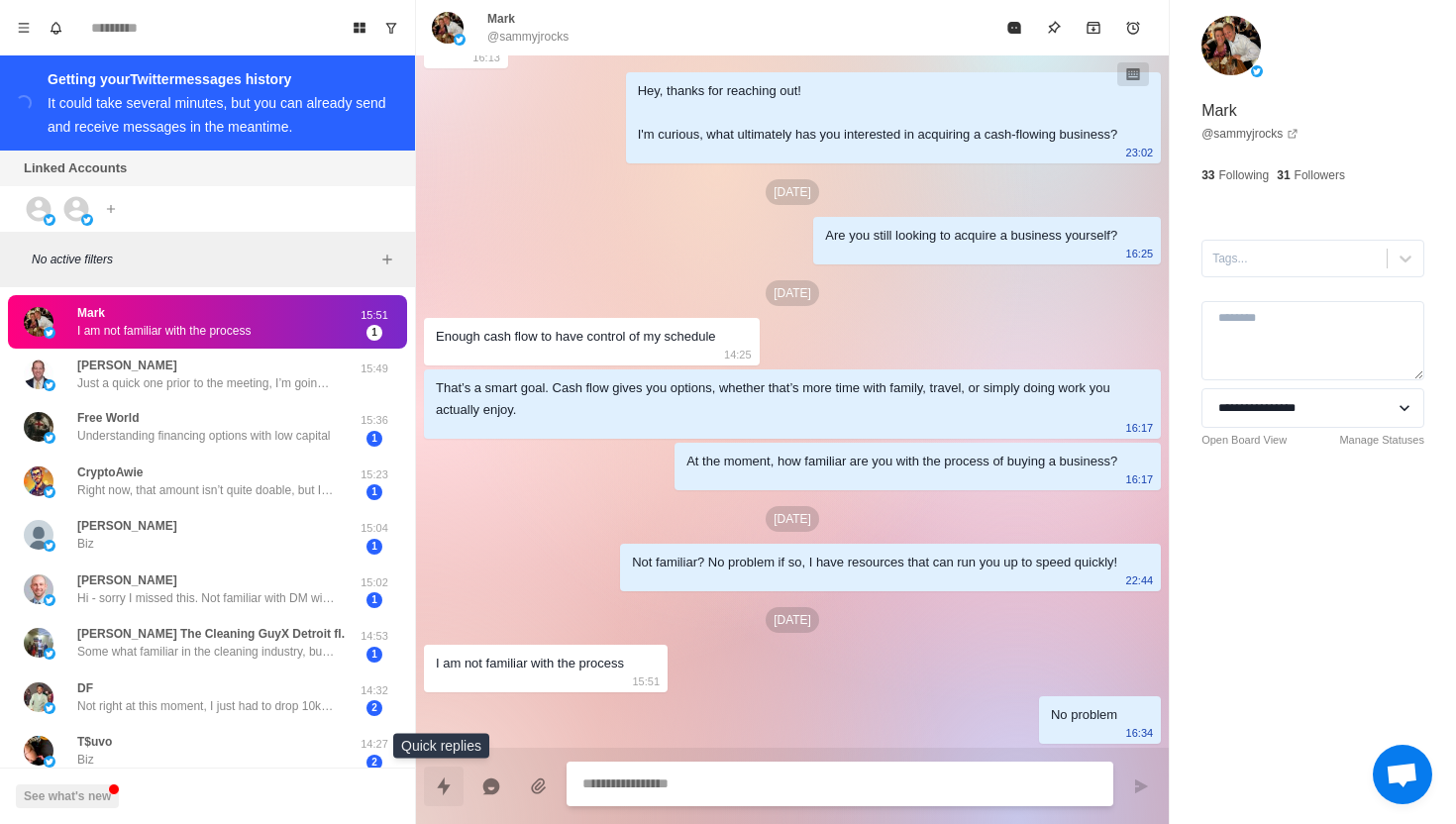 click 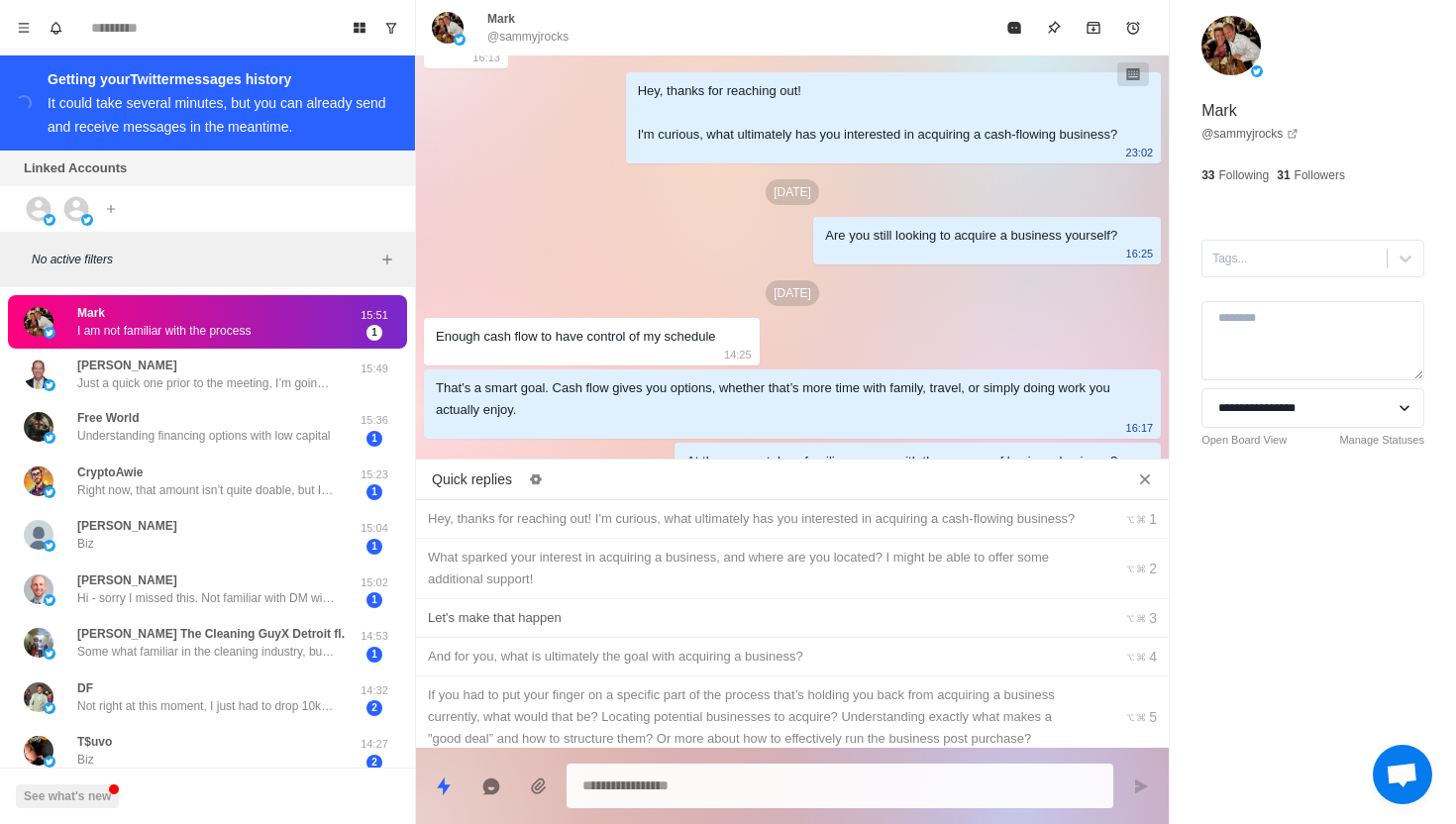 scroll, scrollTop: 1197, scrollLeft: 0, axis: vertical 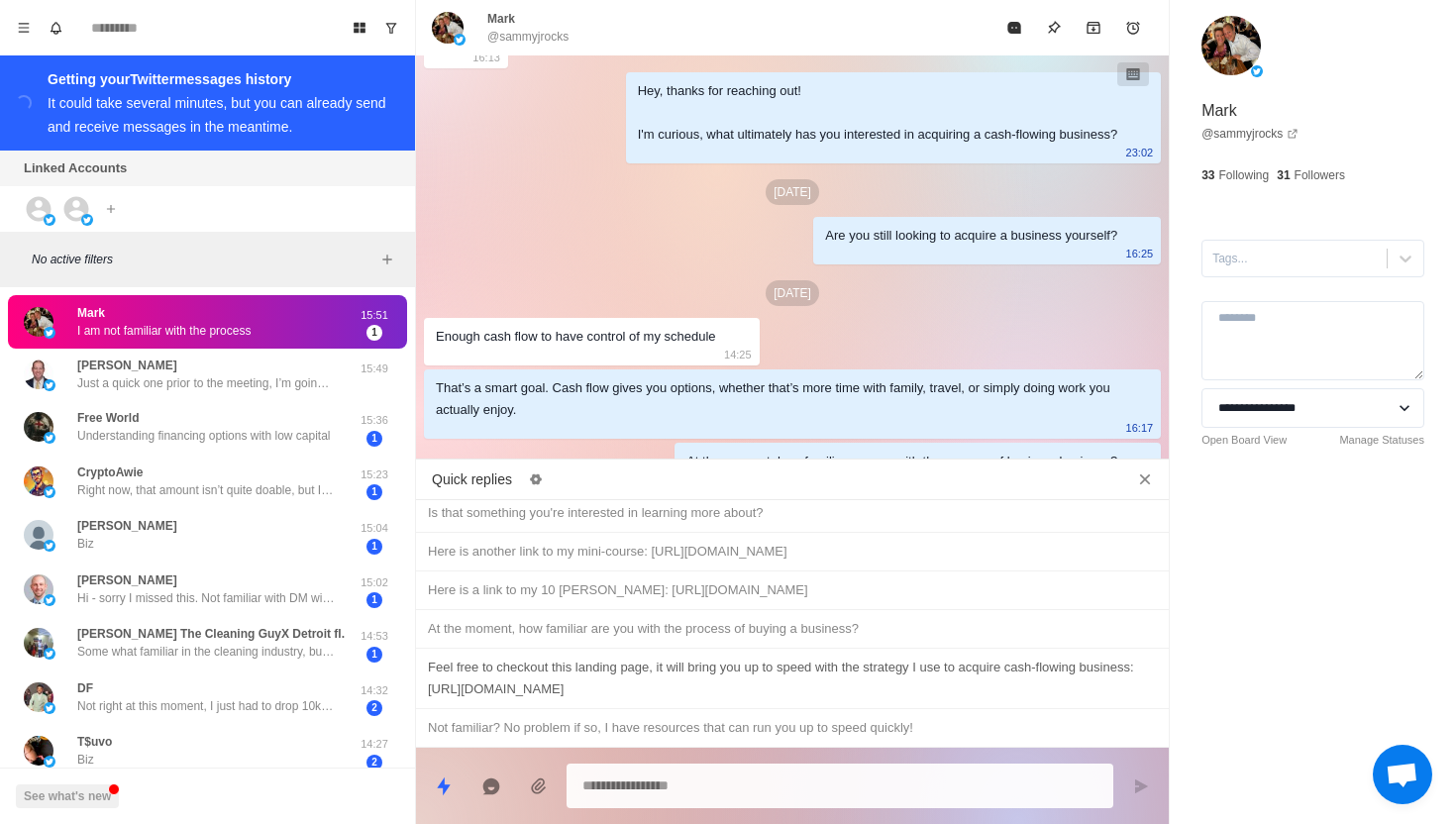 type on "*" 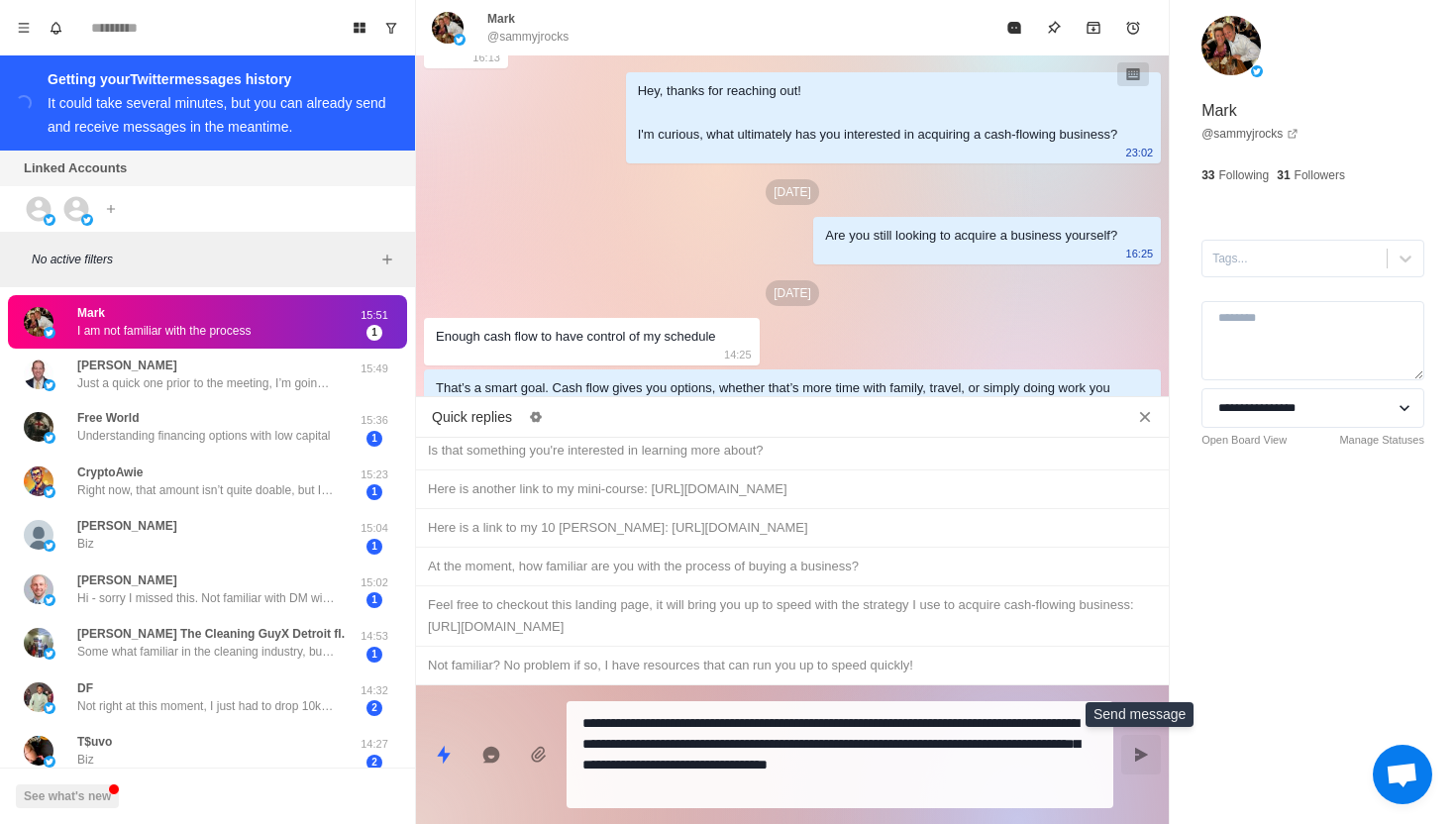click 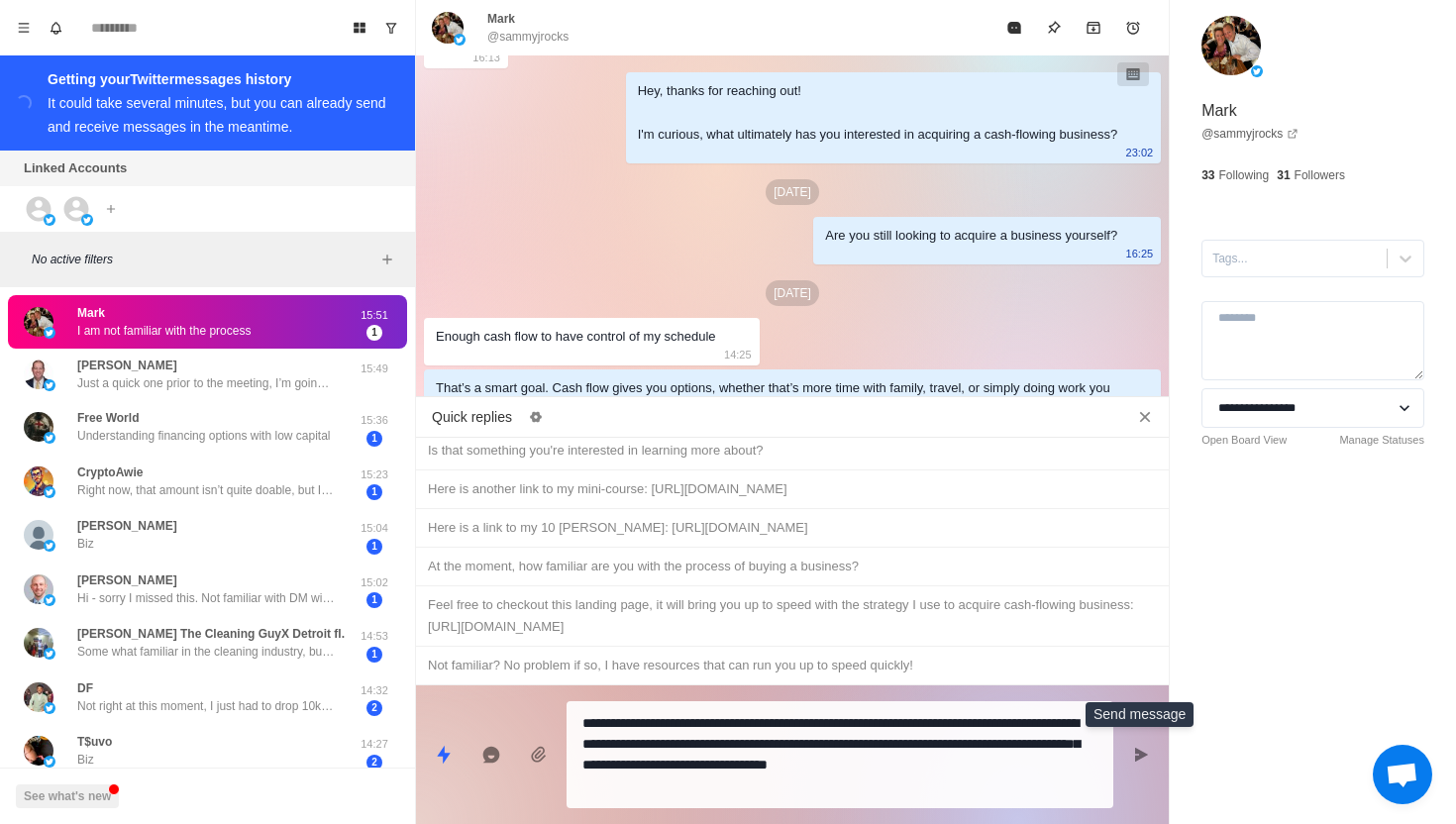 type on "*" 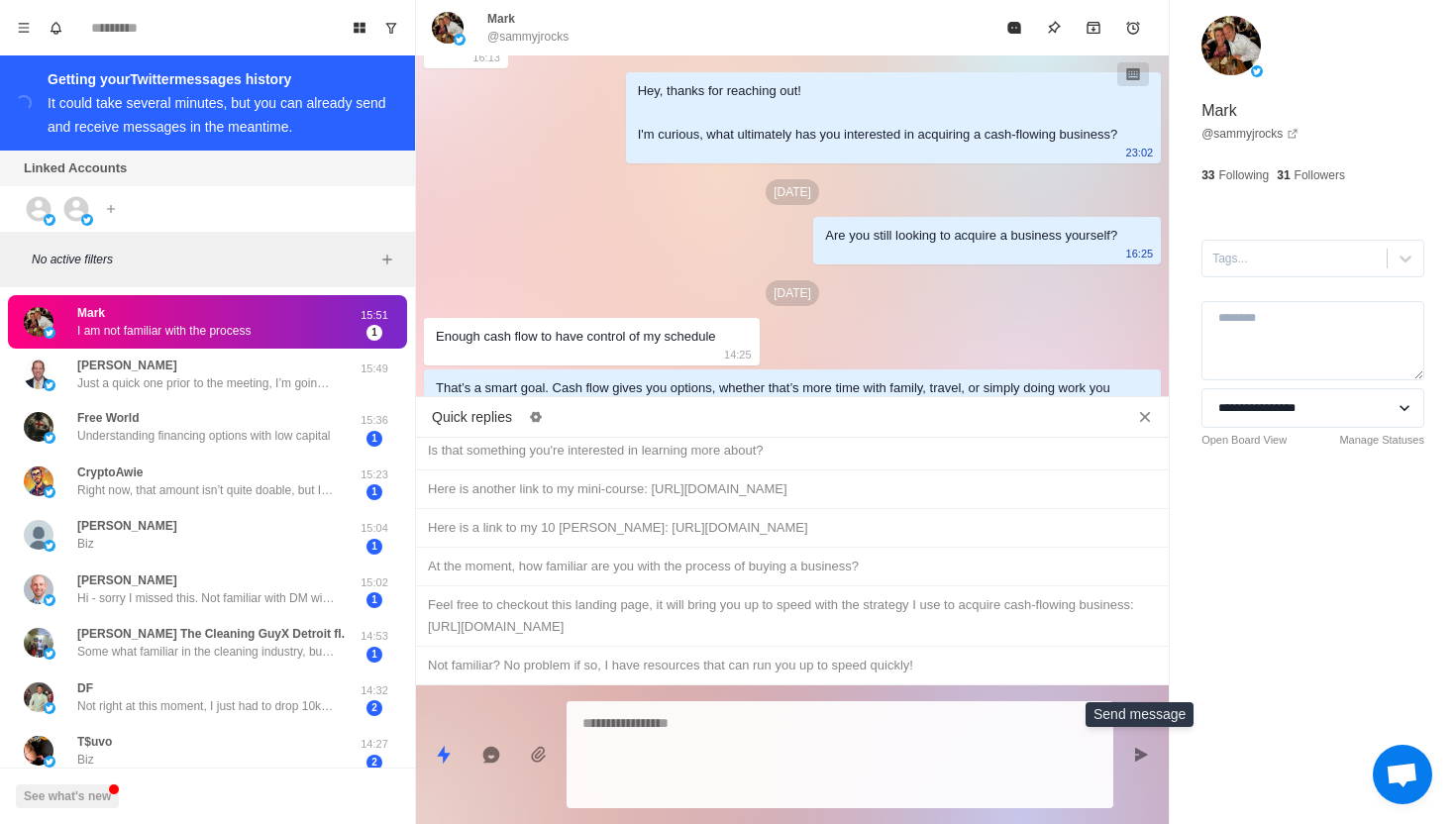 scroll, scrollTop: 475, scrollLeft: 0, axis: vertical 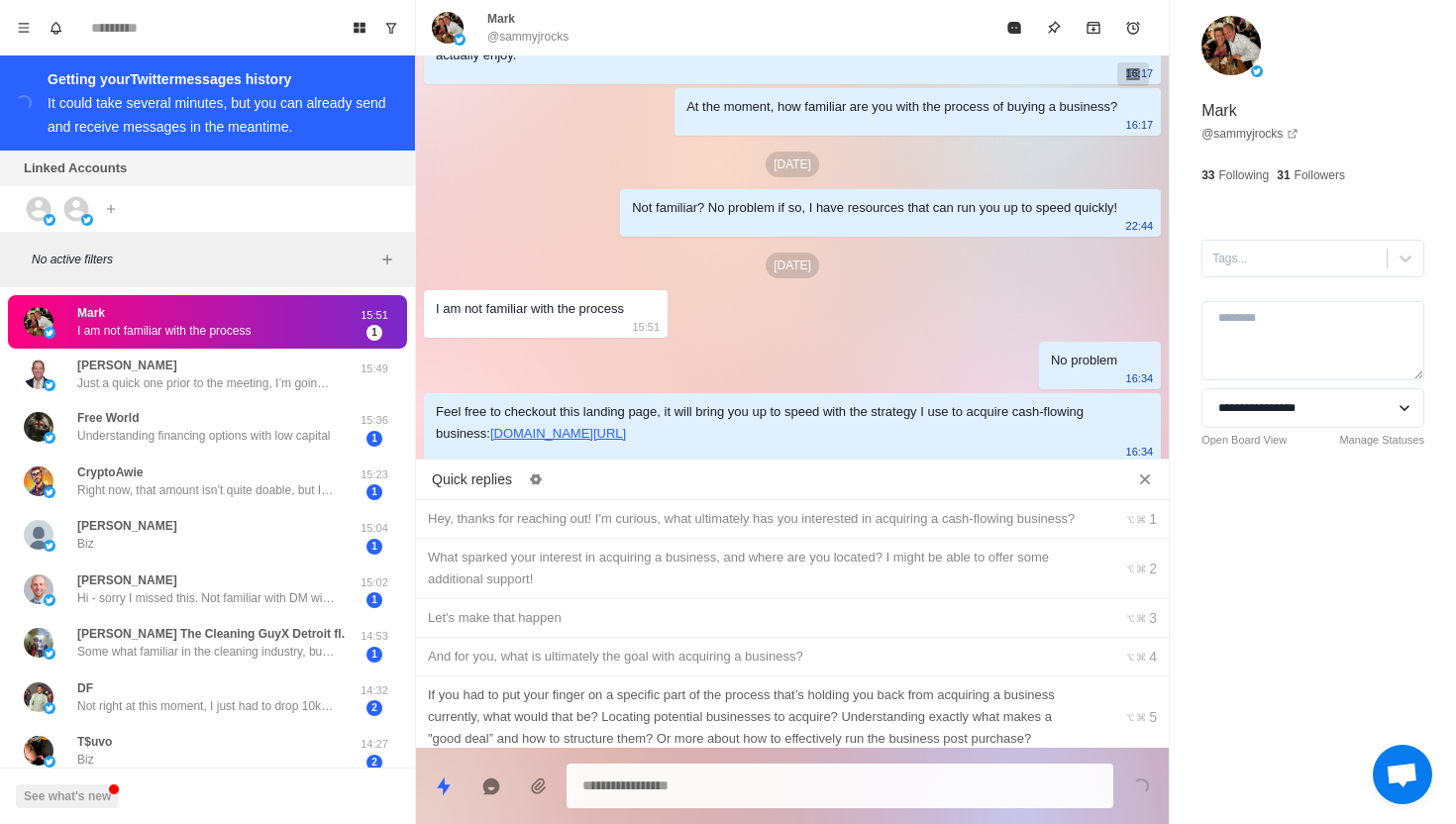 click on "If you had to put your finger on a specific part of the process that’s holding you back from acquiring a business currently, what would that be? Locating potential businesses to acquire? Understanding exactly what makes a "good deal” and how to structure them? Or more about how to effectively run the business post purchase?" at bounding box center (758, 717) 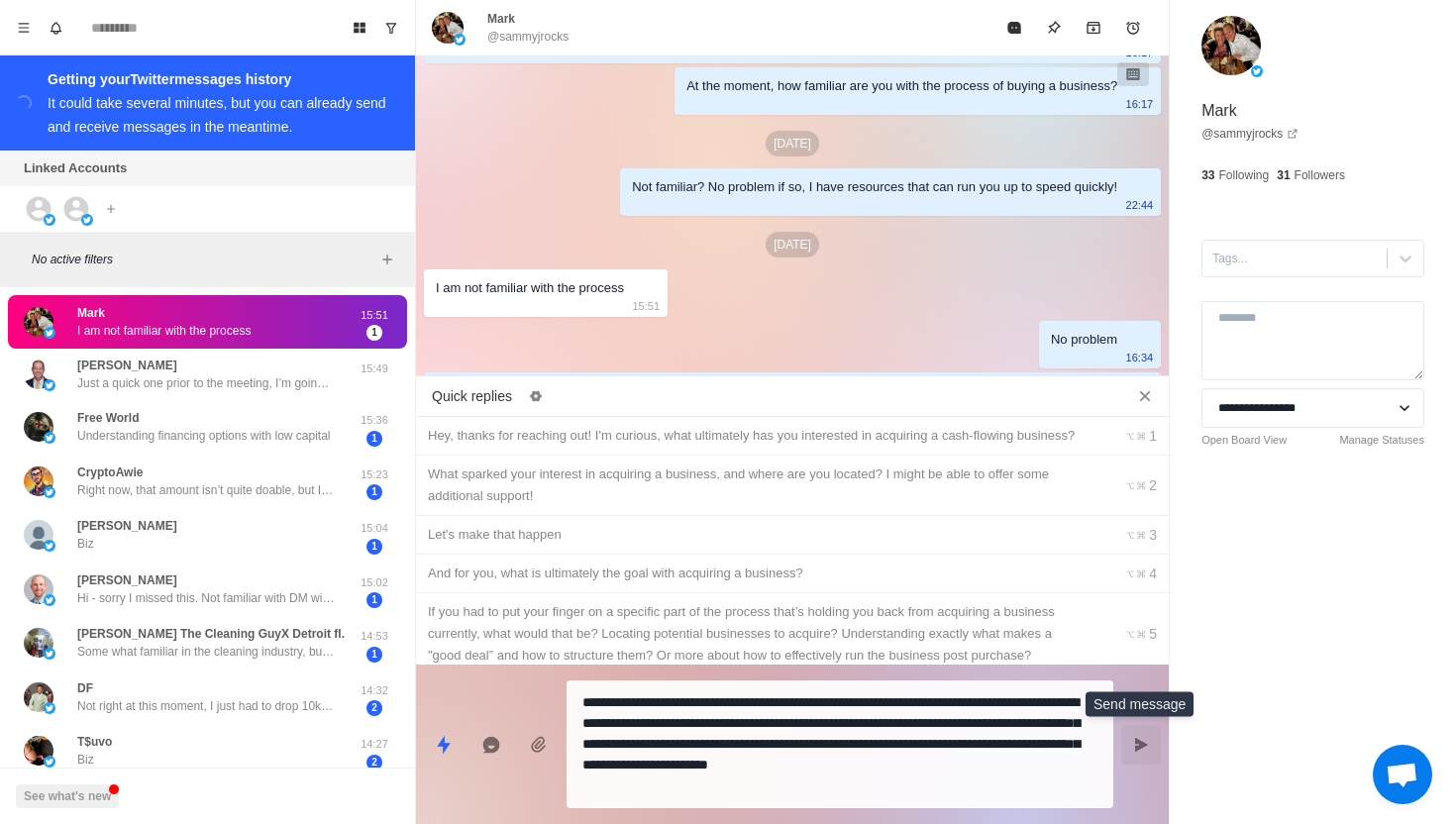 click at bounding box center [1141, 745] 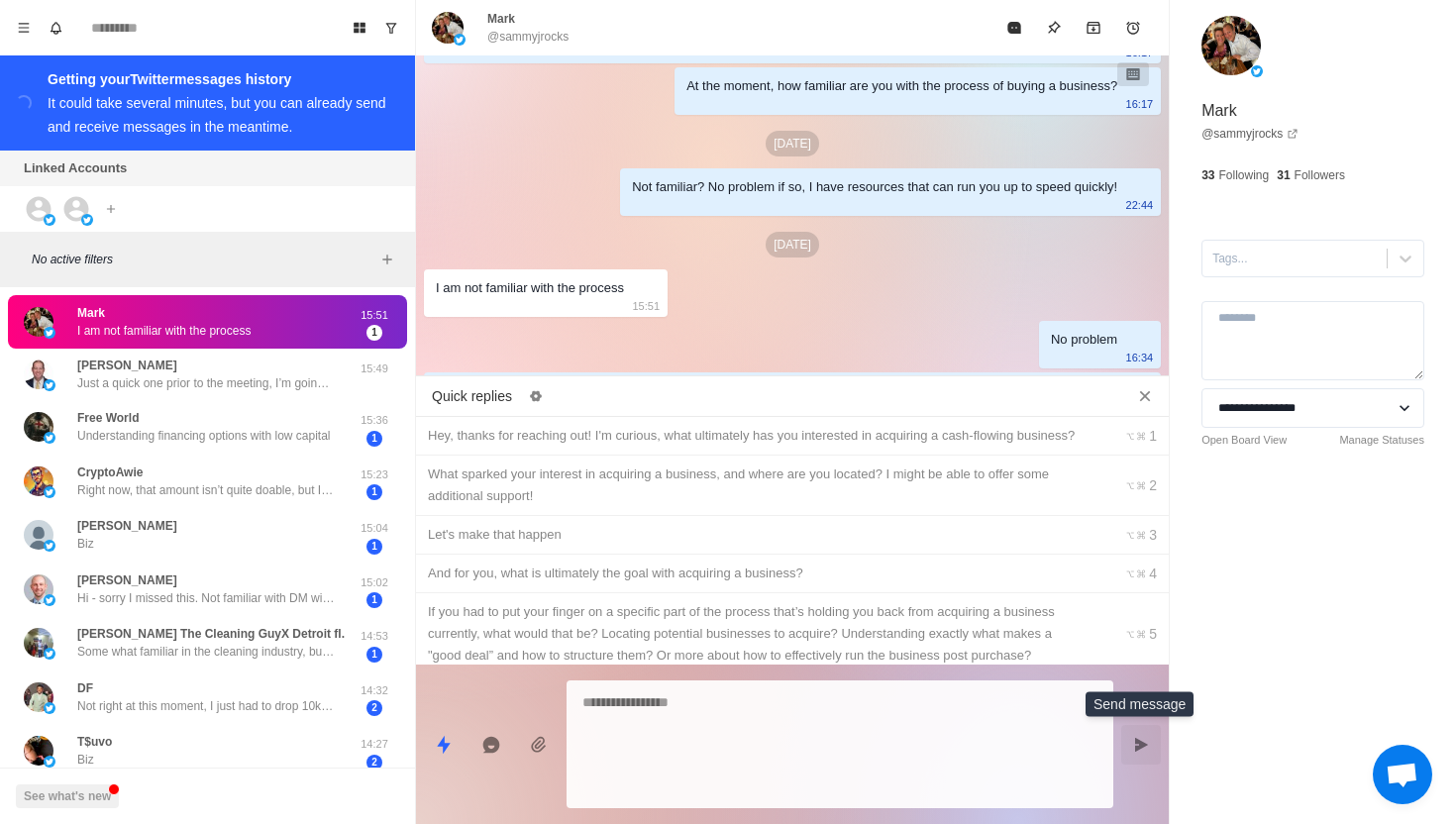 scroll, scrollTop: 570, scrollLeft: 0, axis: vertical 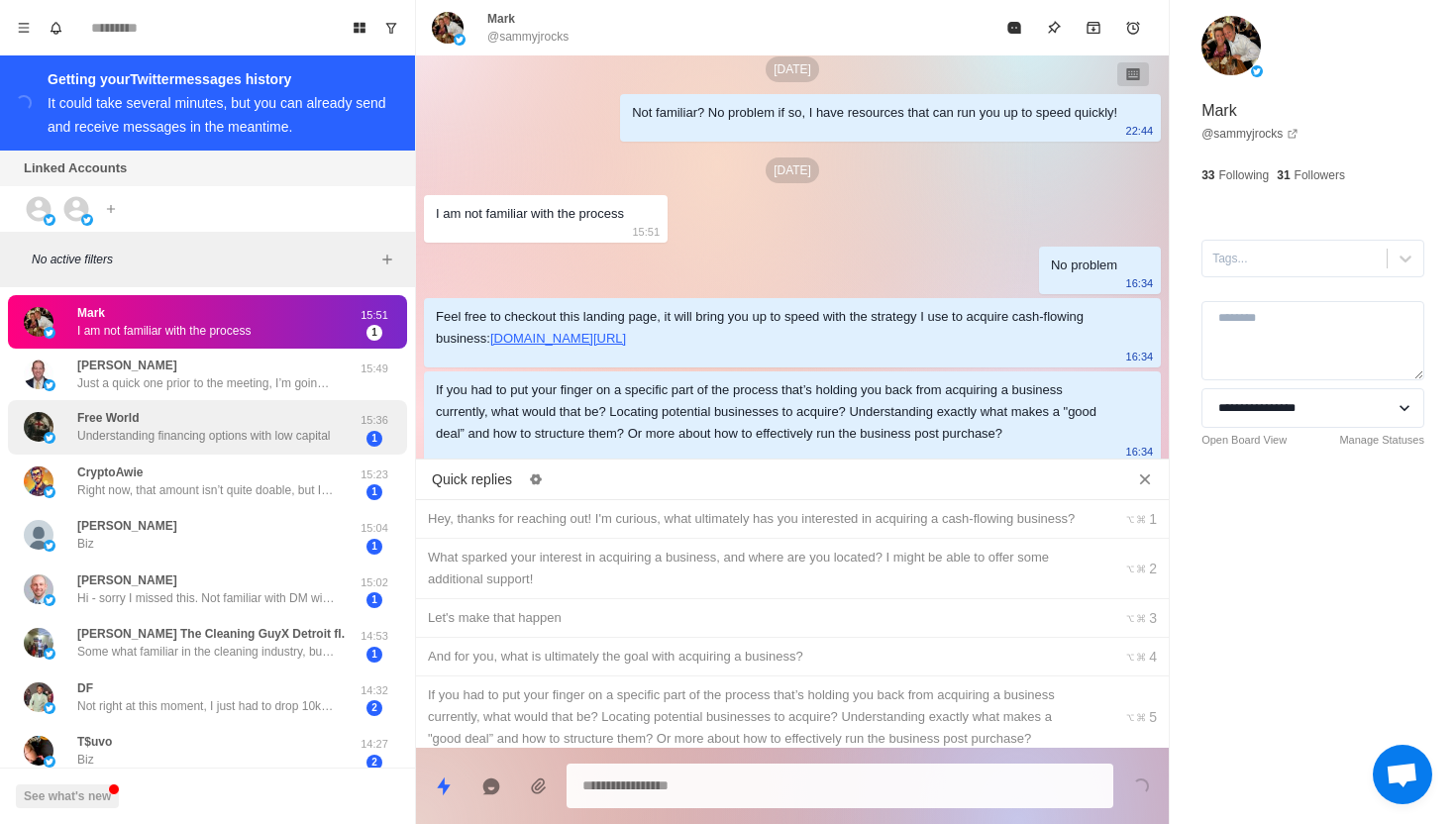 click on "Understanding financing options with low capital" at bounding box center [204, 436] 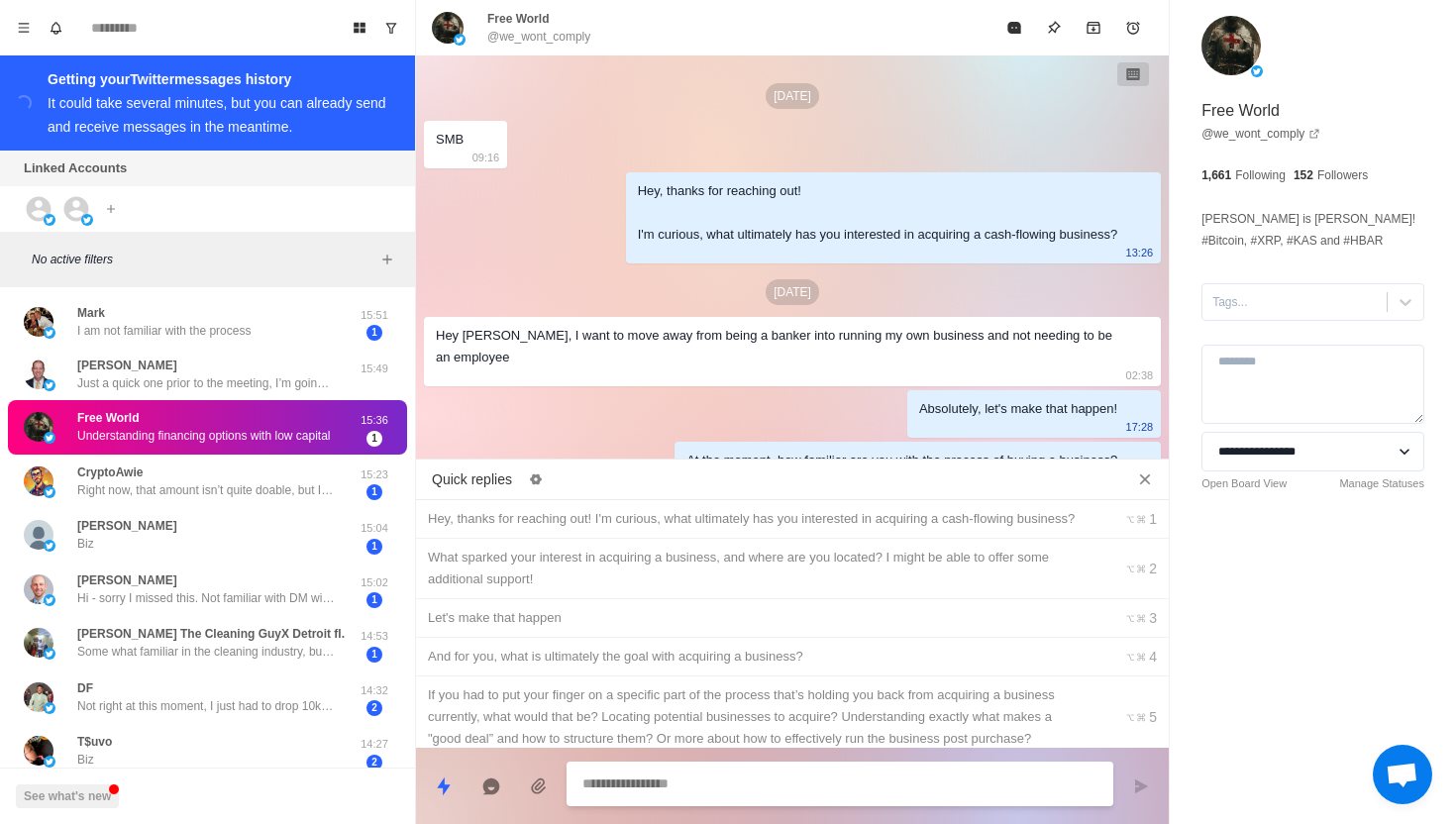 scroll, scrollTop: 420, scrollLeft: 0, axis: vertical 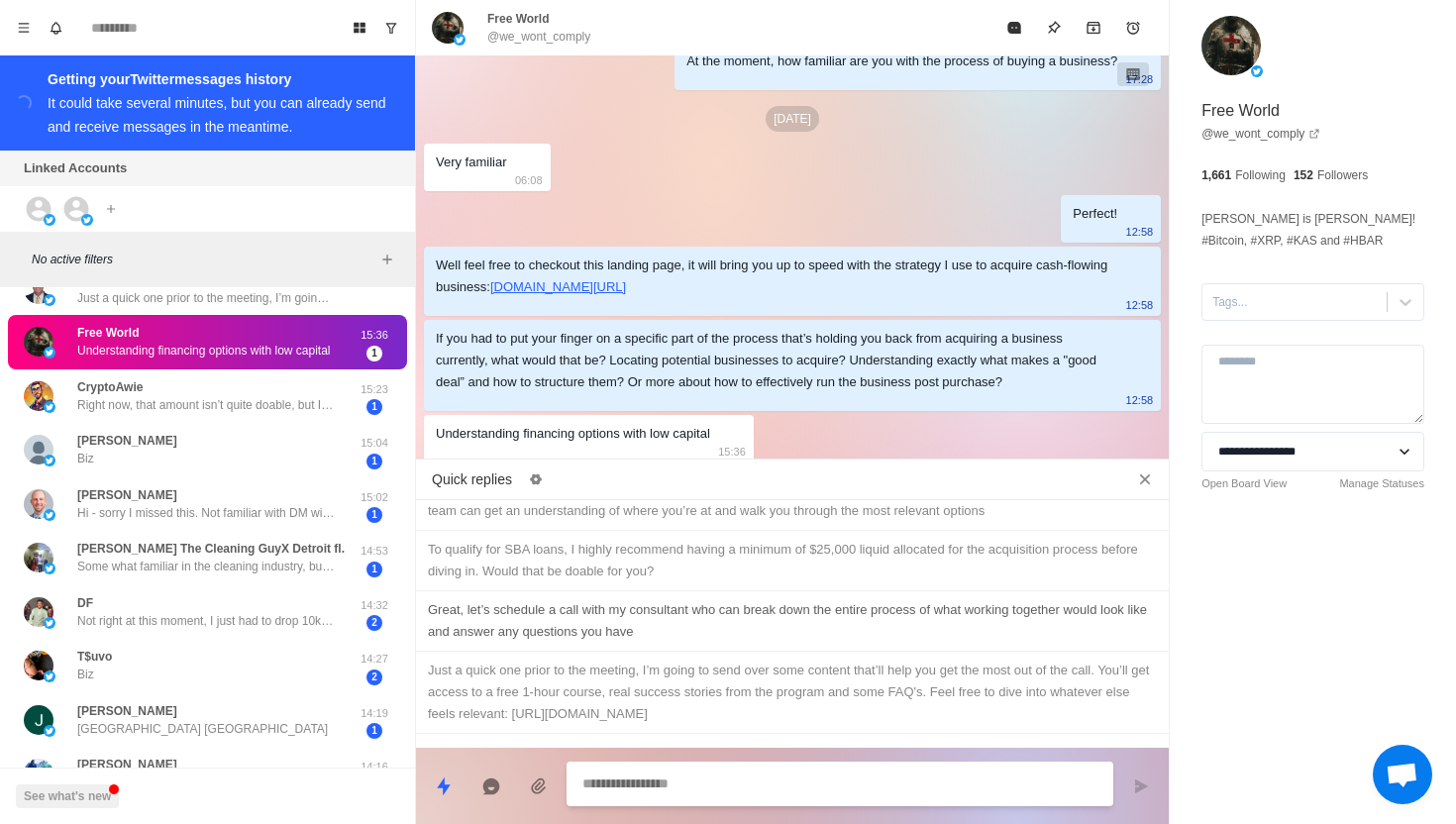 type on "*" 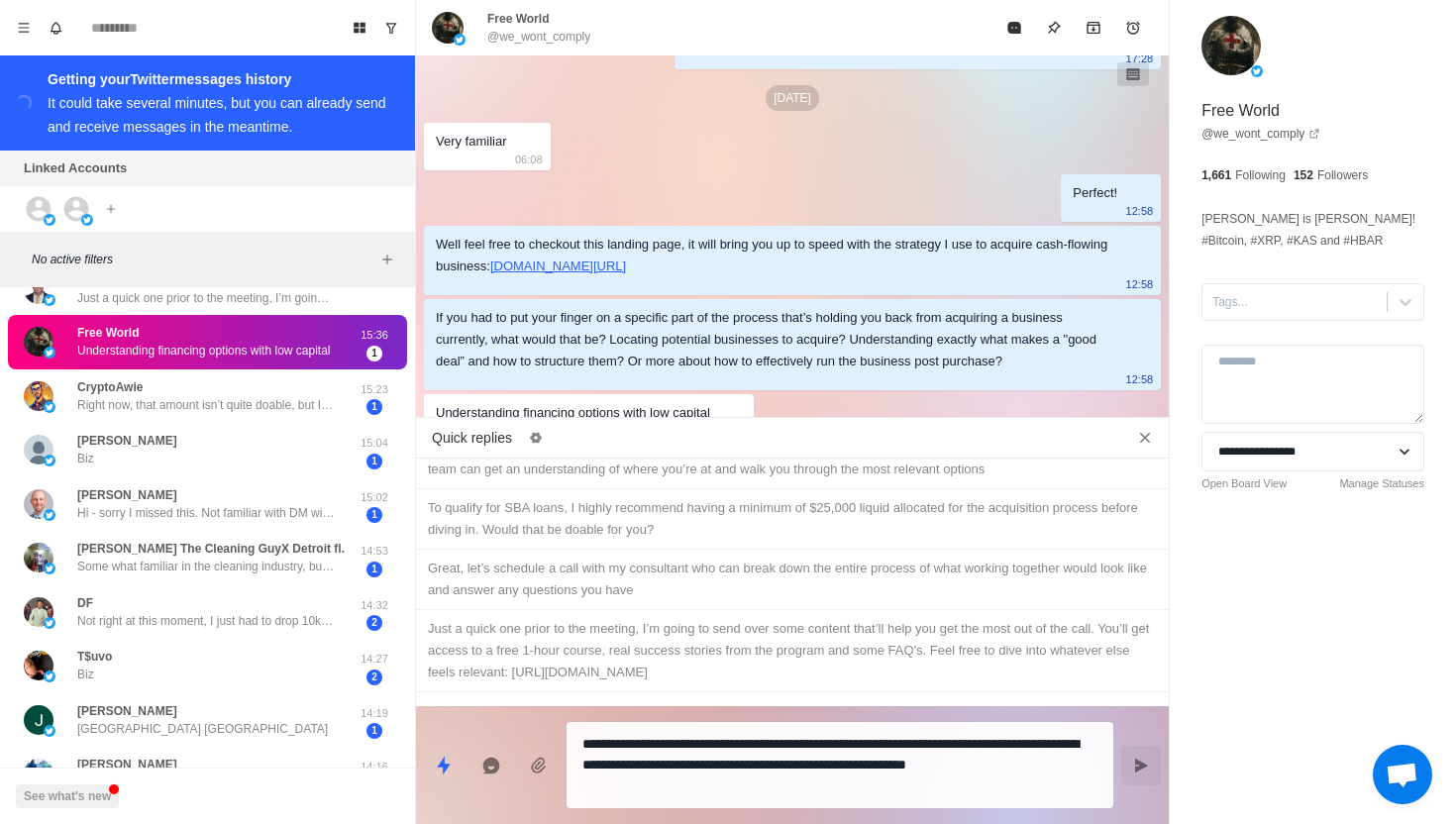 click 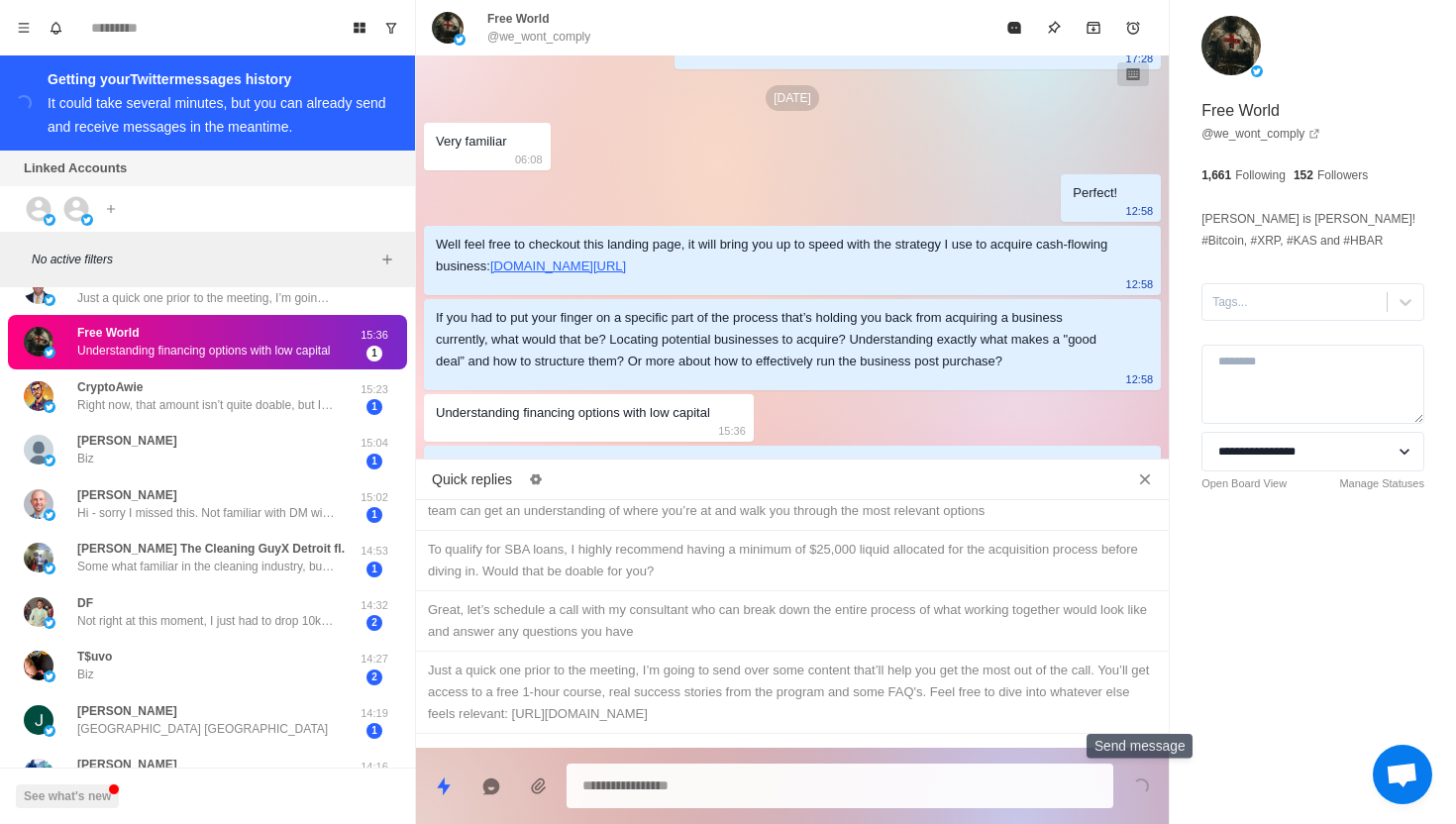 scroll, scrollTop: 493, scrollLeft: 0, axis: vertical 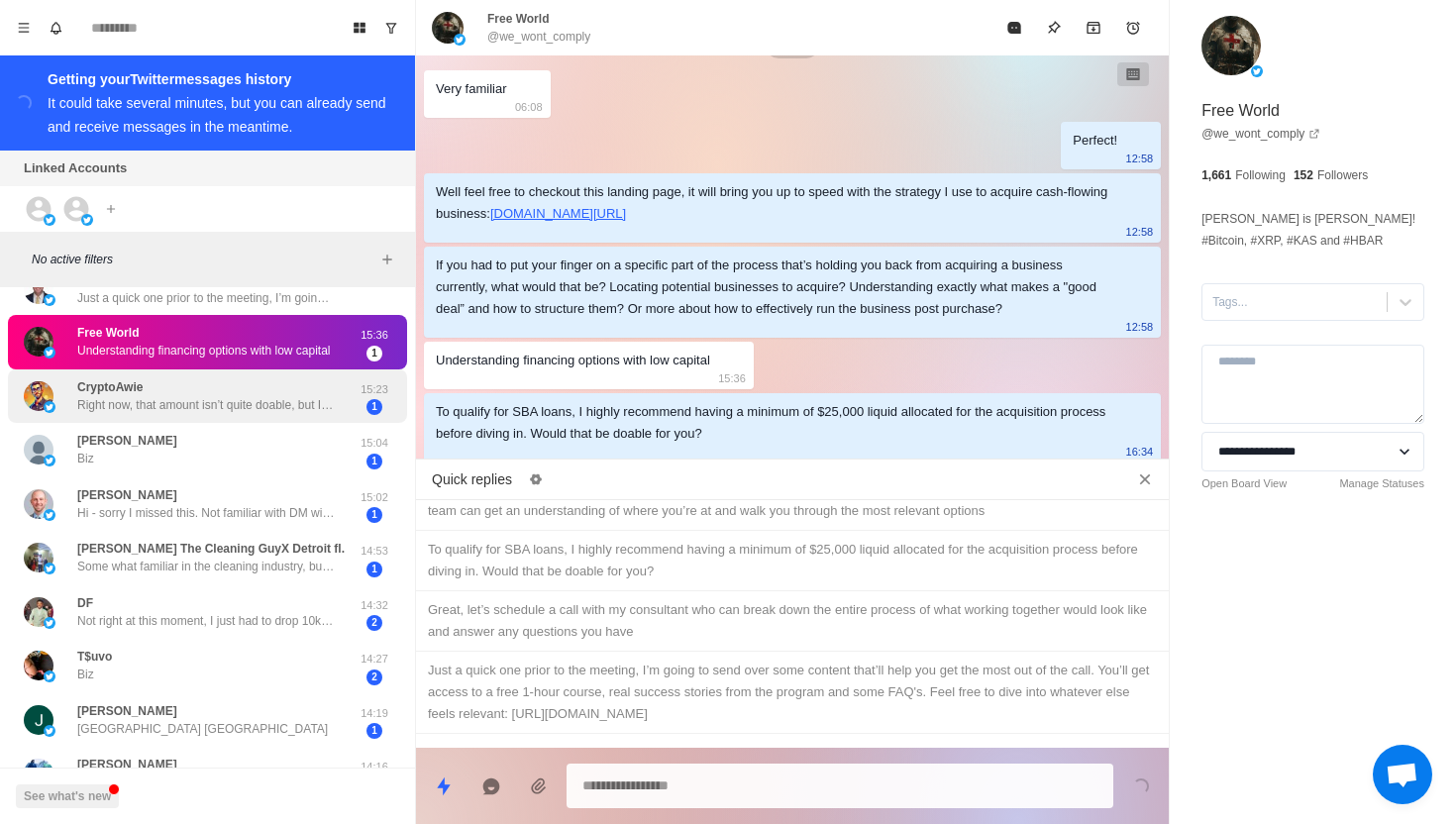 click on "Right now, that amount isn’t quite doable, but I’m hopeful it will be later this year—if not, then definitely by next year. I’ll keep you posted as things progress." at bounding box center [206, 405] 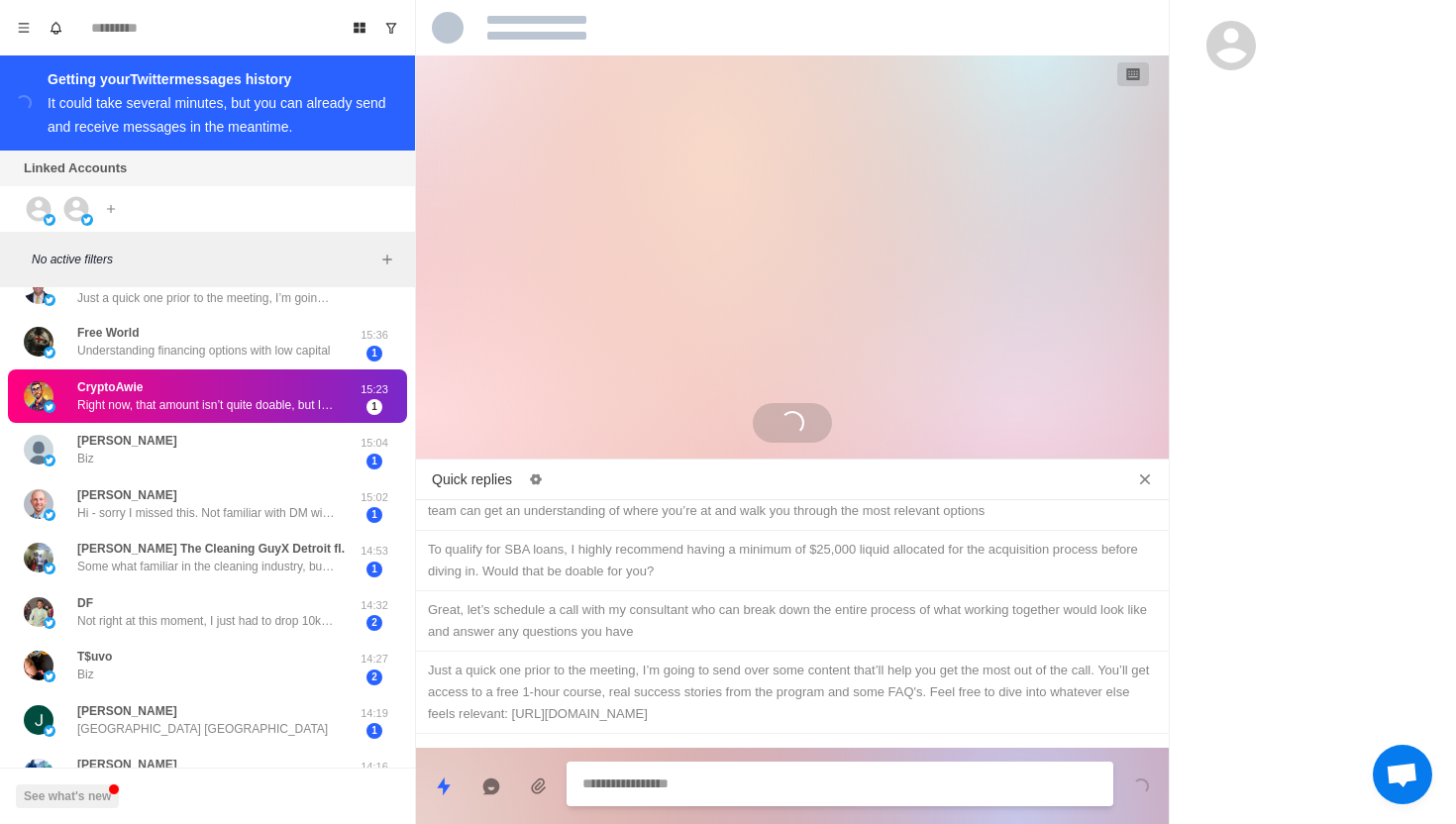 scroll, scrollTop: 2393, scrollLeft: 0, axis: vertical 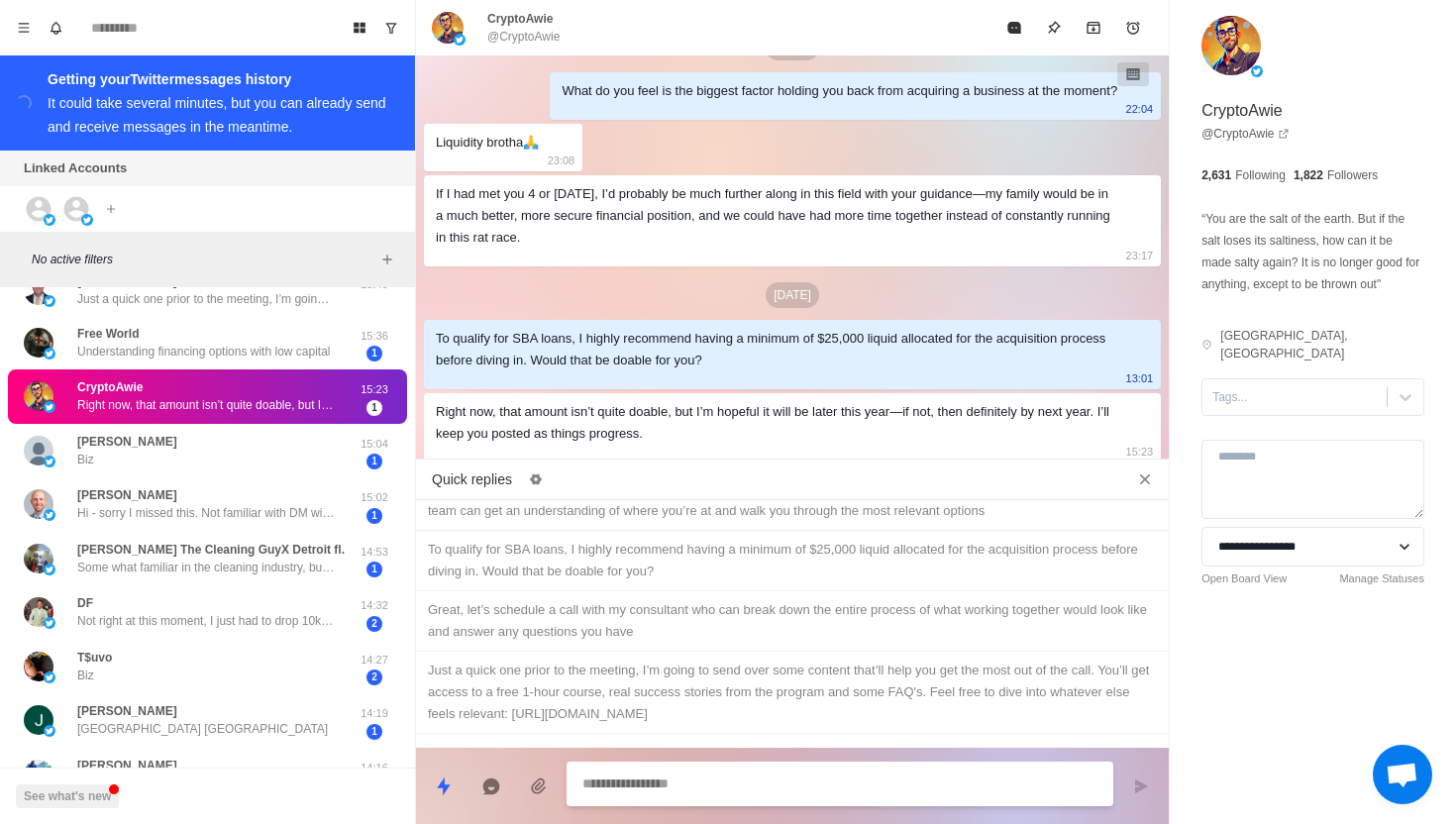 click at bounding box center [840, 783] 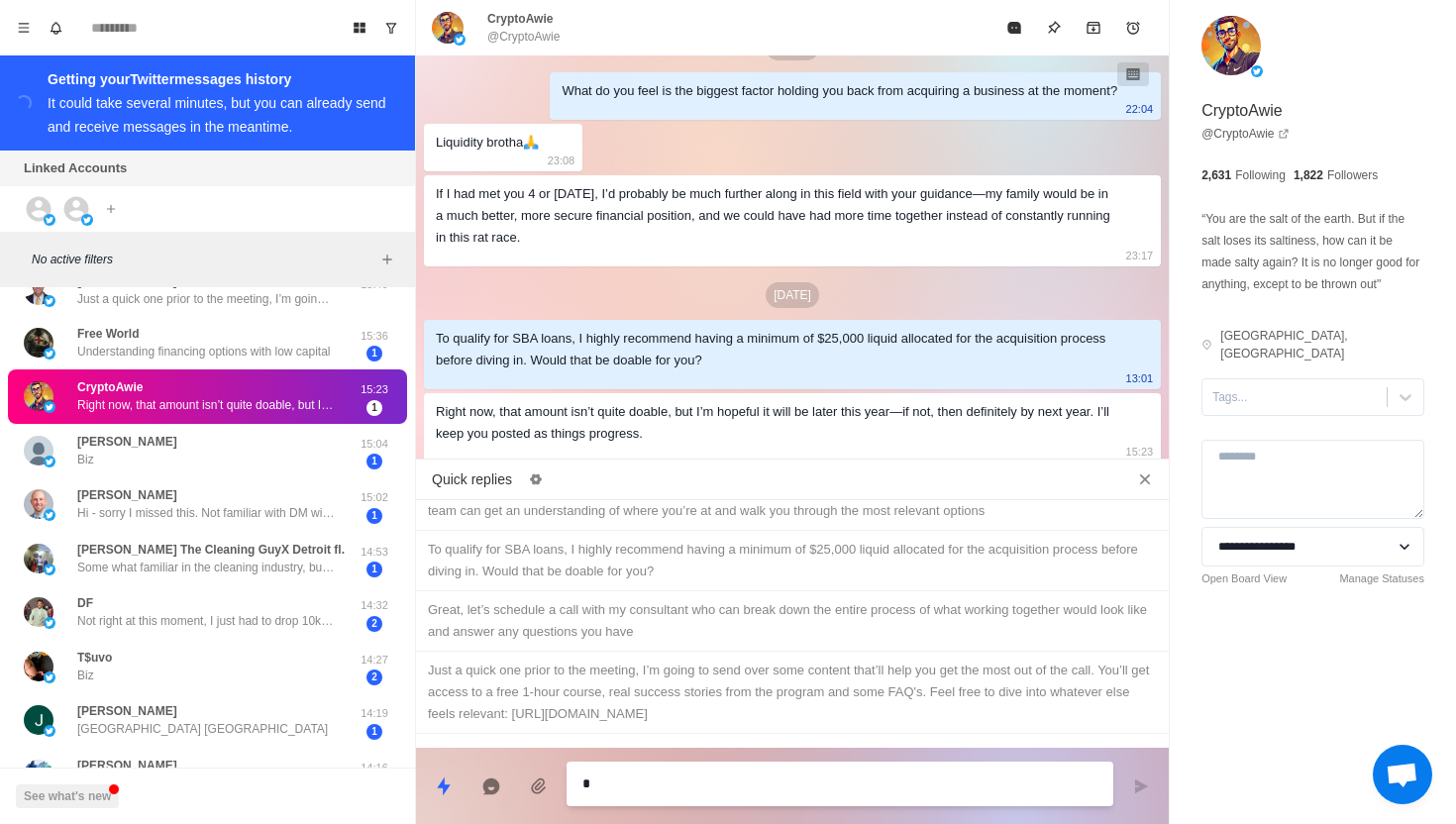 type on "*" 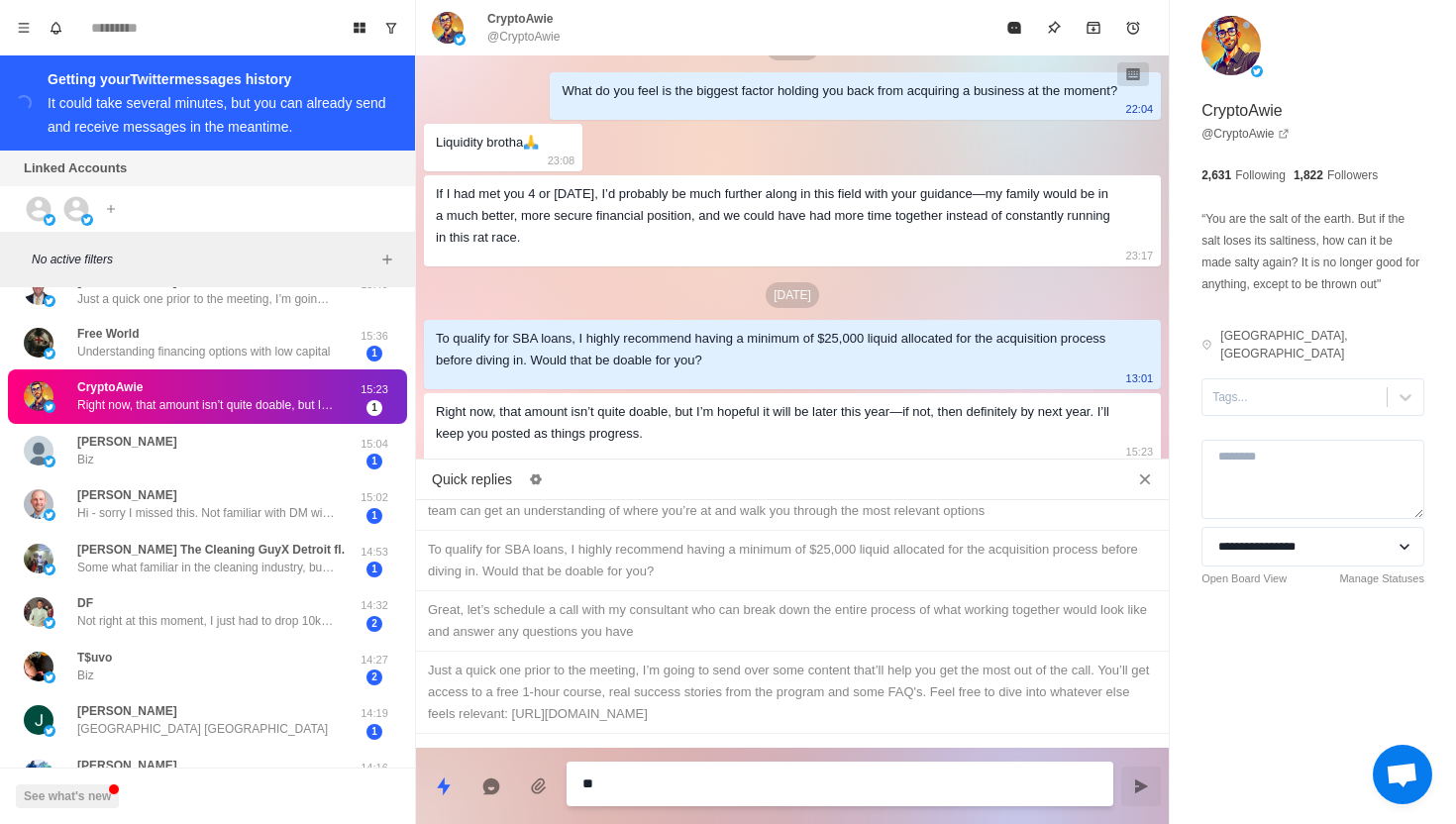 type on "*" 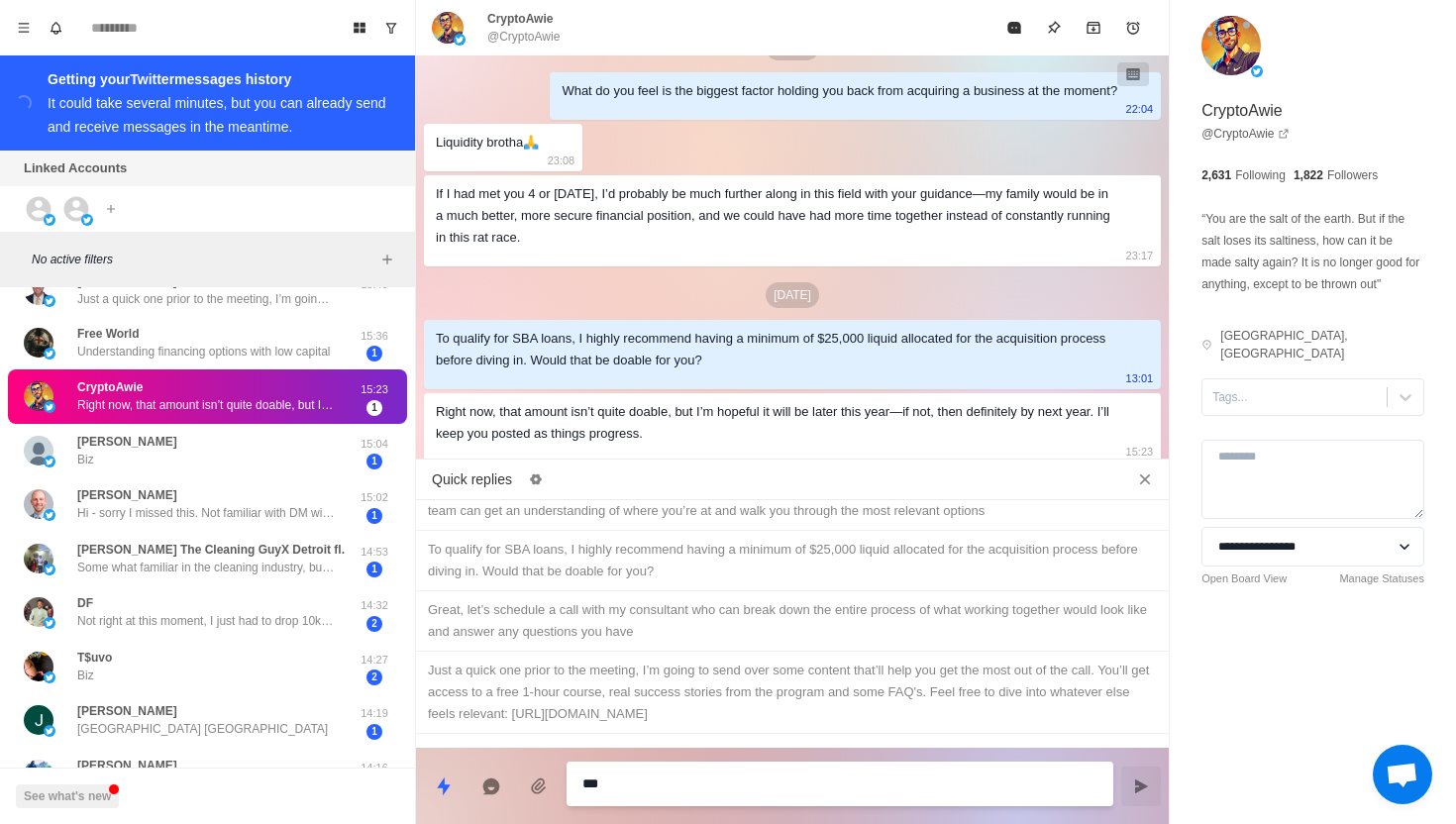 type on "*" 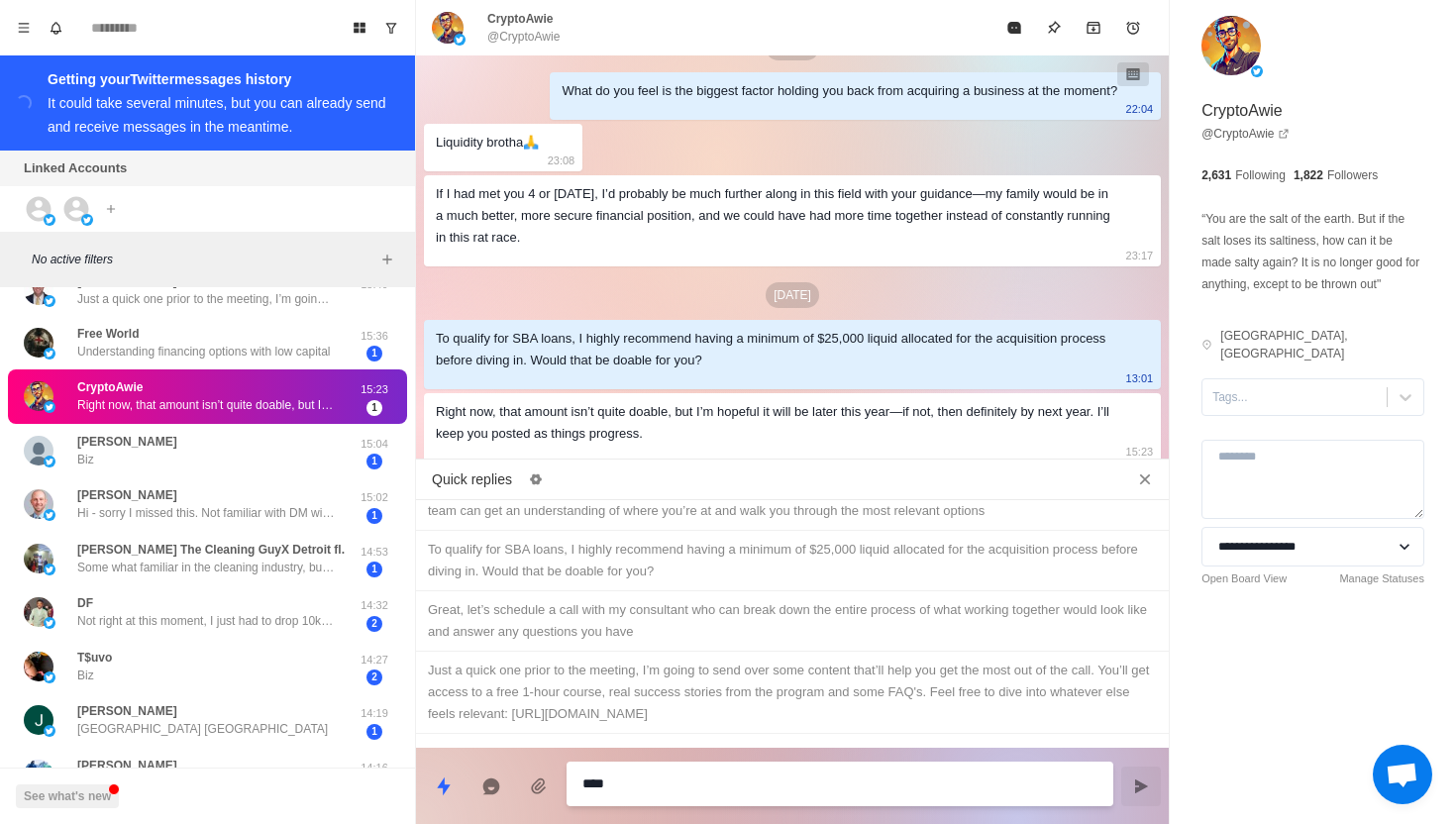 type on "*" 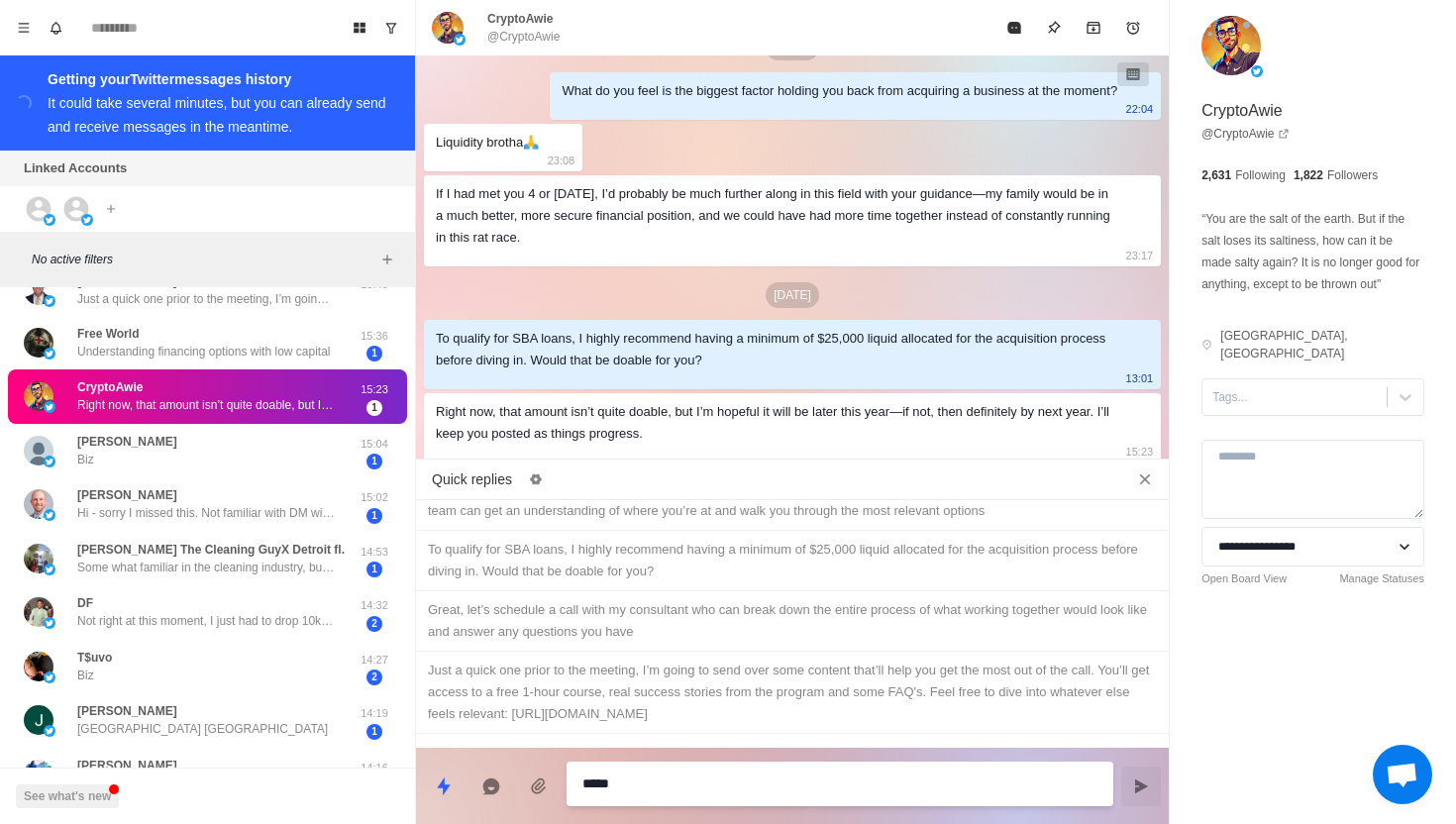 type on "*" 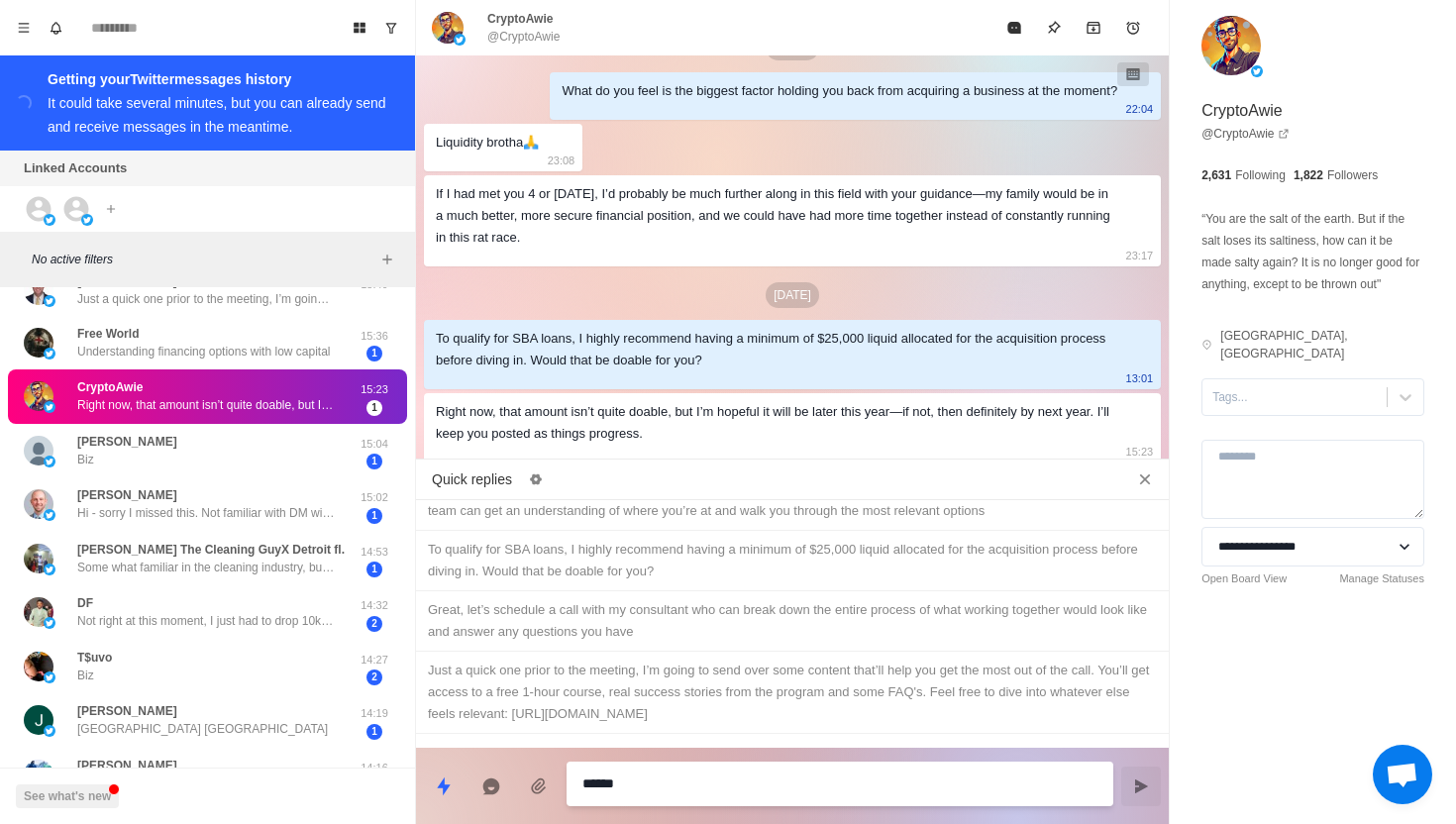 type on "*" 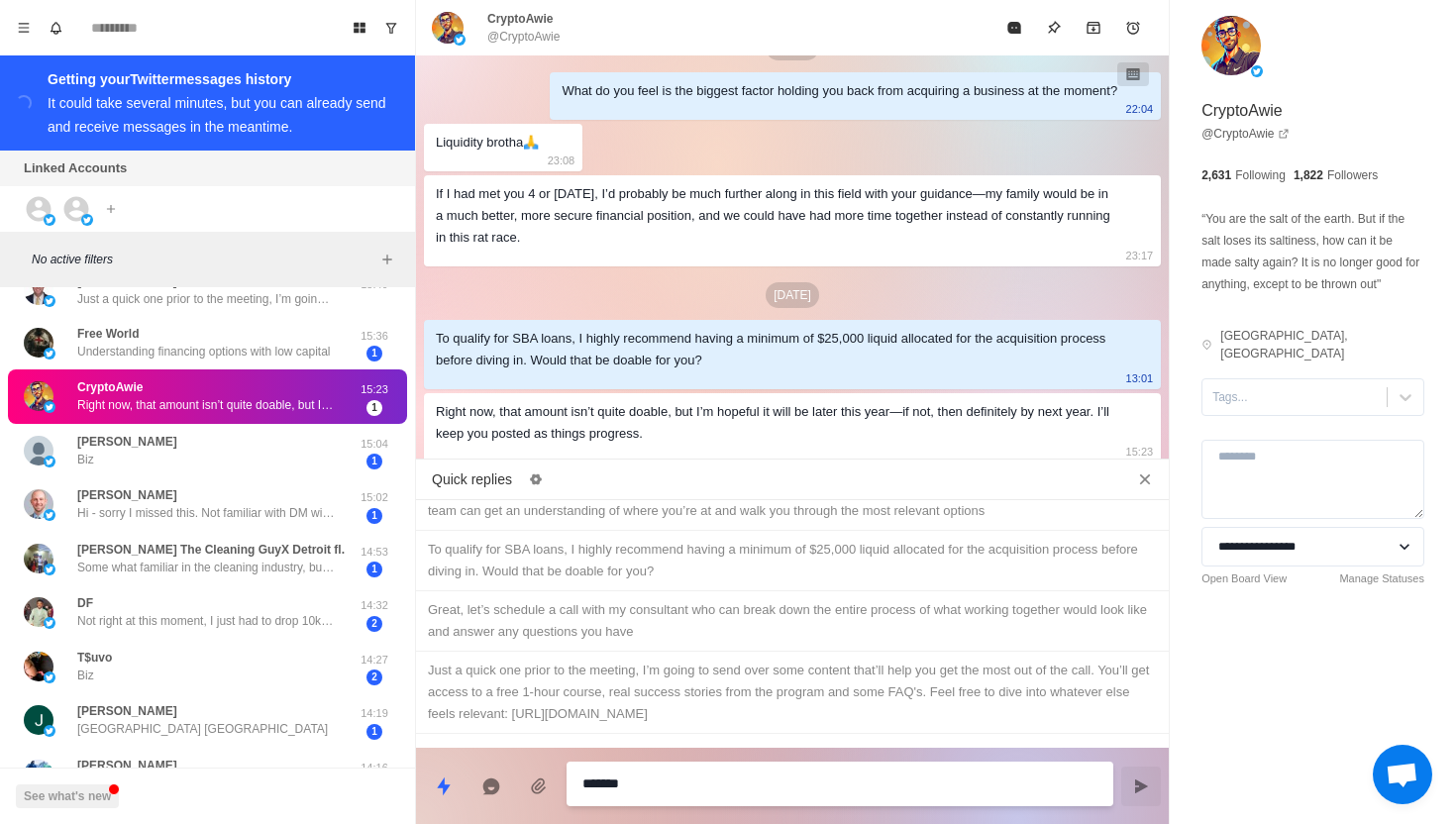 type on "*" 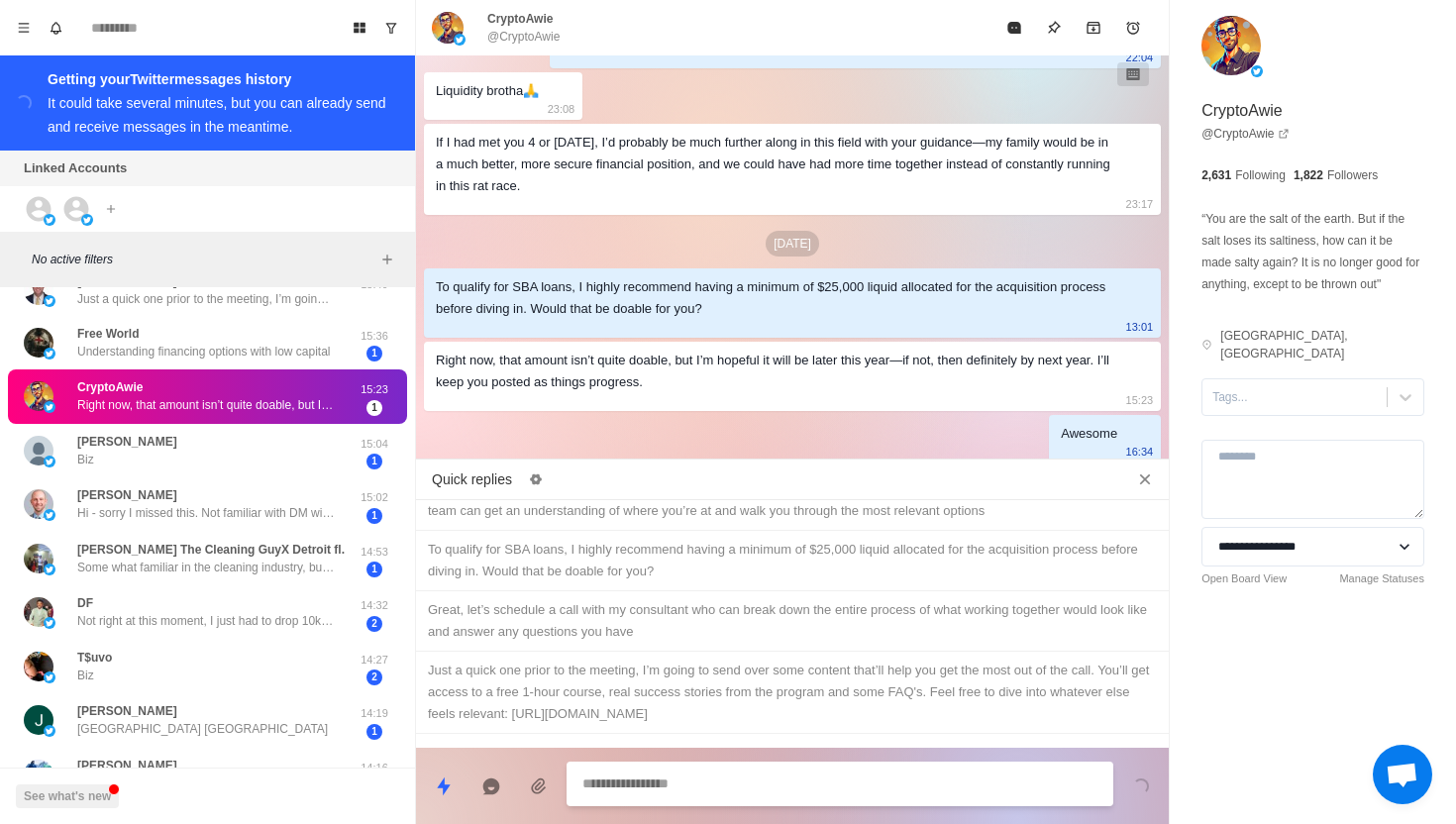 scroll, scrollTop: 2444, scrollLeft: 0, axis: vertical 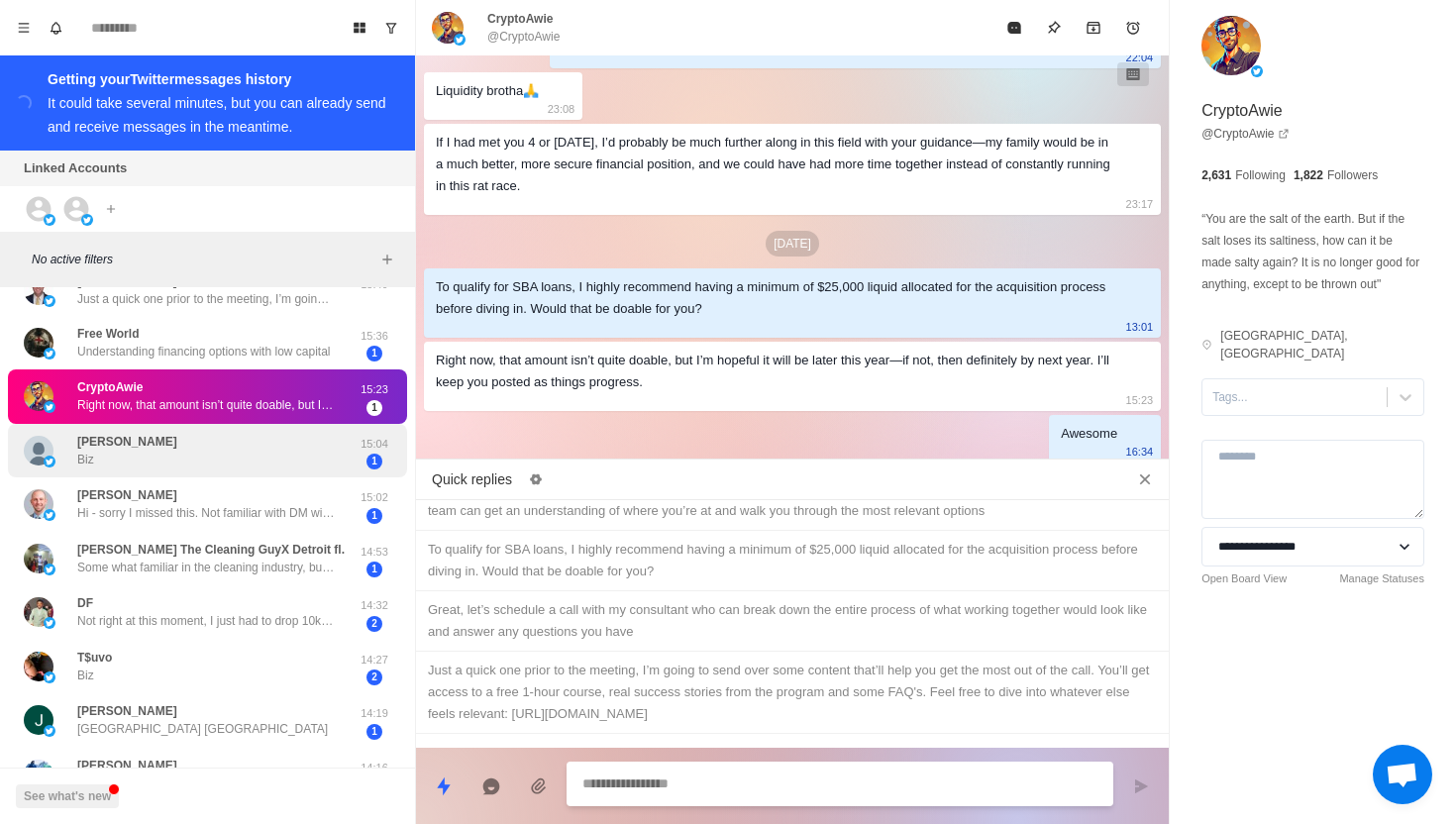 click on "[PERSON_NAME]" at bounding box center [186, 451] 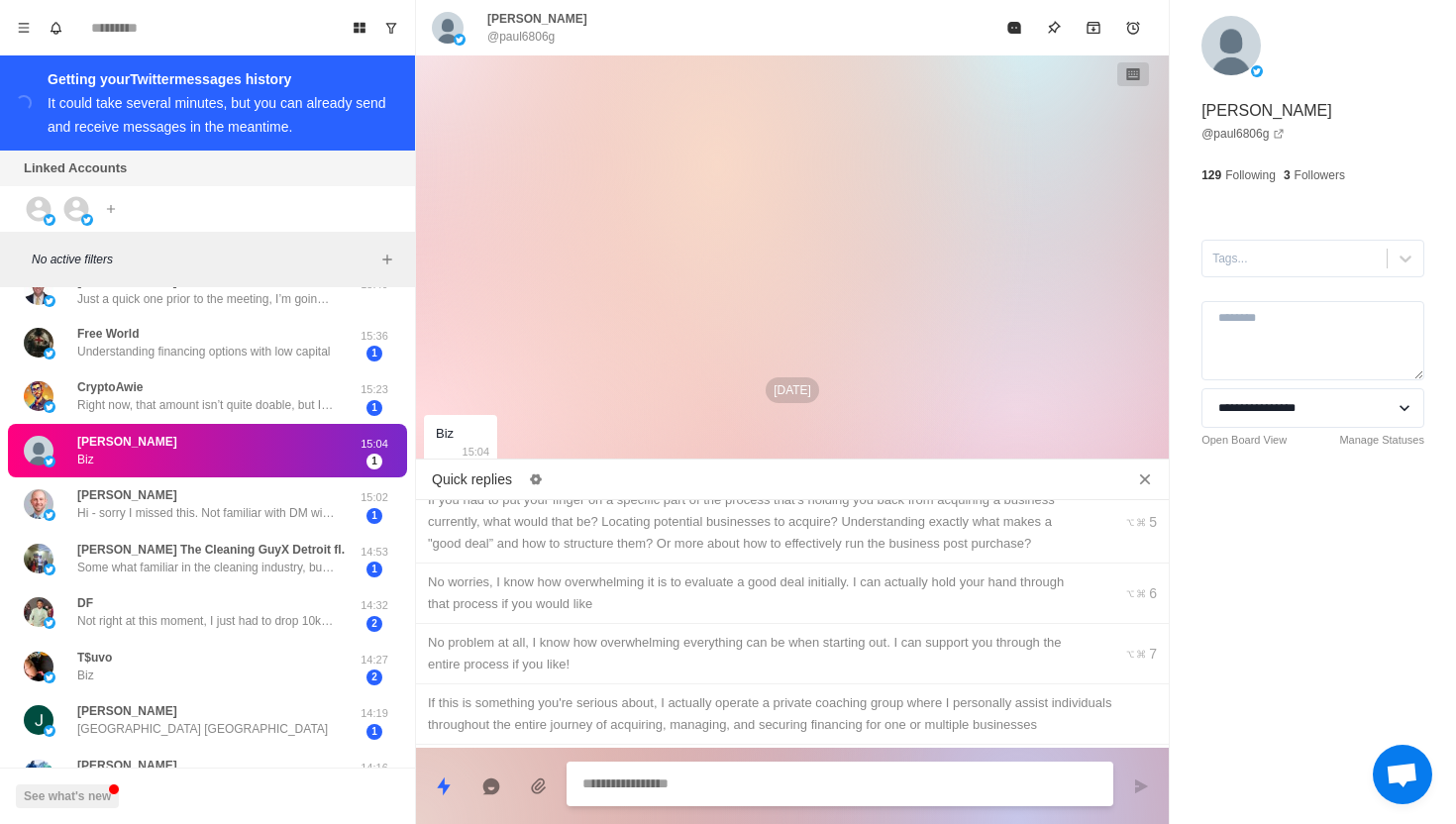 scroll, scrollTop: 0, scrollLeft: 0, axis: both 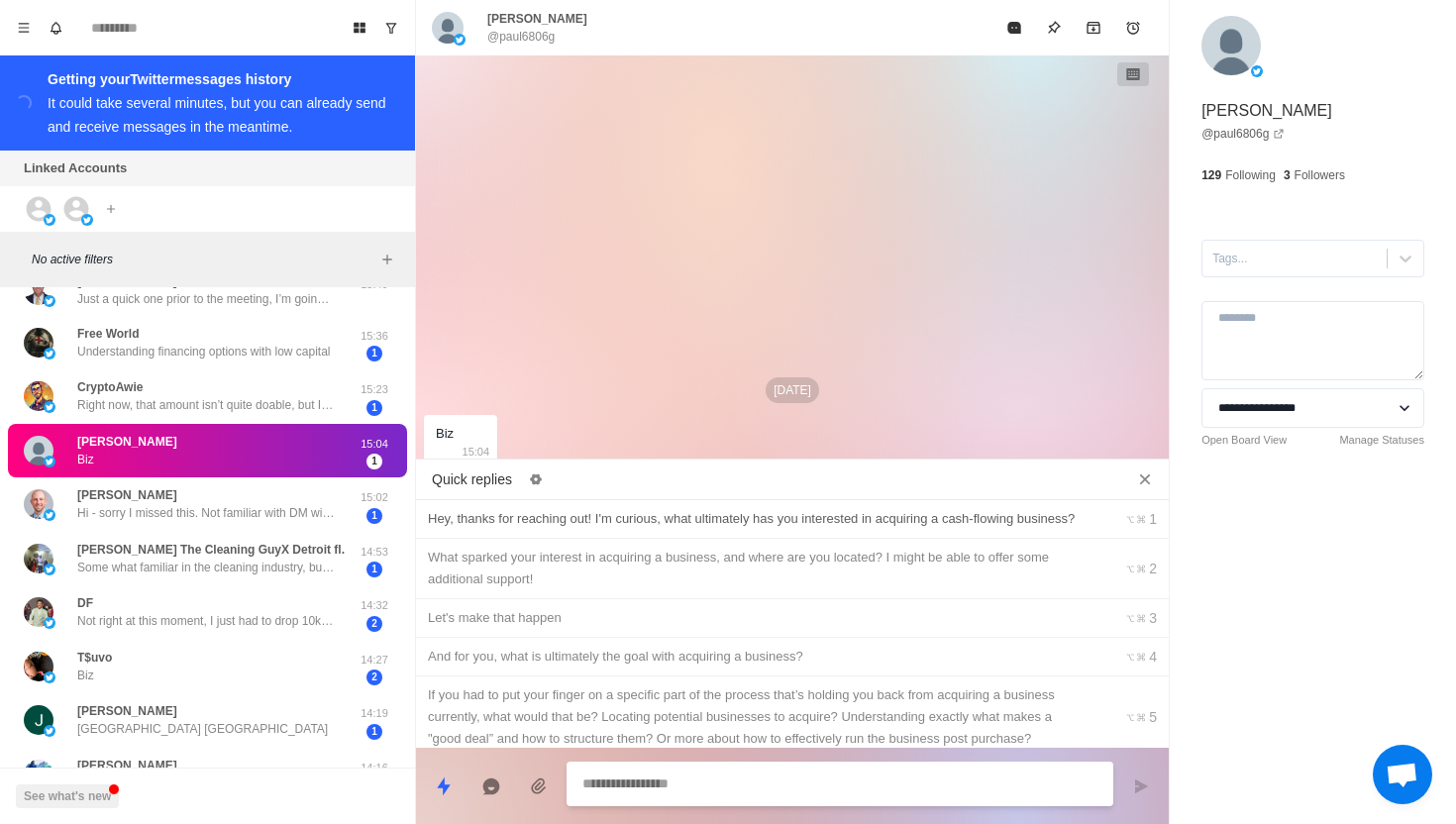 type on "*" 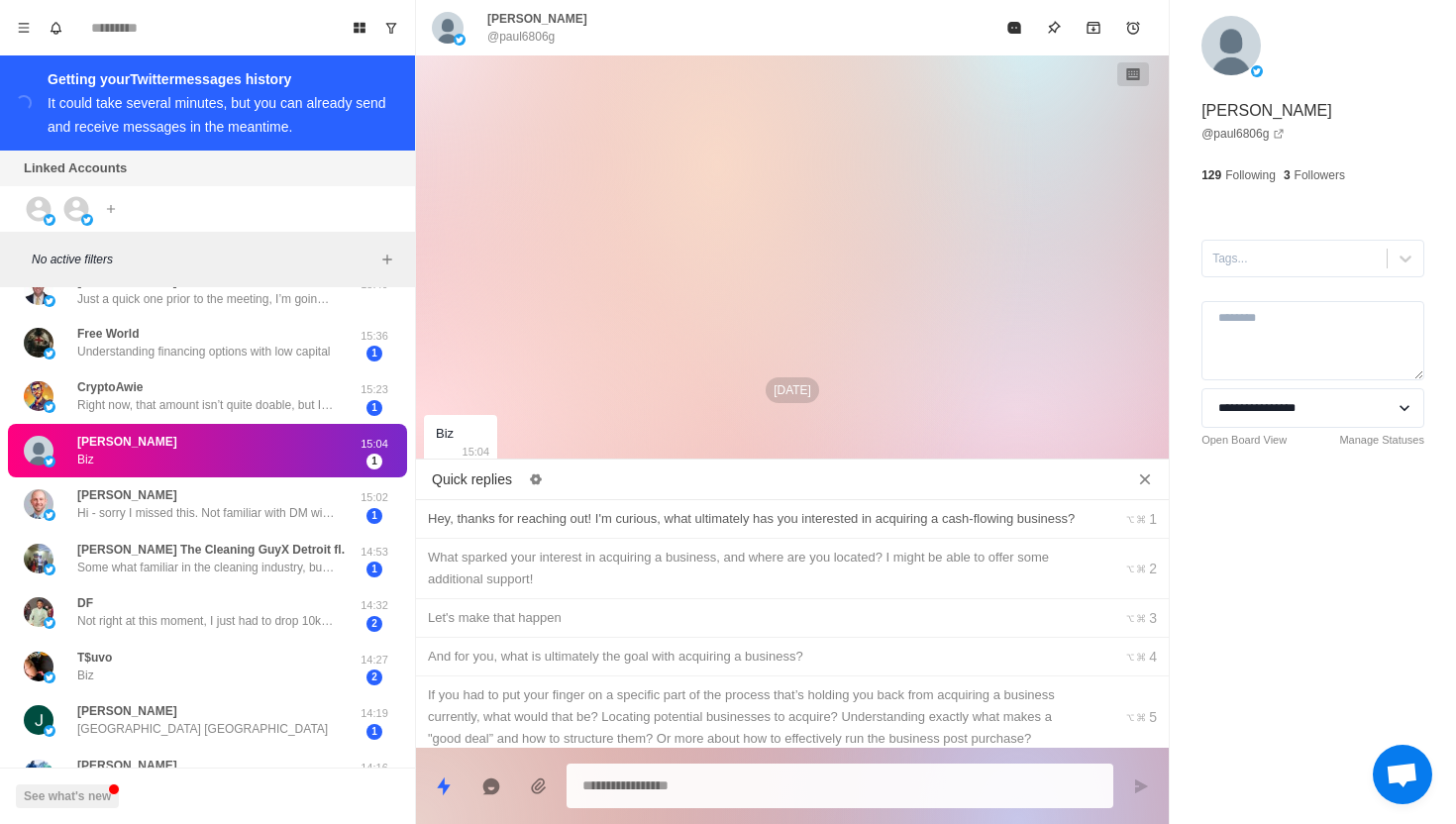 click on "Hey, thanks for reaching out!
I'm curious, what ultimately has you interested in acquiring a cash-flowing business?" at bounding box center (758, 519) 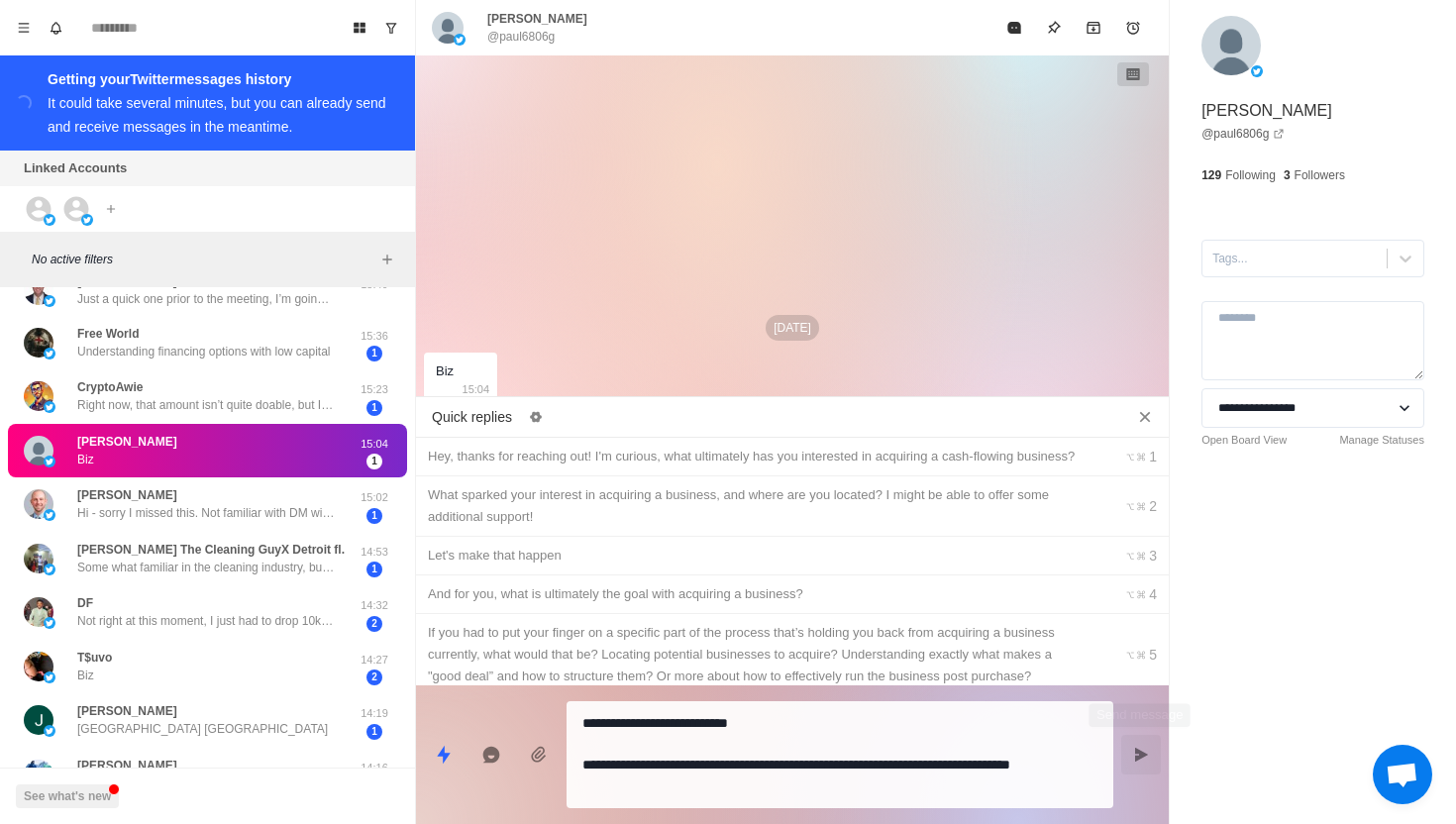 click at bounding box center [1141, 755] 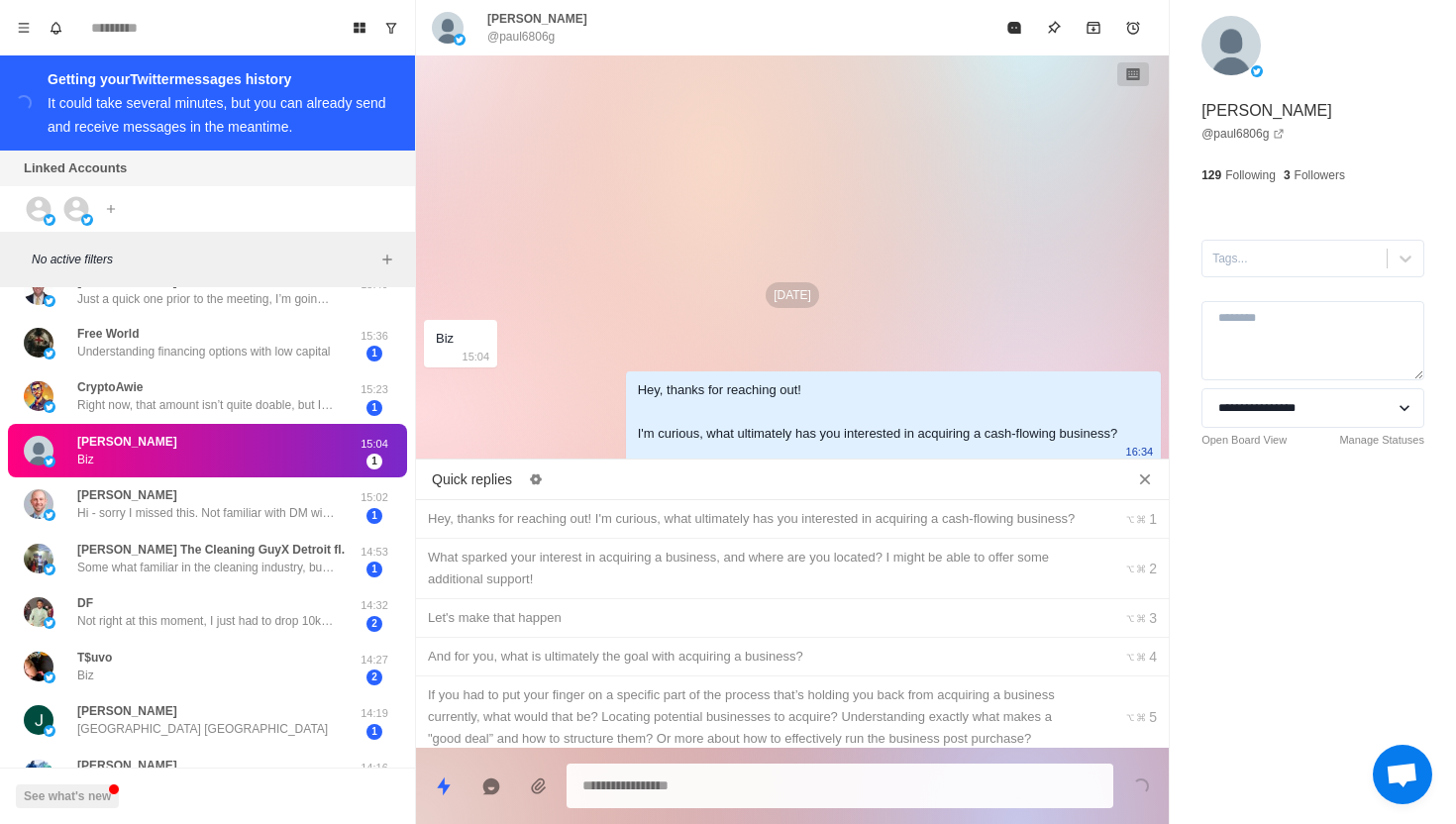 click on "[PERSON_NAME] 15:04 1" at bounding box center [207, 451] 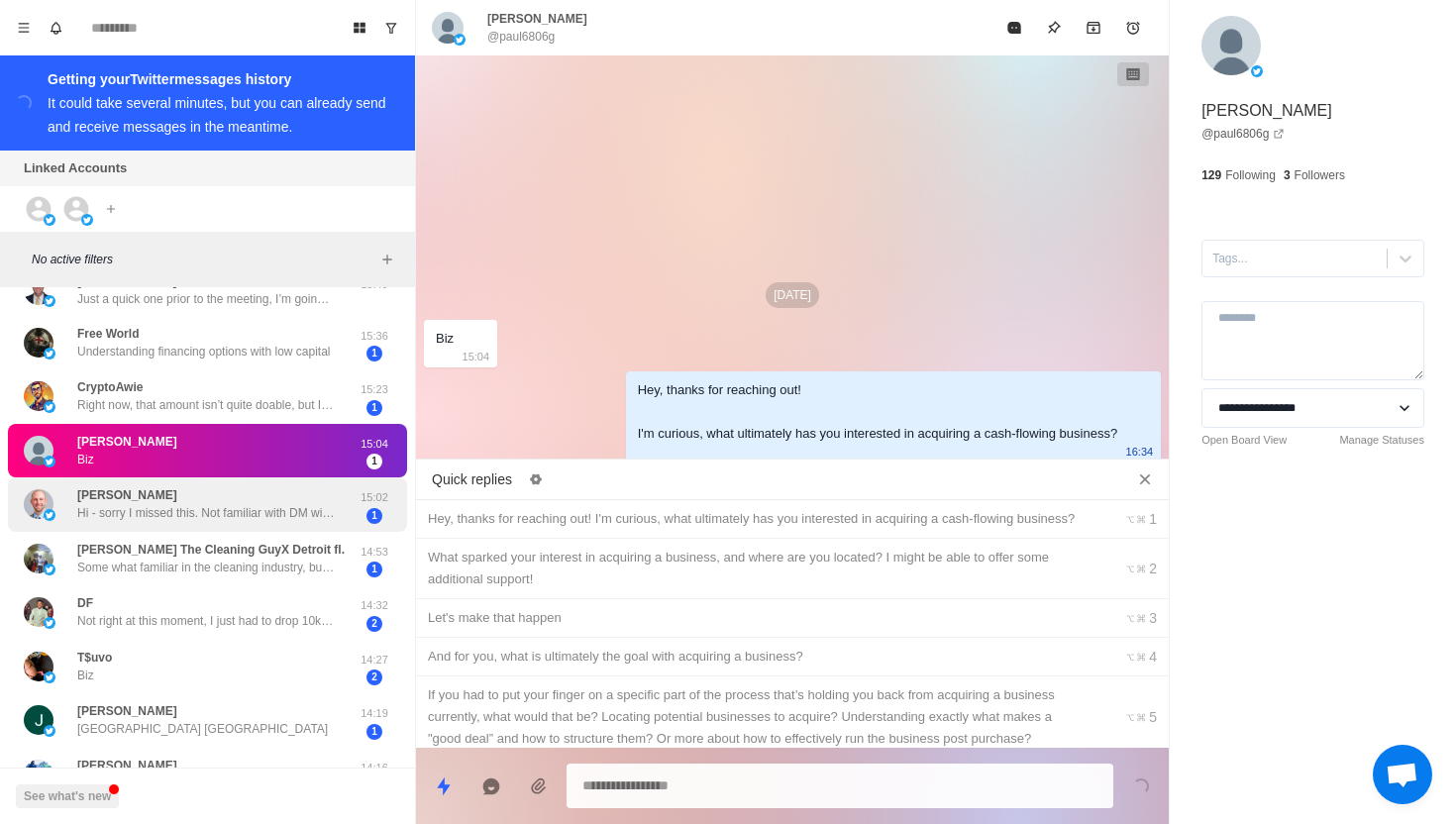 click on "[PERSON_NAME] Hi - sorry I missed this. Not familiar with DM within X. I want to earn passive income and build equity. I pursued acquiring a business in the past and was very close but the sellers backed out at the 11th hour." at bounding box center [206, 504] 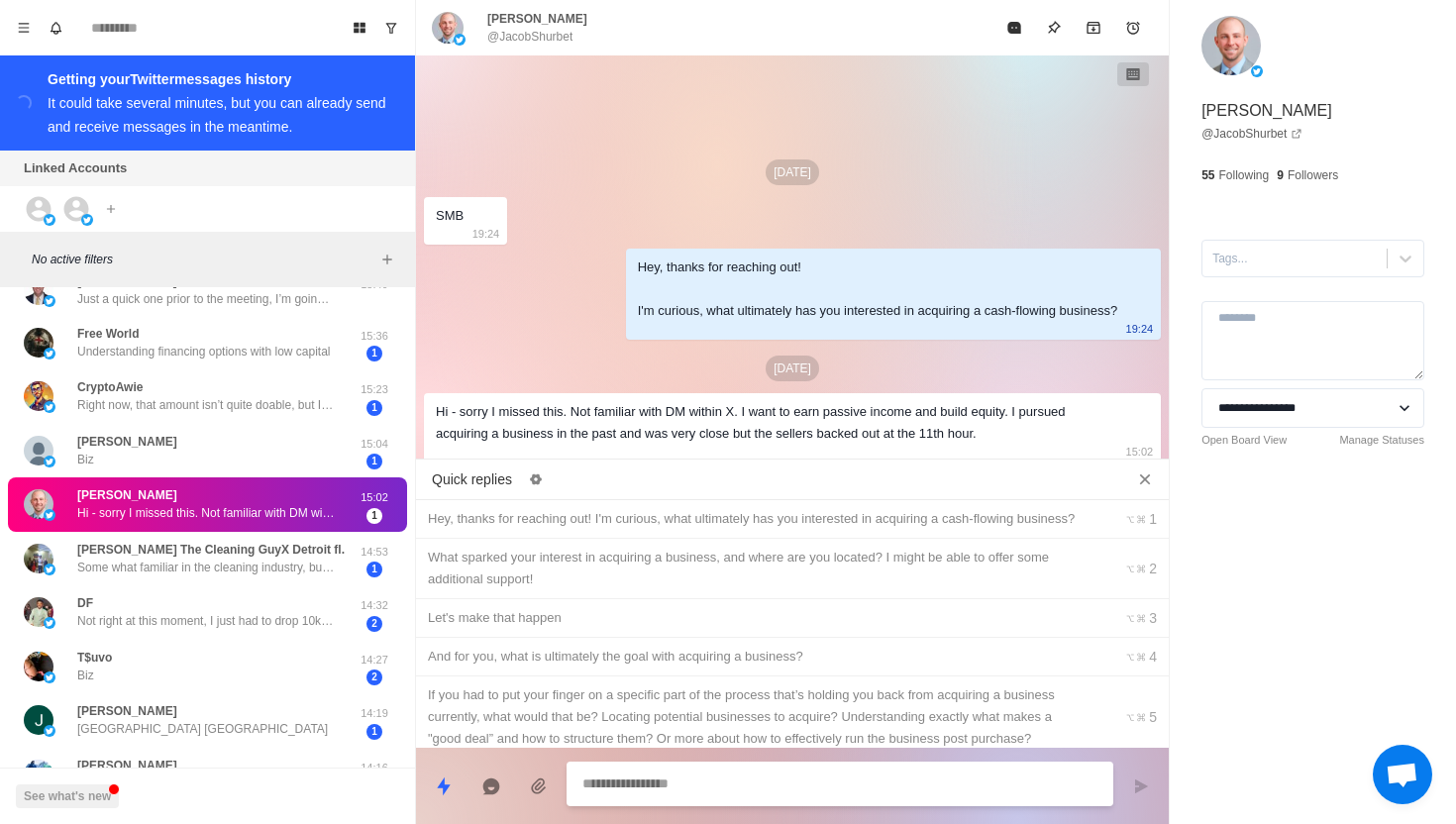 scroll, scrollTop: 0, scrollLeft: 0, axis: both 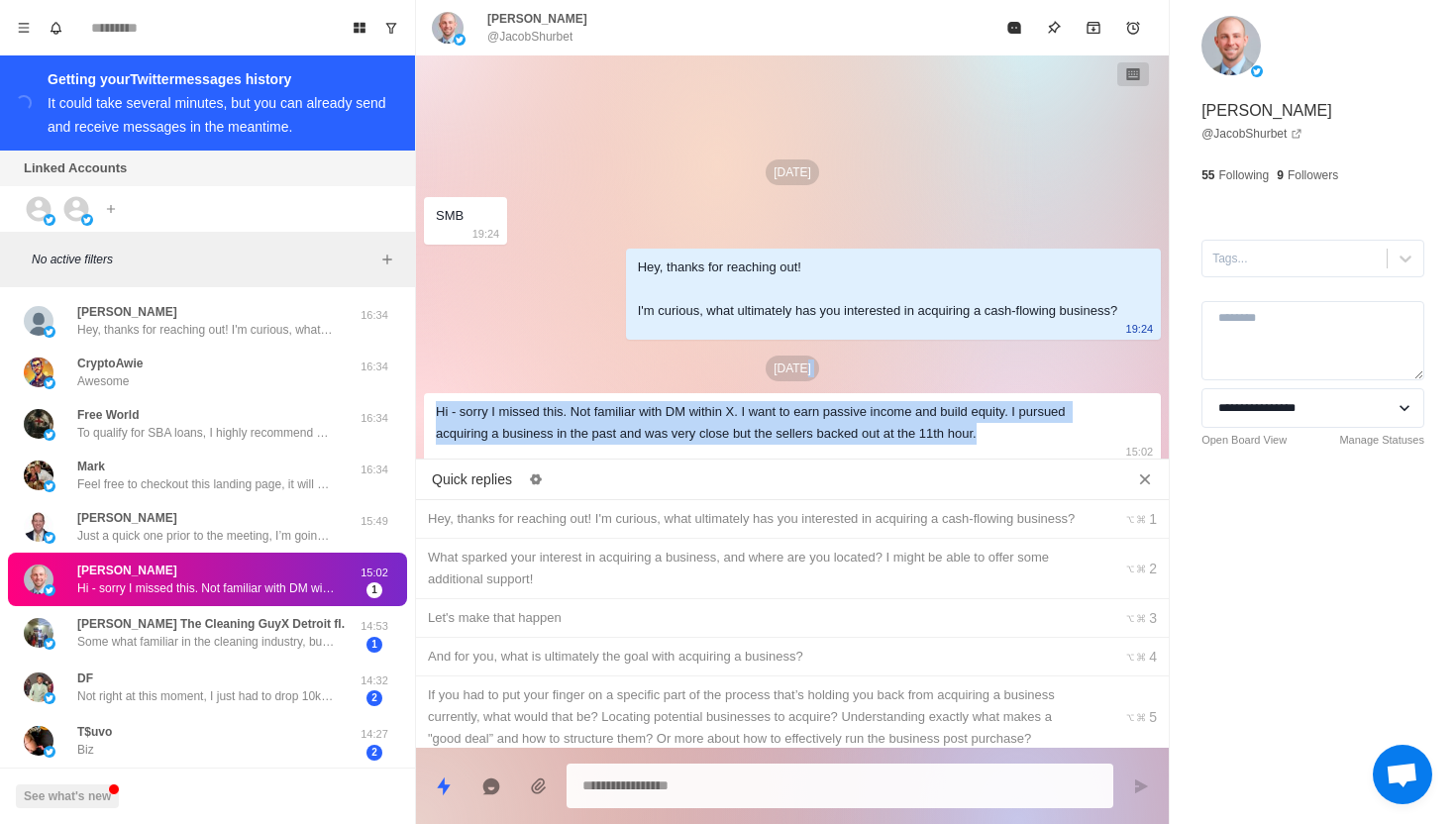 drag, startPoint x: 1013, startPoint y: 437, endPoint x: 691, endPoint y: 375, distance: 327.915 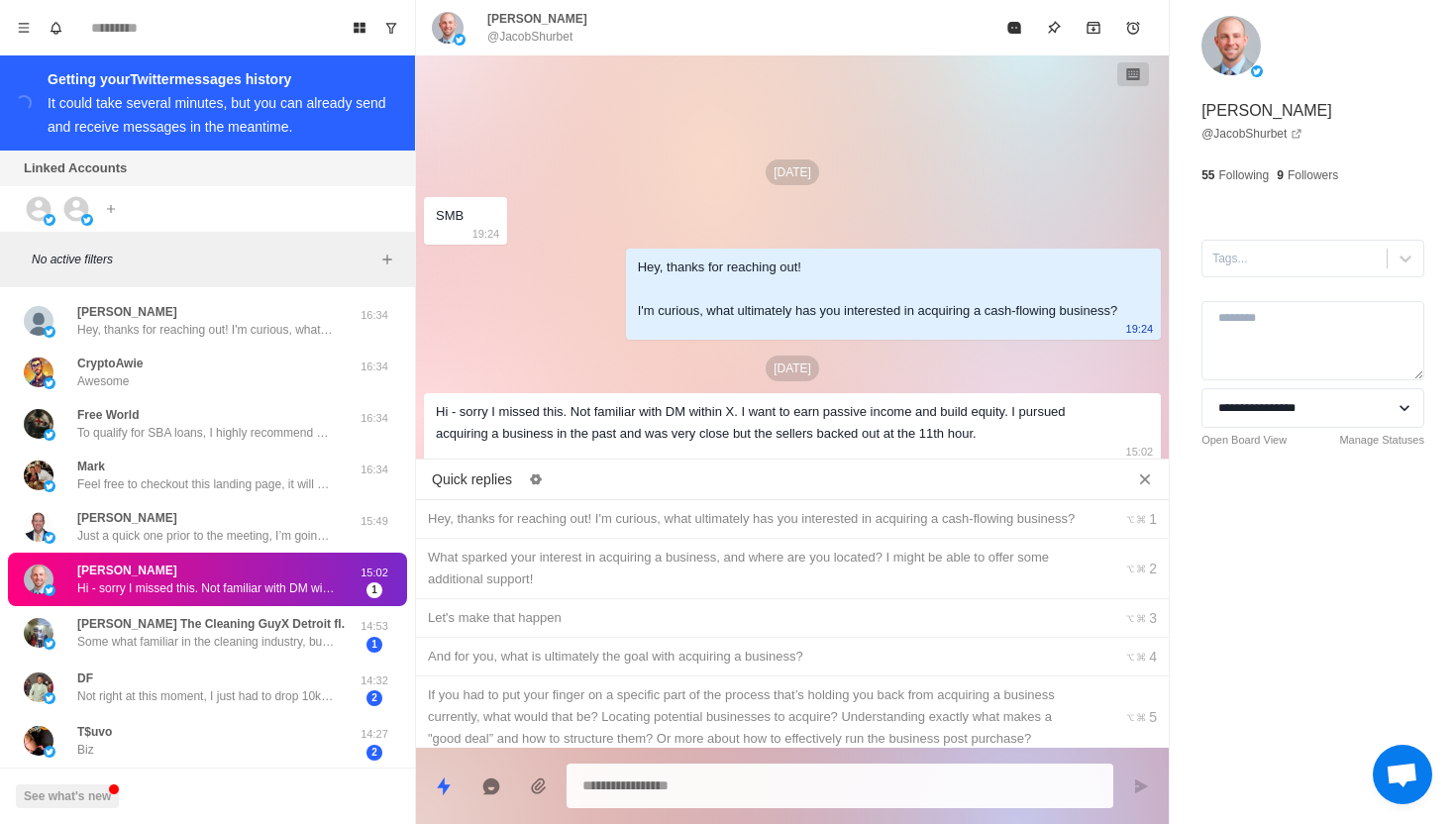 click at bounding box center (840, 785) 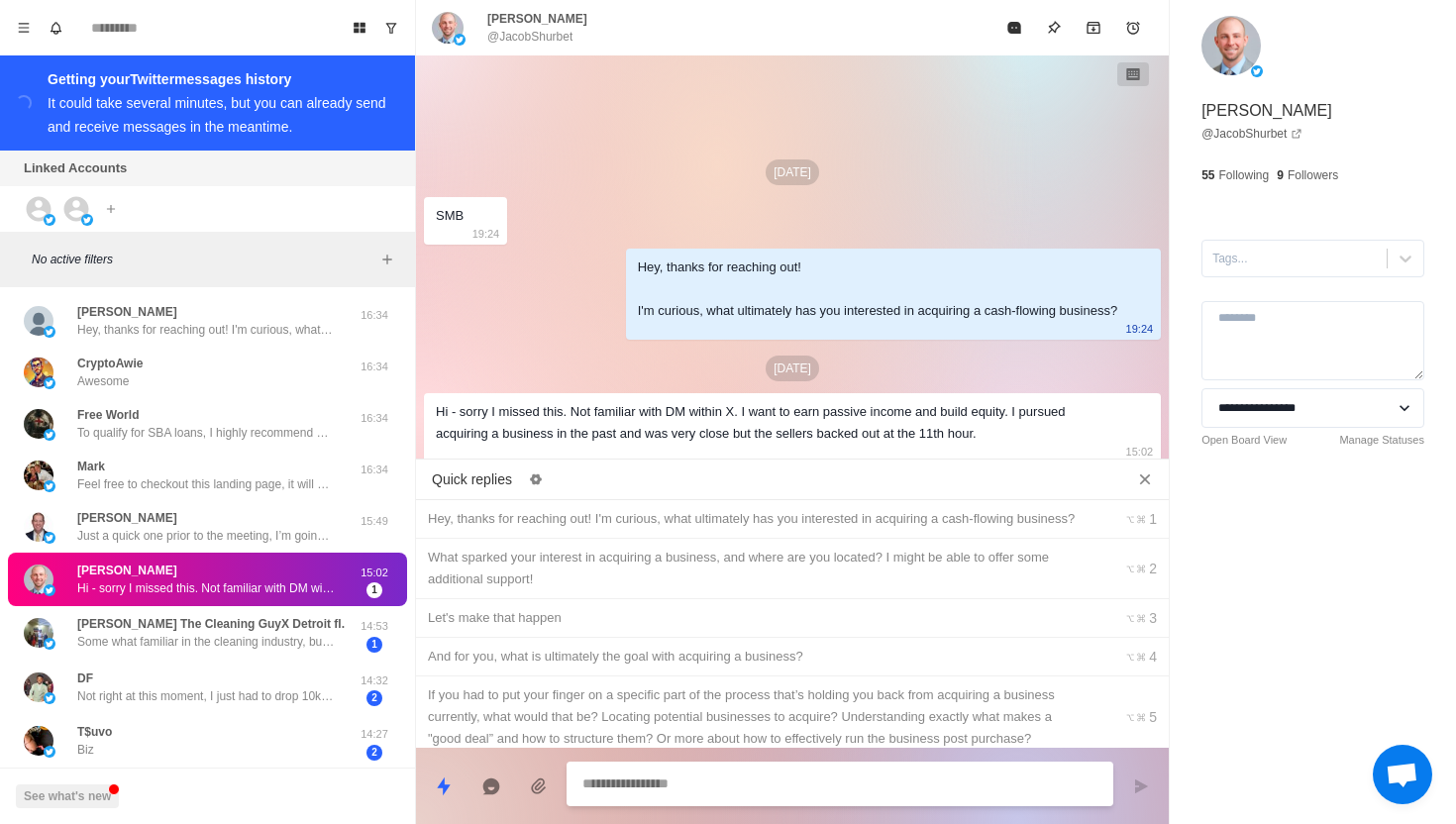 type on "*" 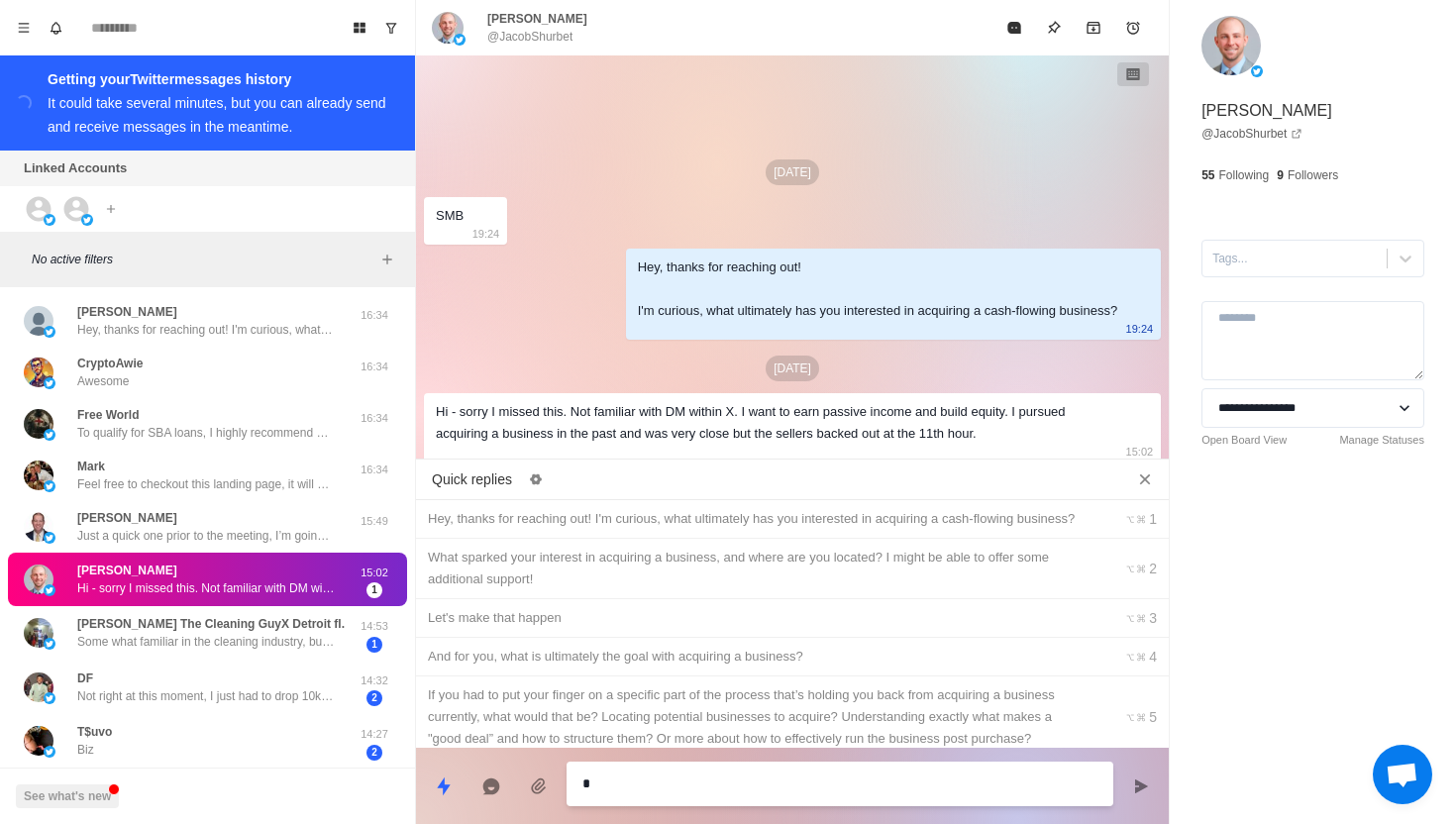 type on "*" 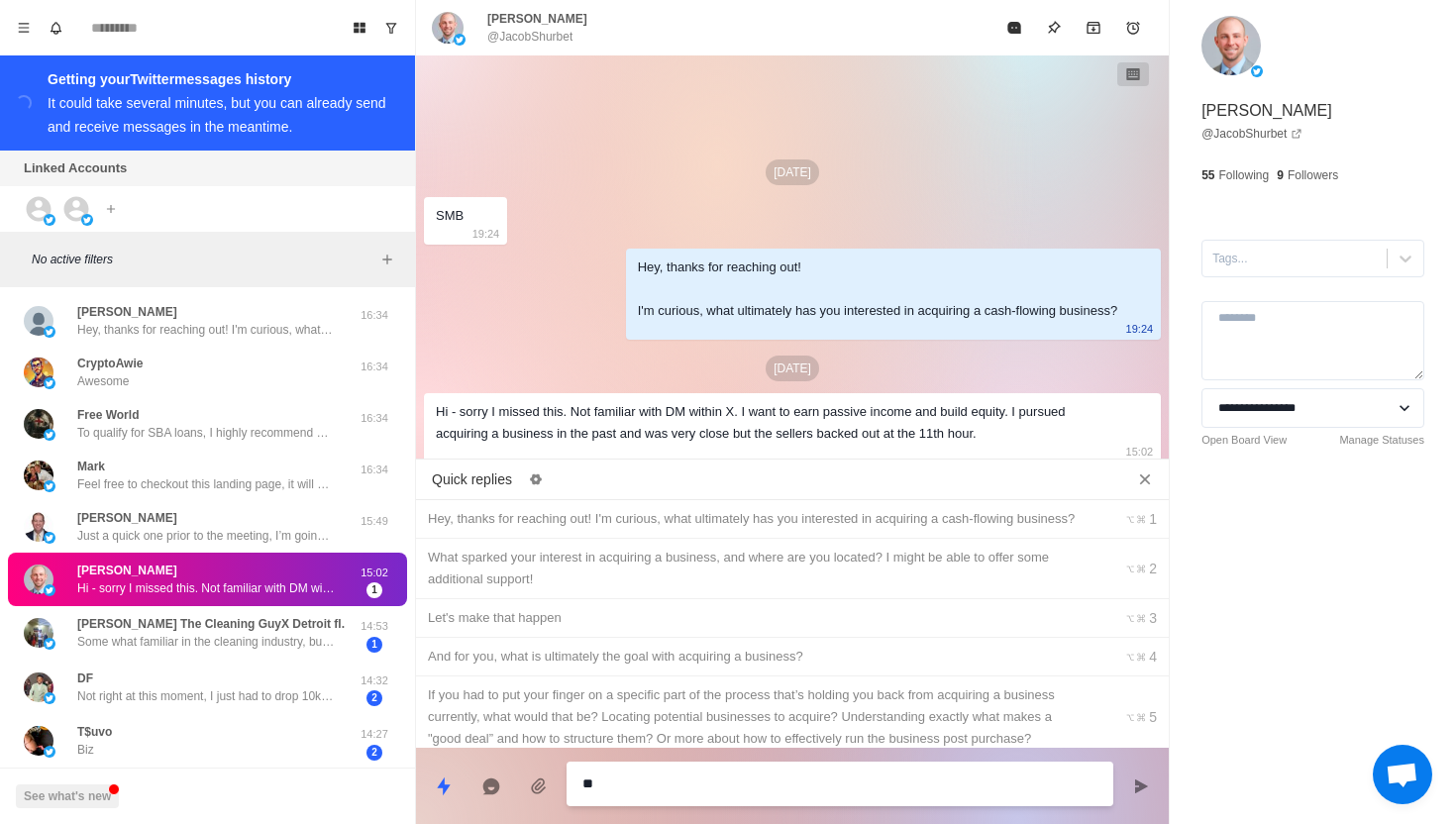 type on "*" 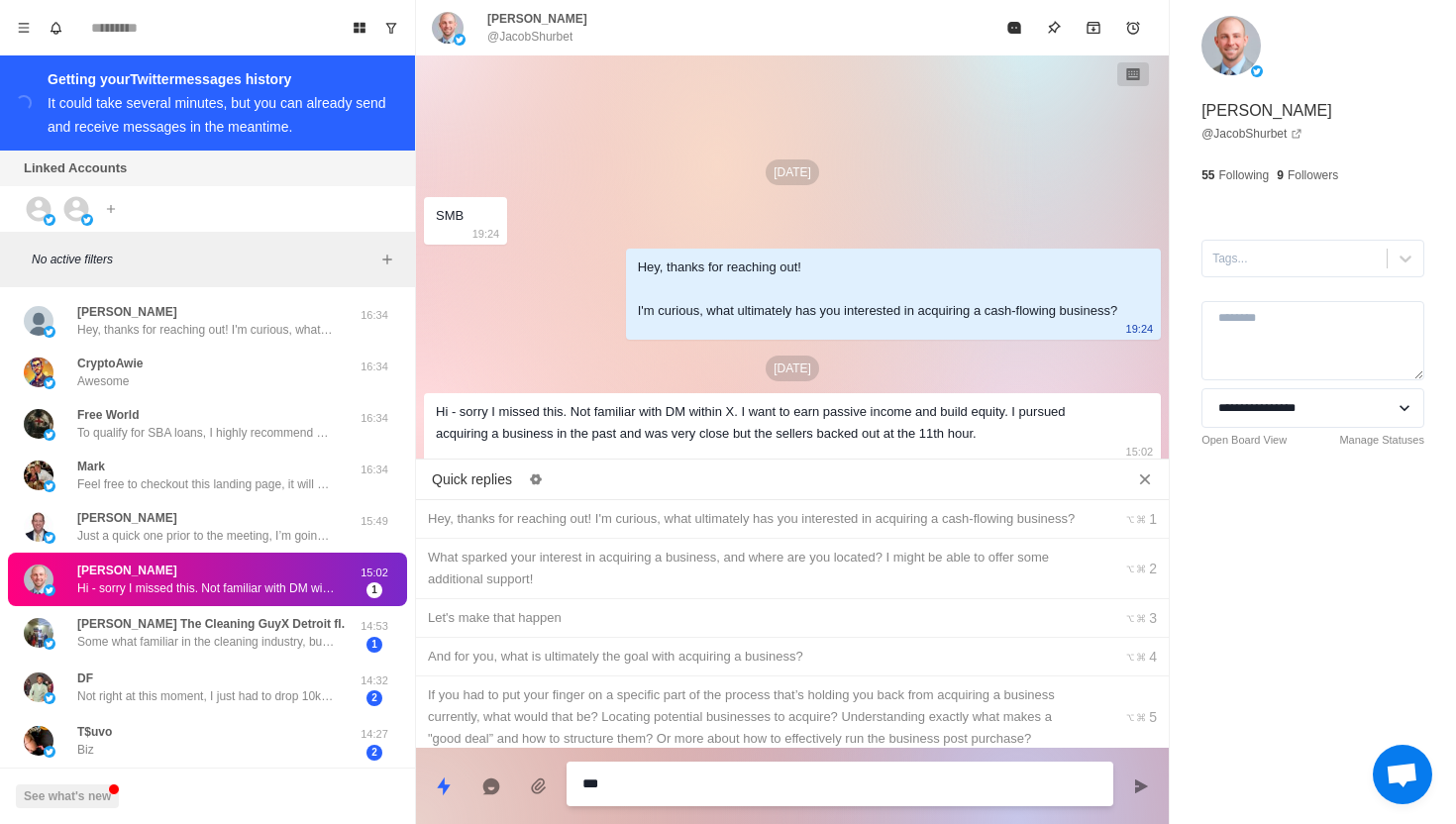type on "*" 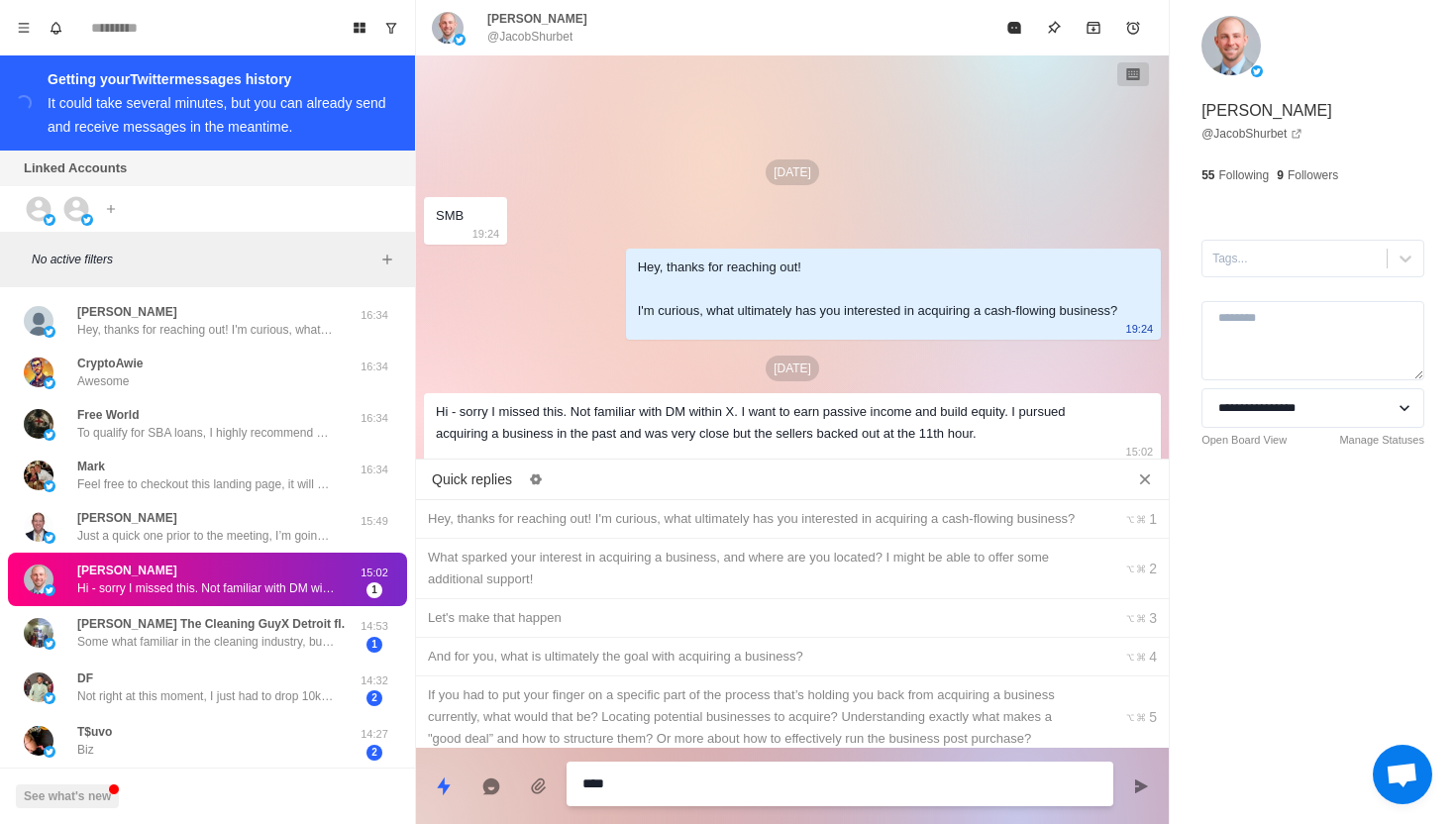 type on "*****" 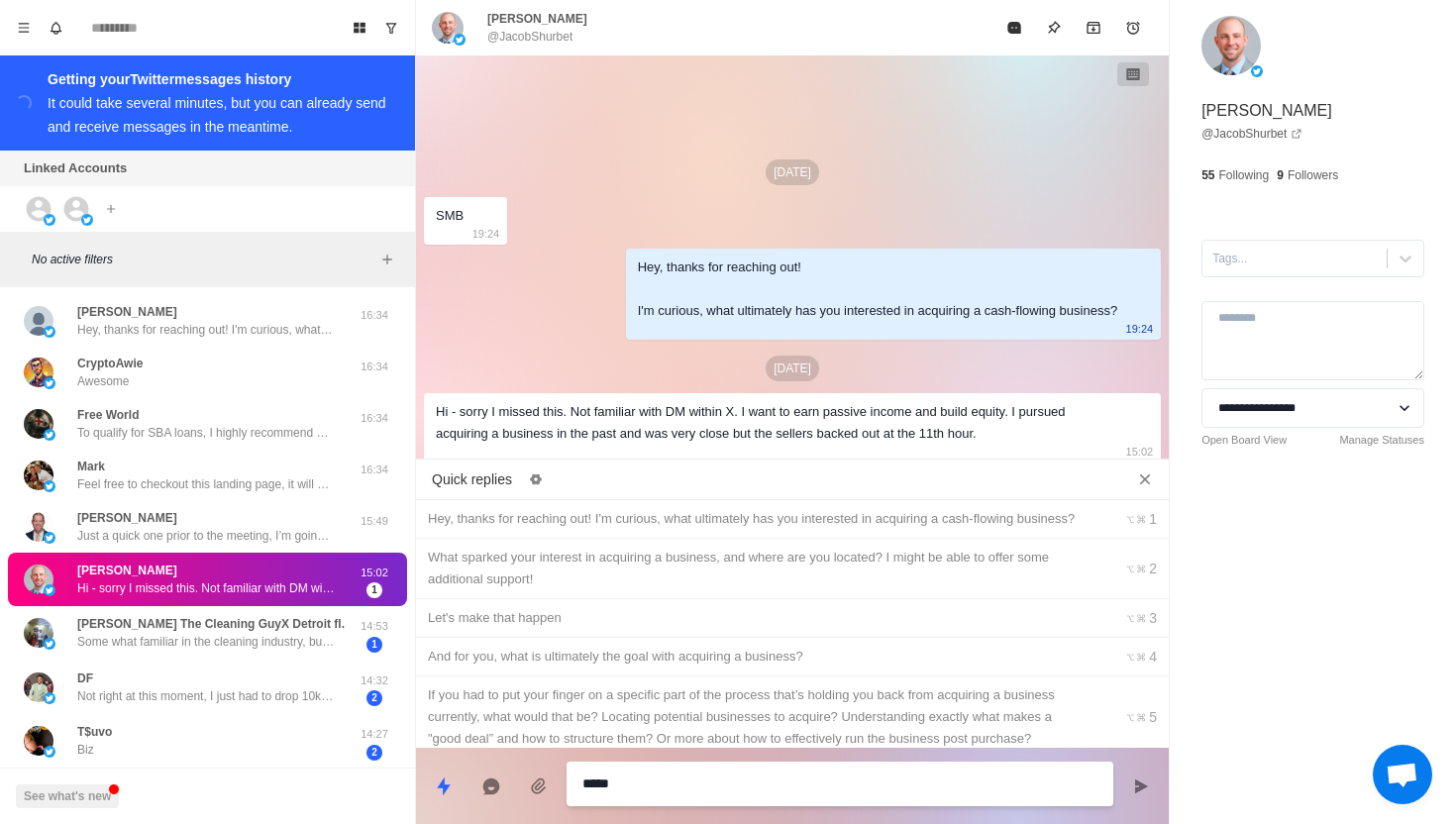 type on "*" 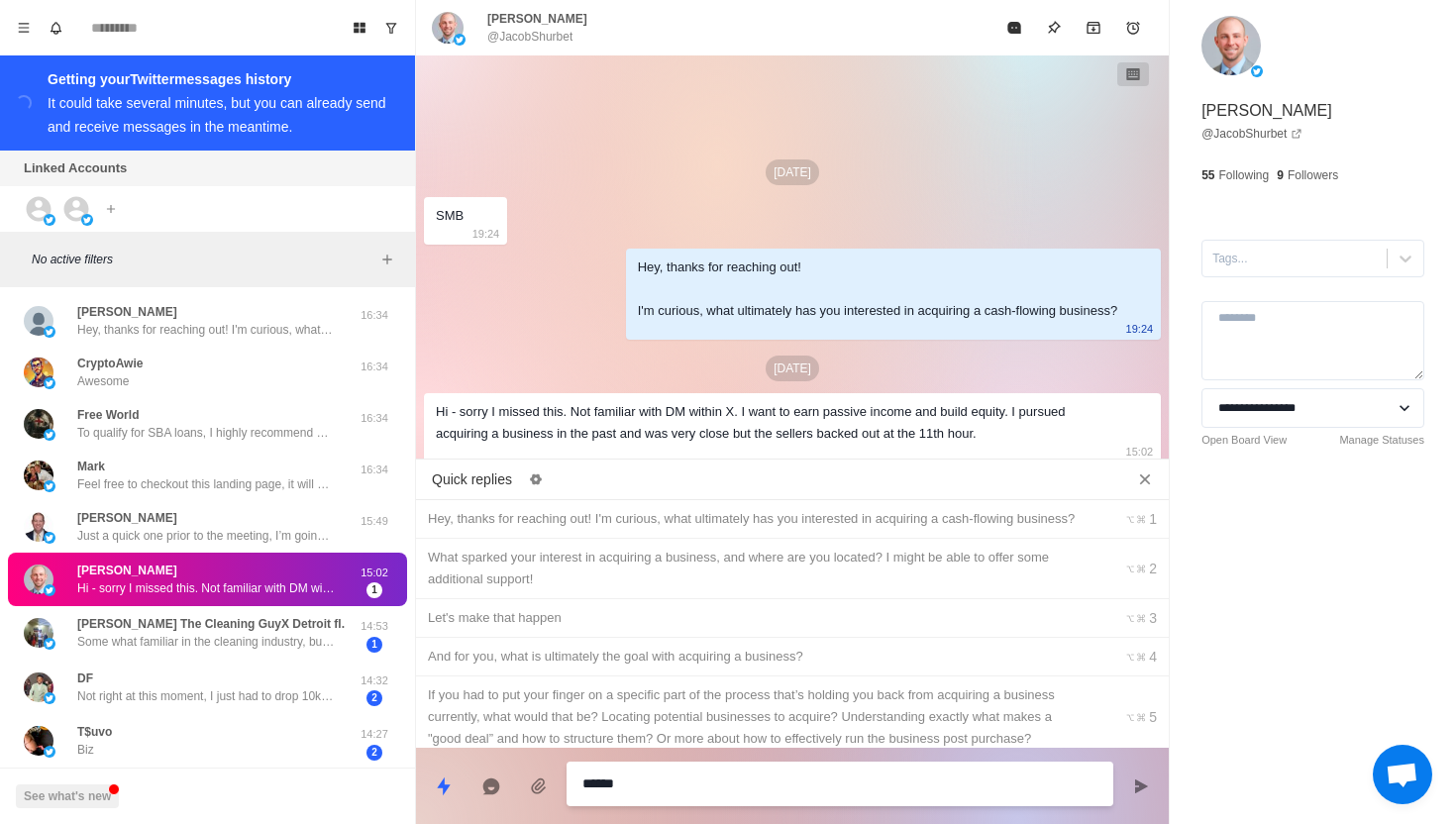 type on "*" 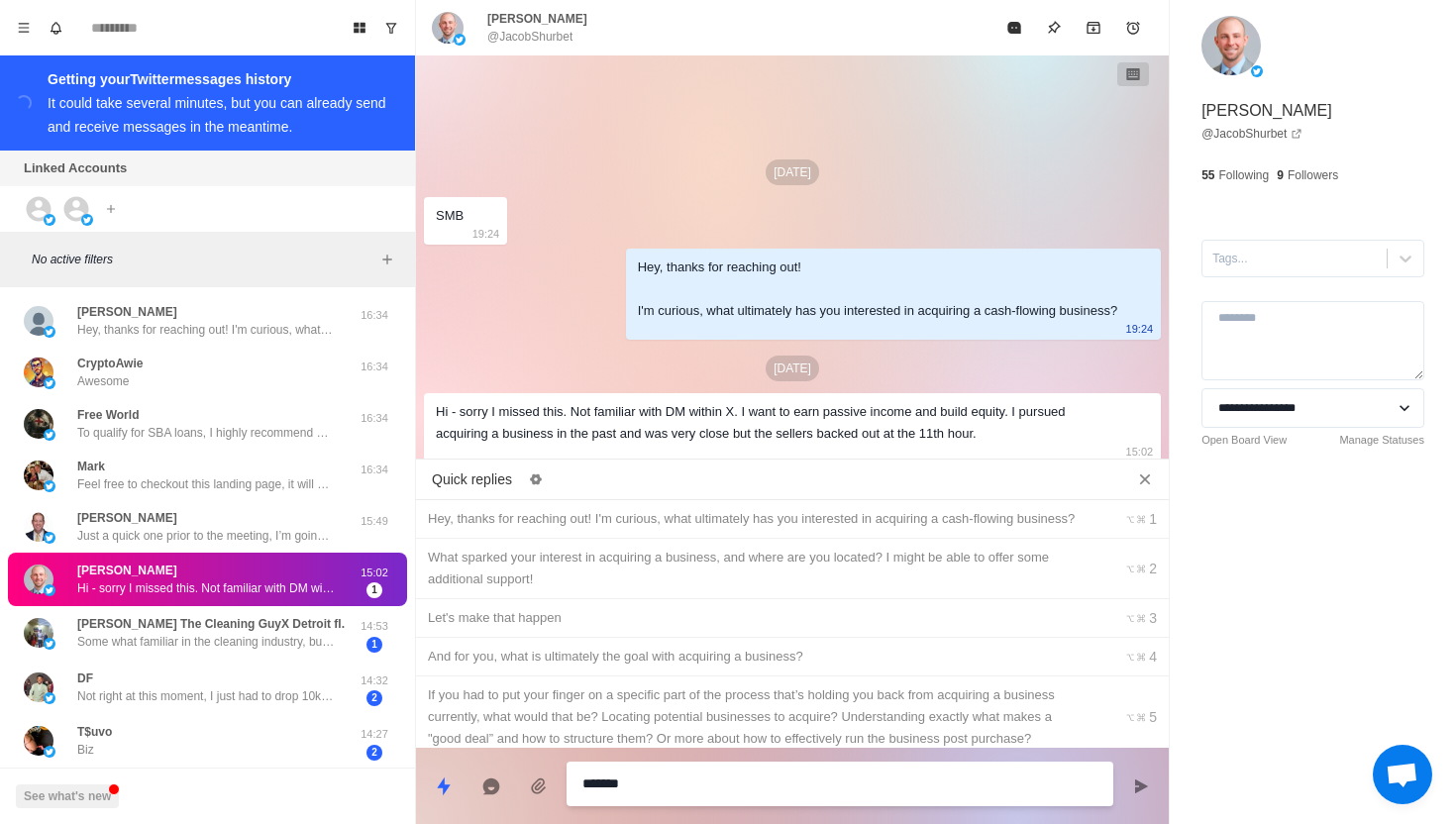 type on "*" 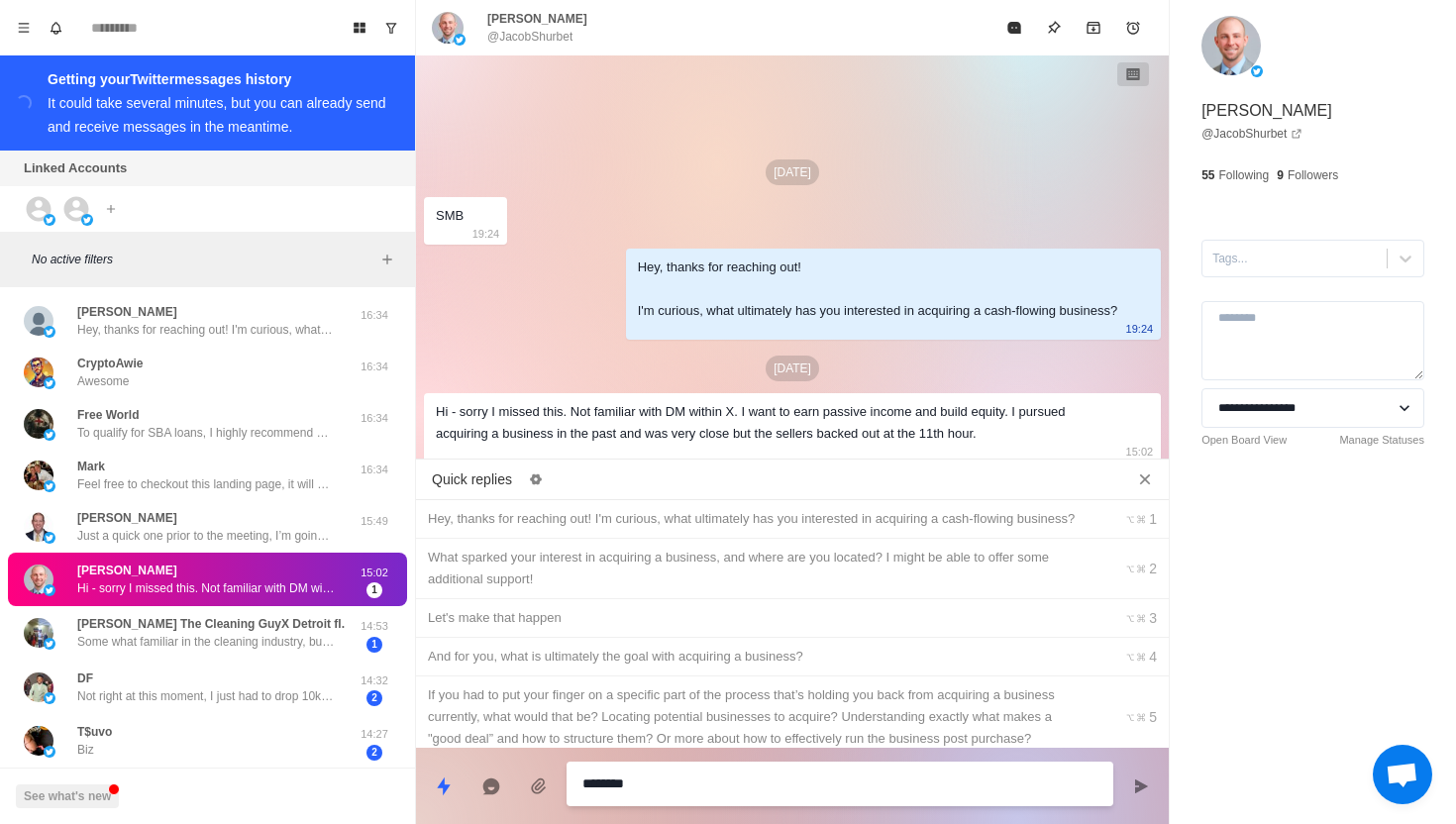 type on "*" 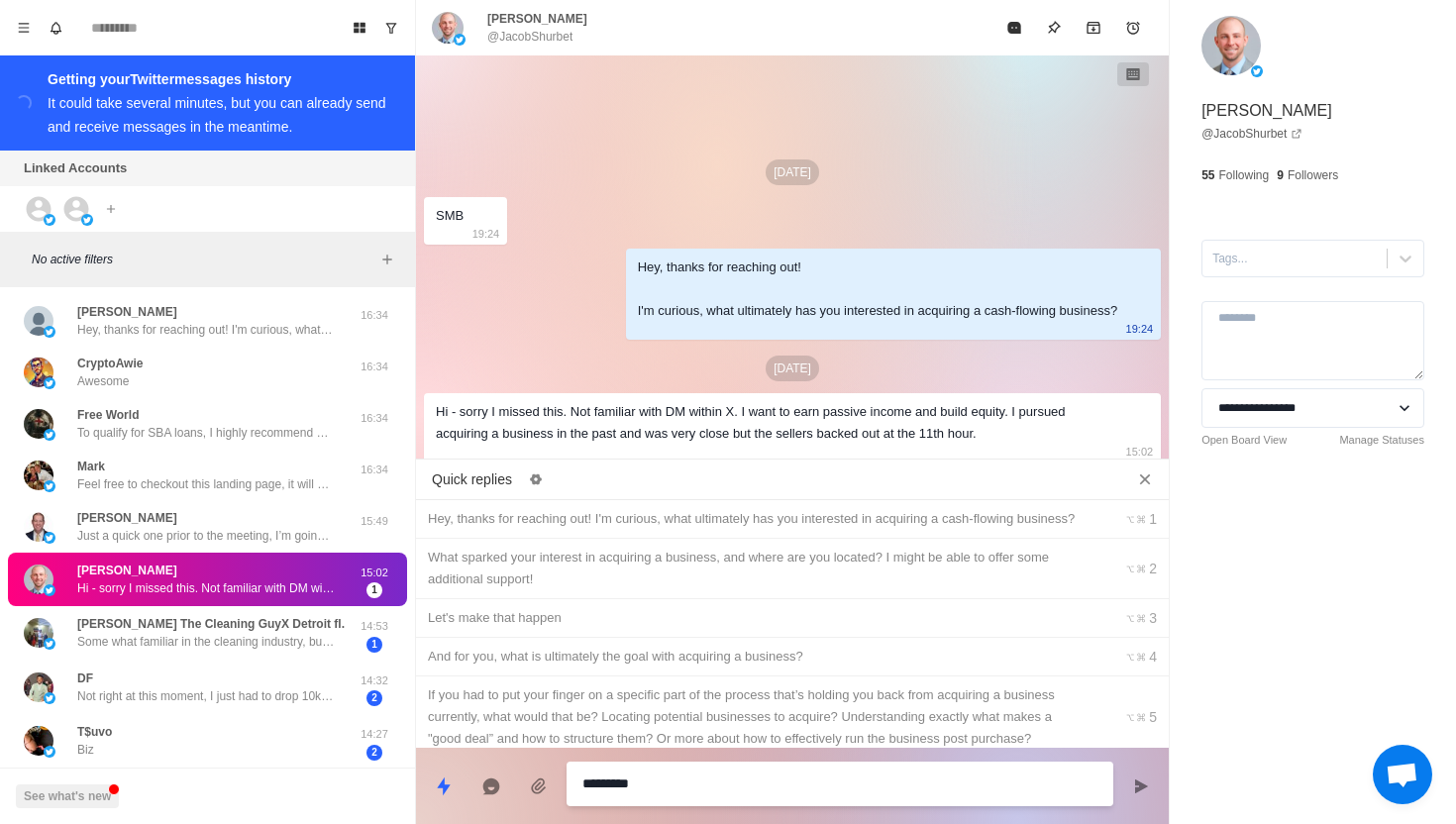 type on "*" 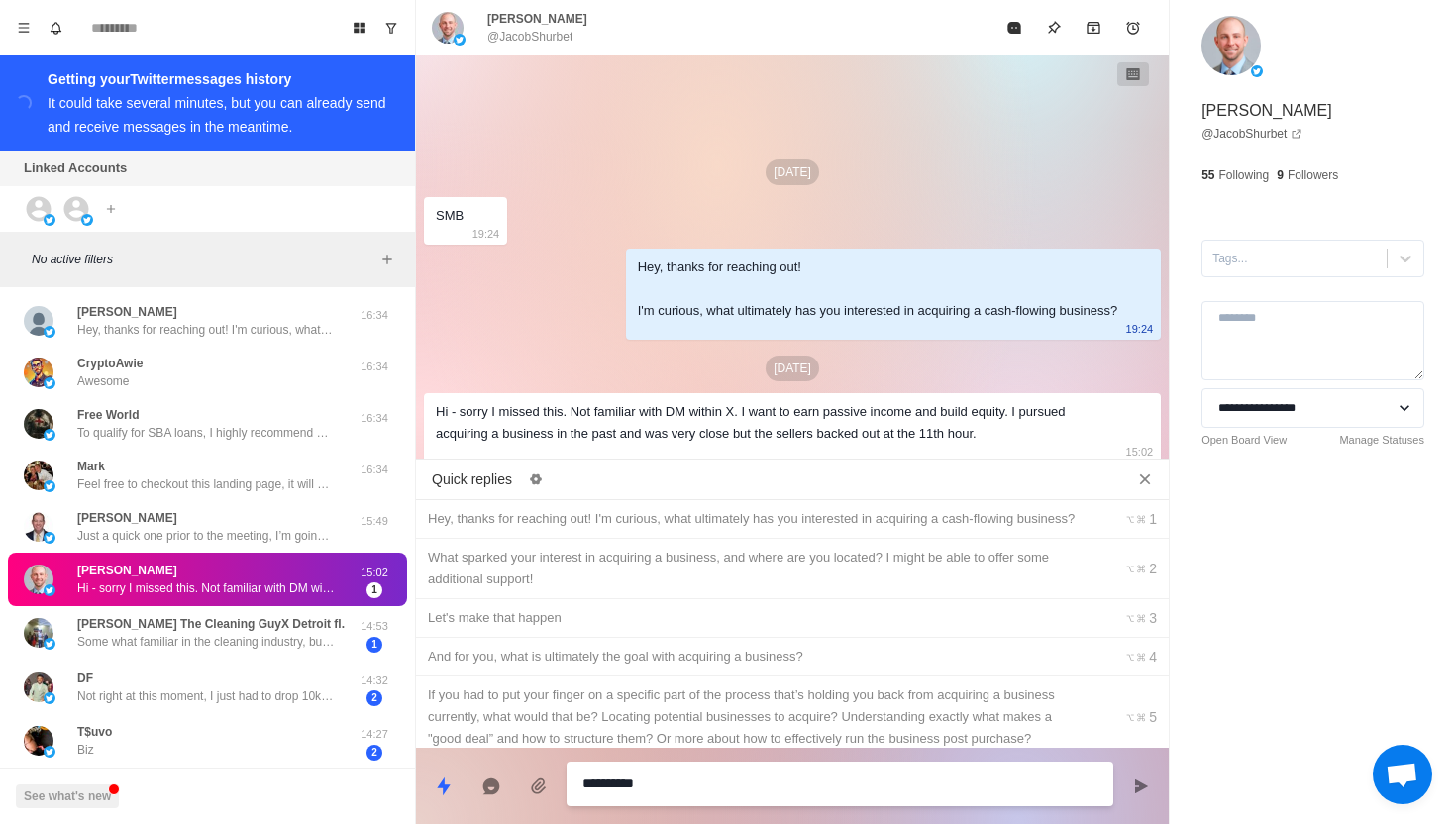type on "*" 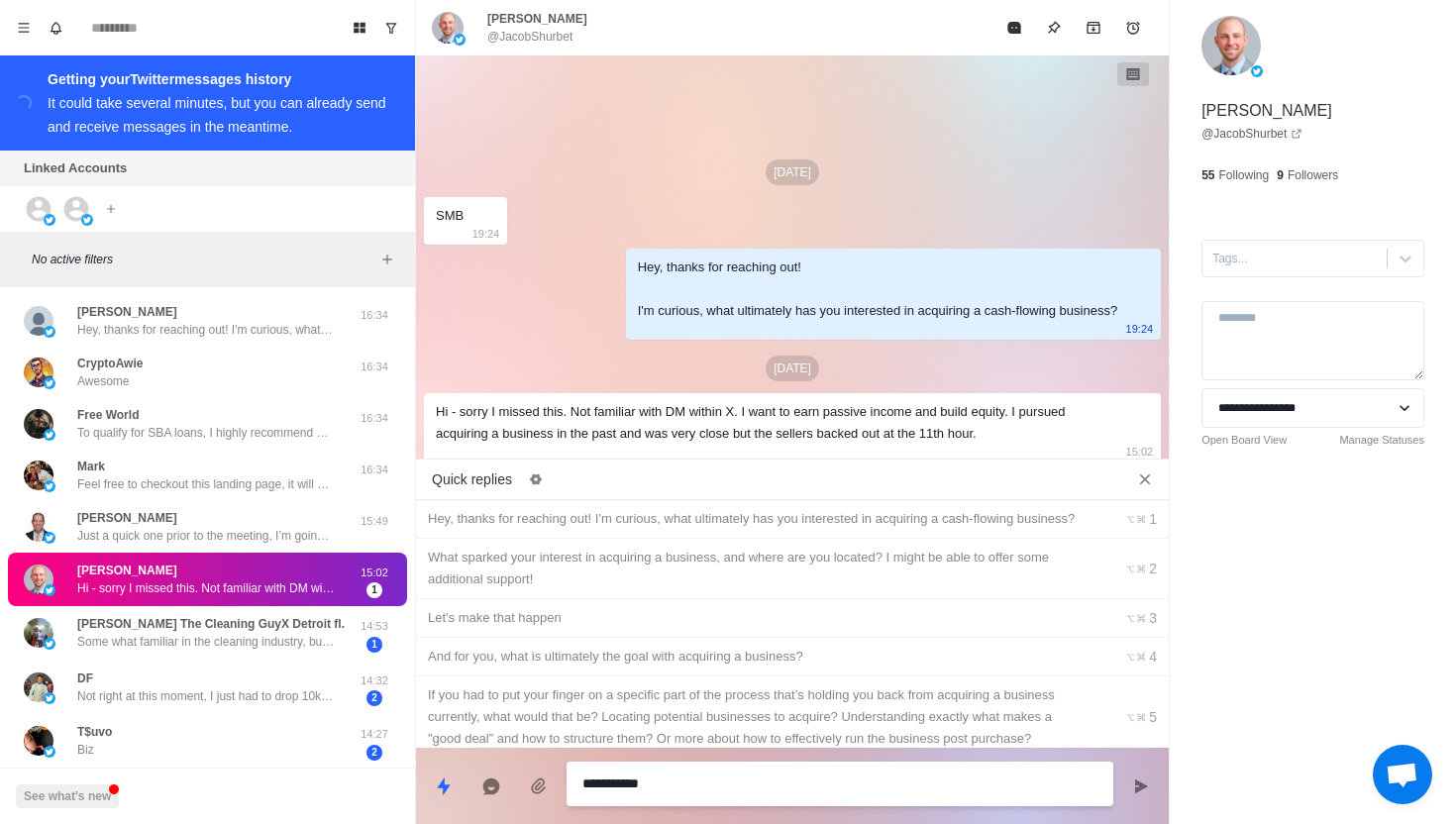 type on "*" 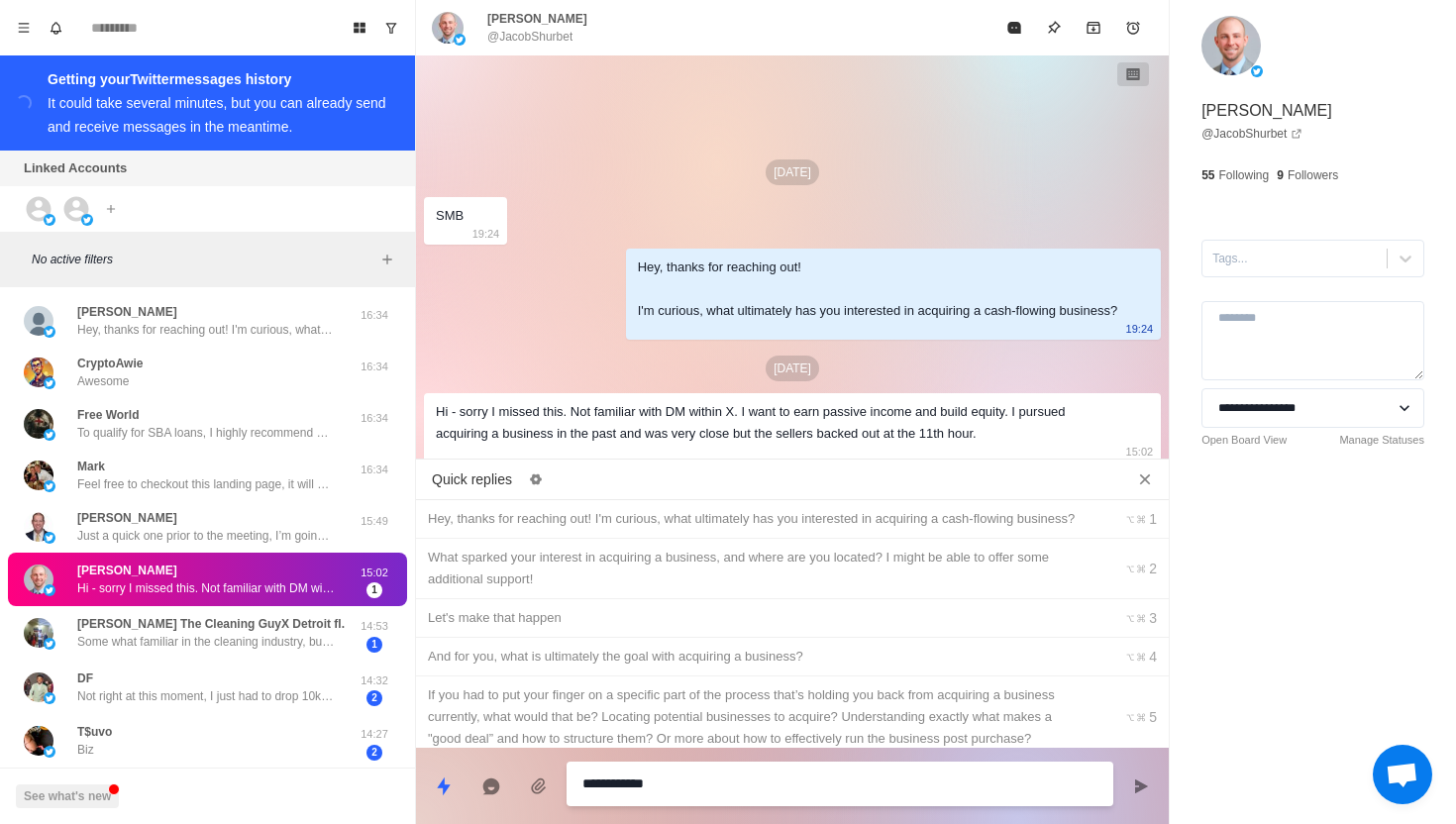 type on "*" 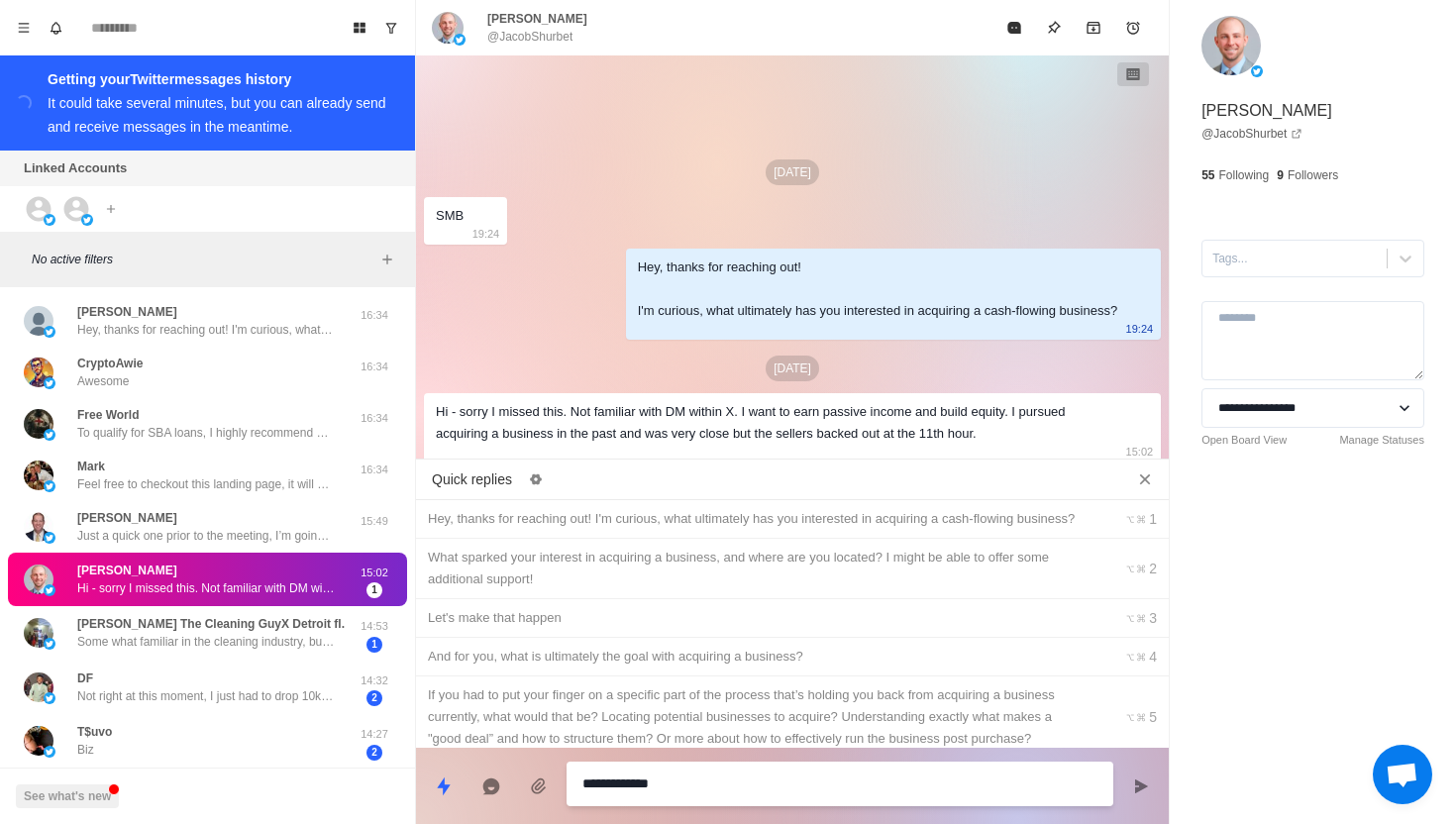 type on "*" 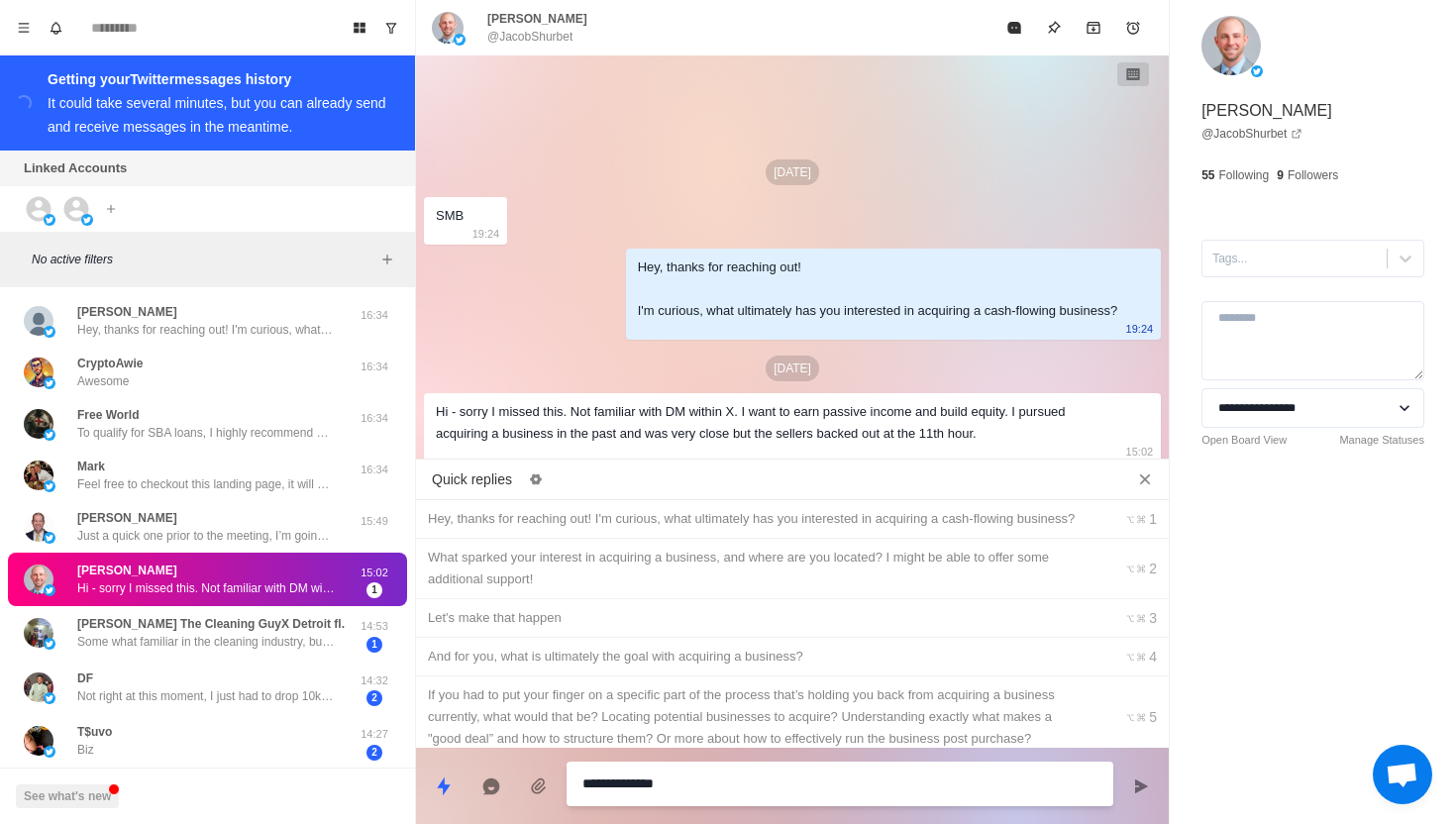 type on "*" 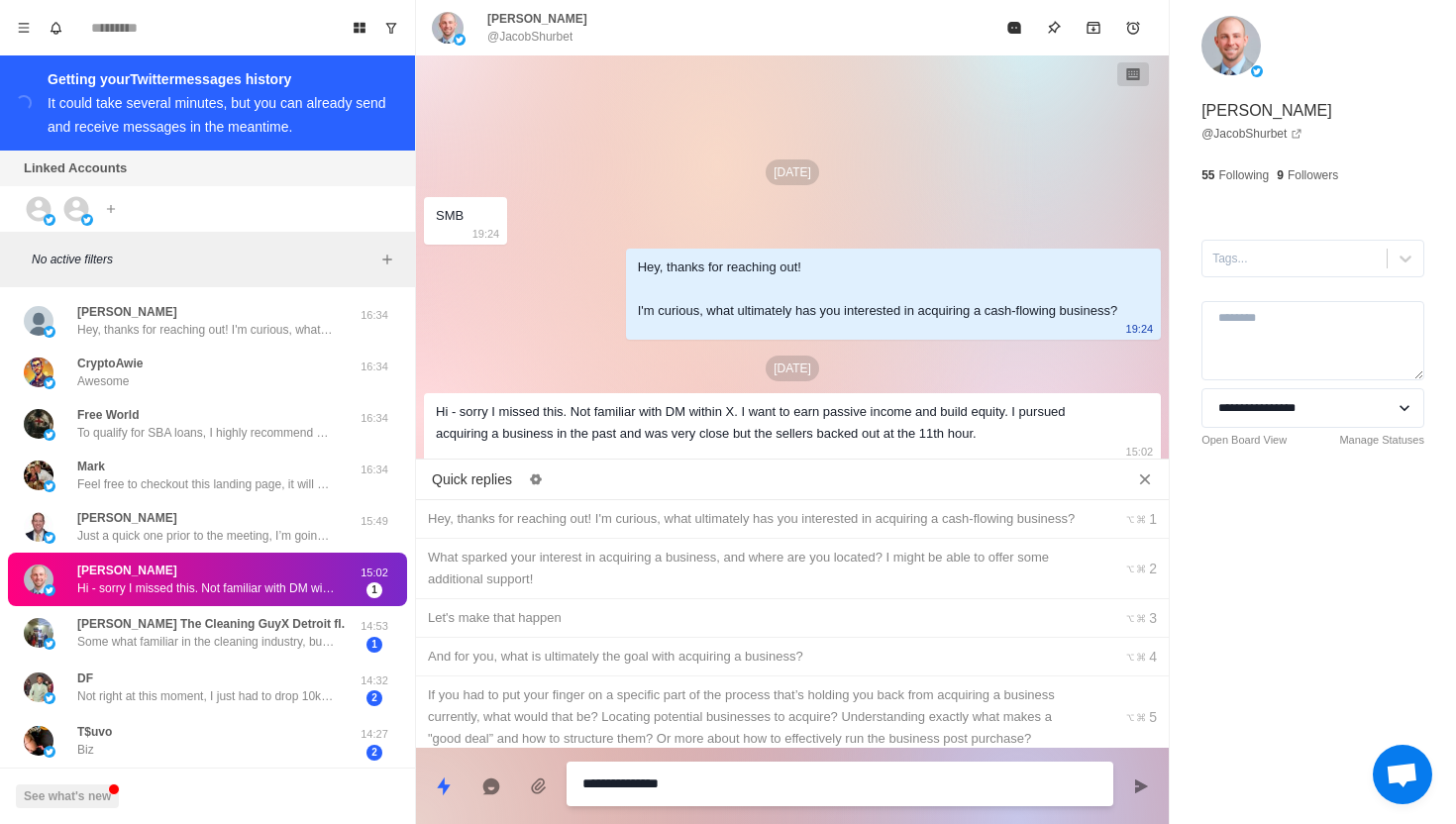 type on "*" 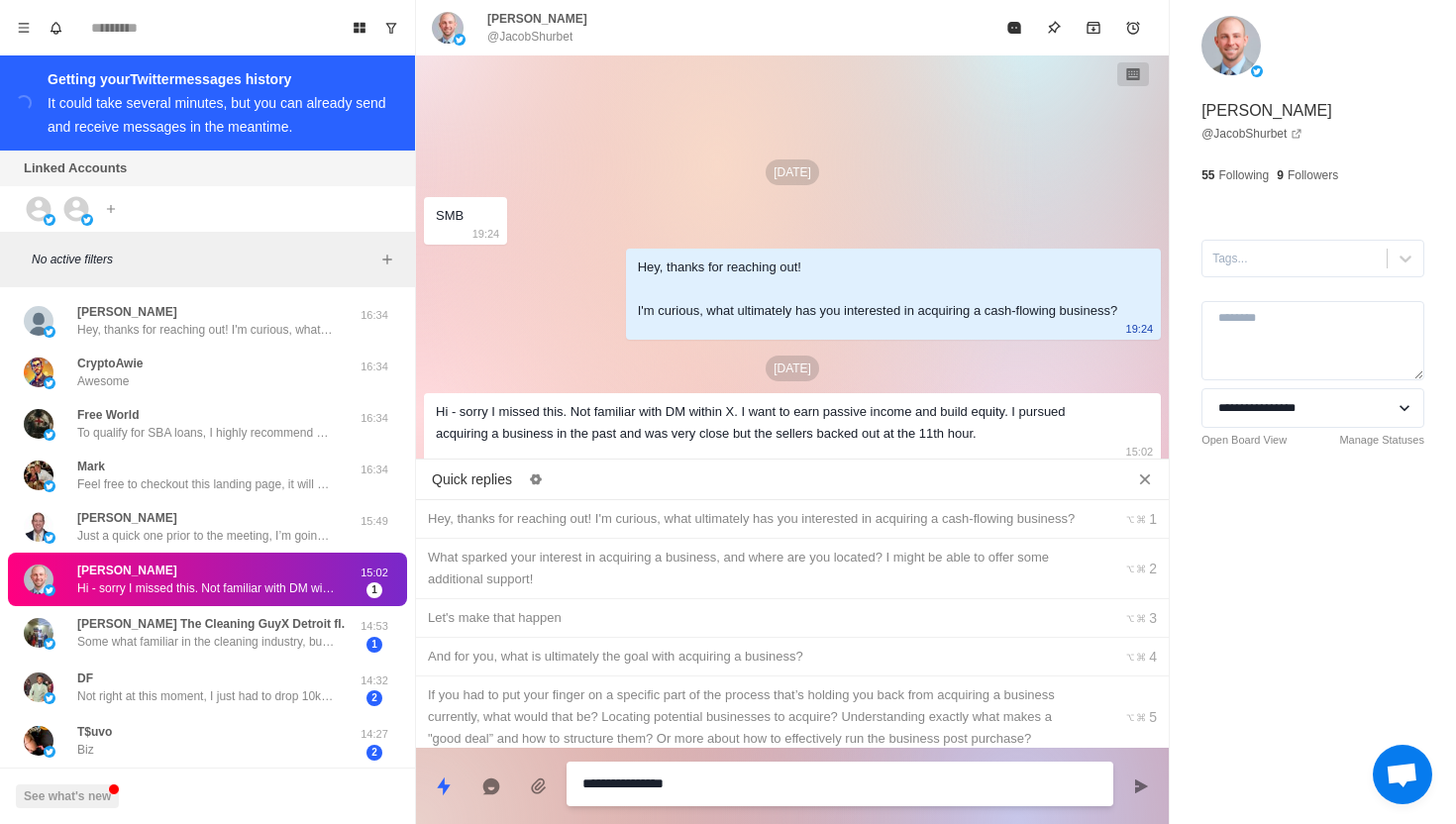 type on "*" 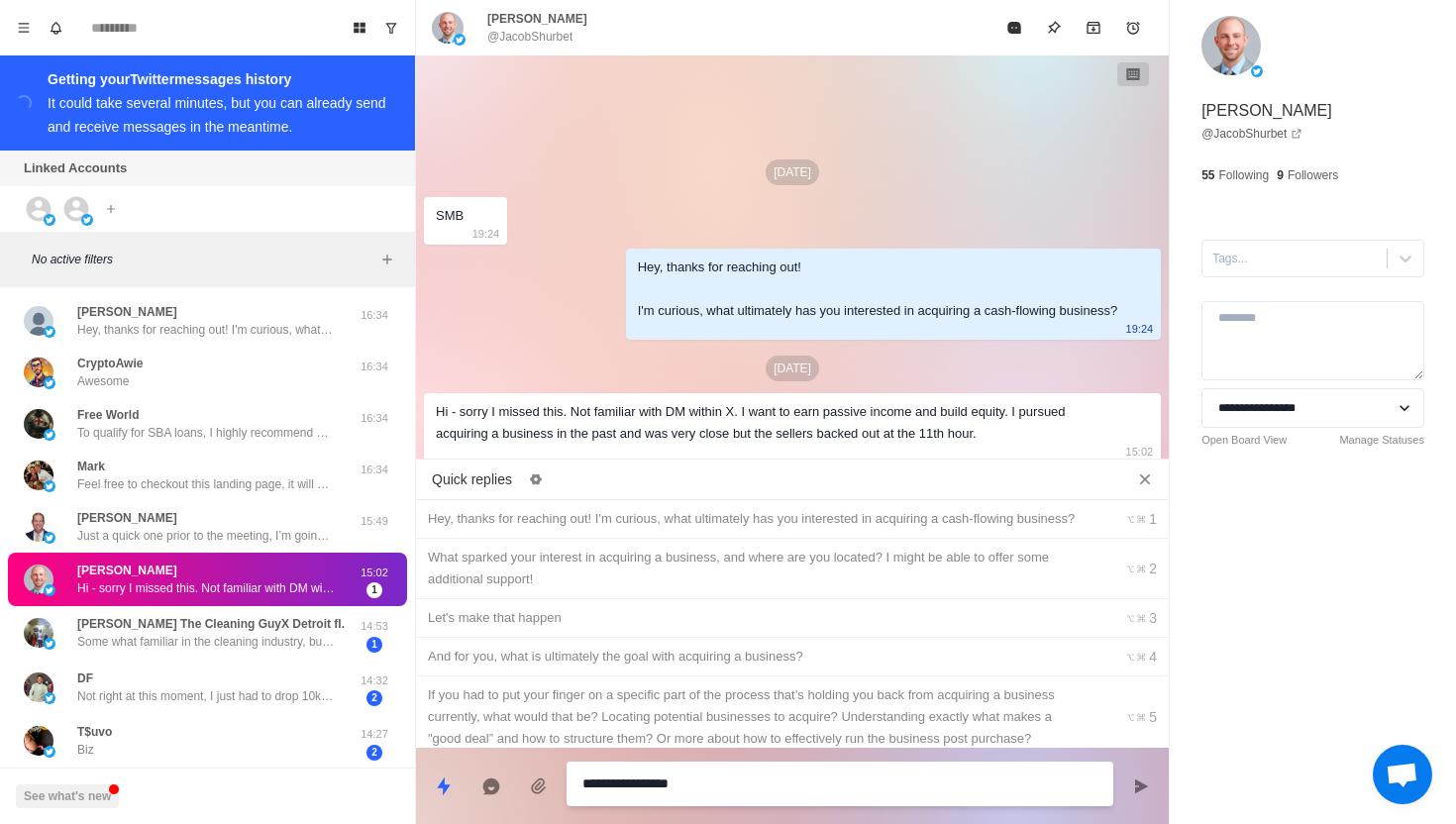 type on "*" 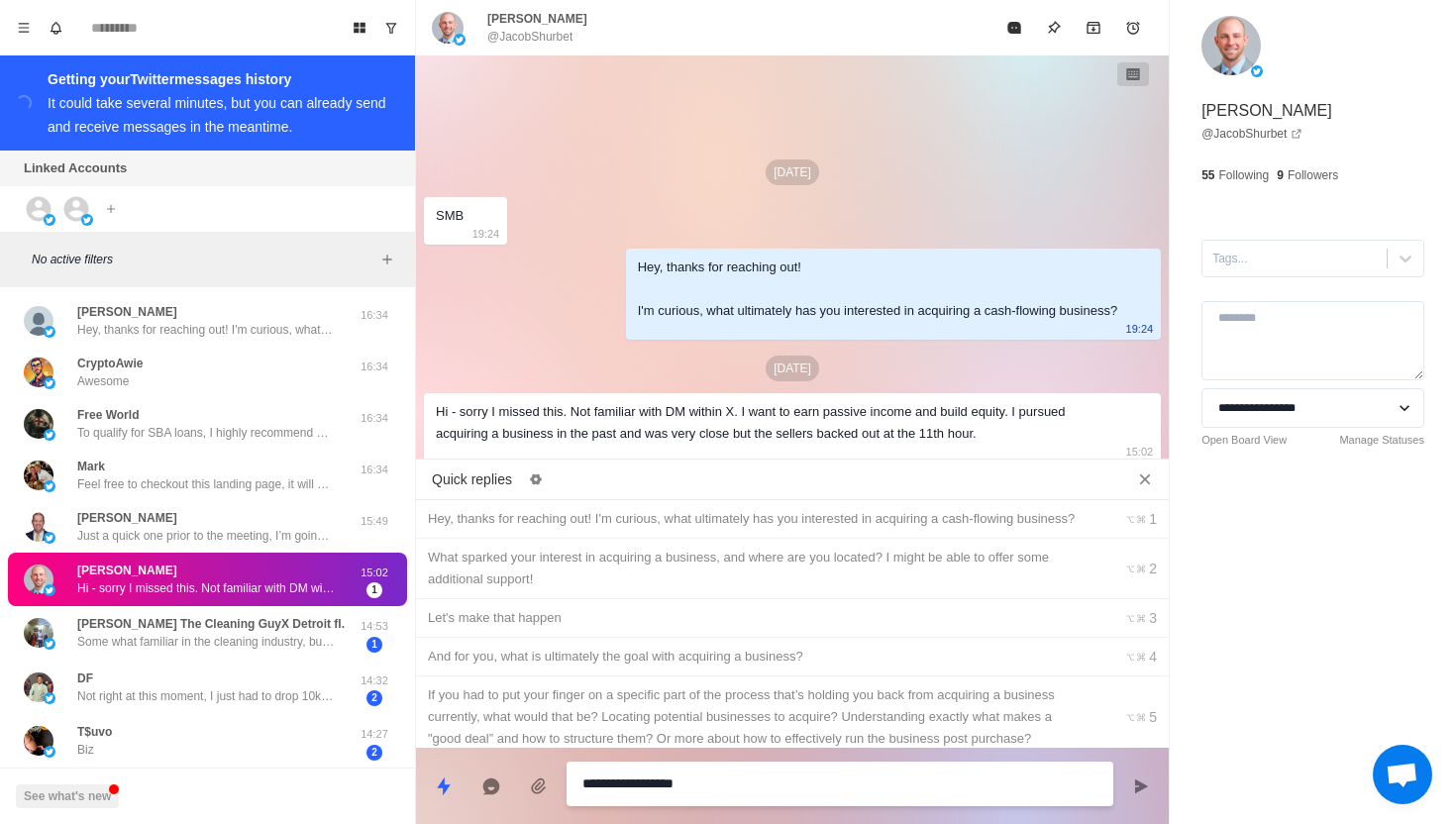 type on "*" 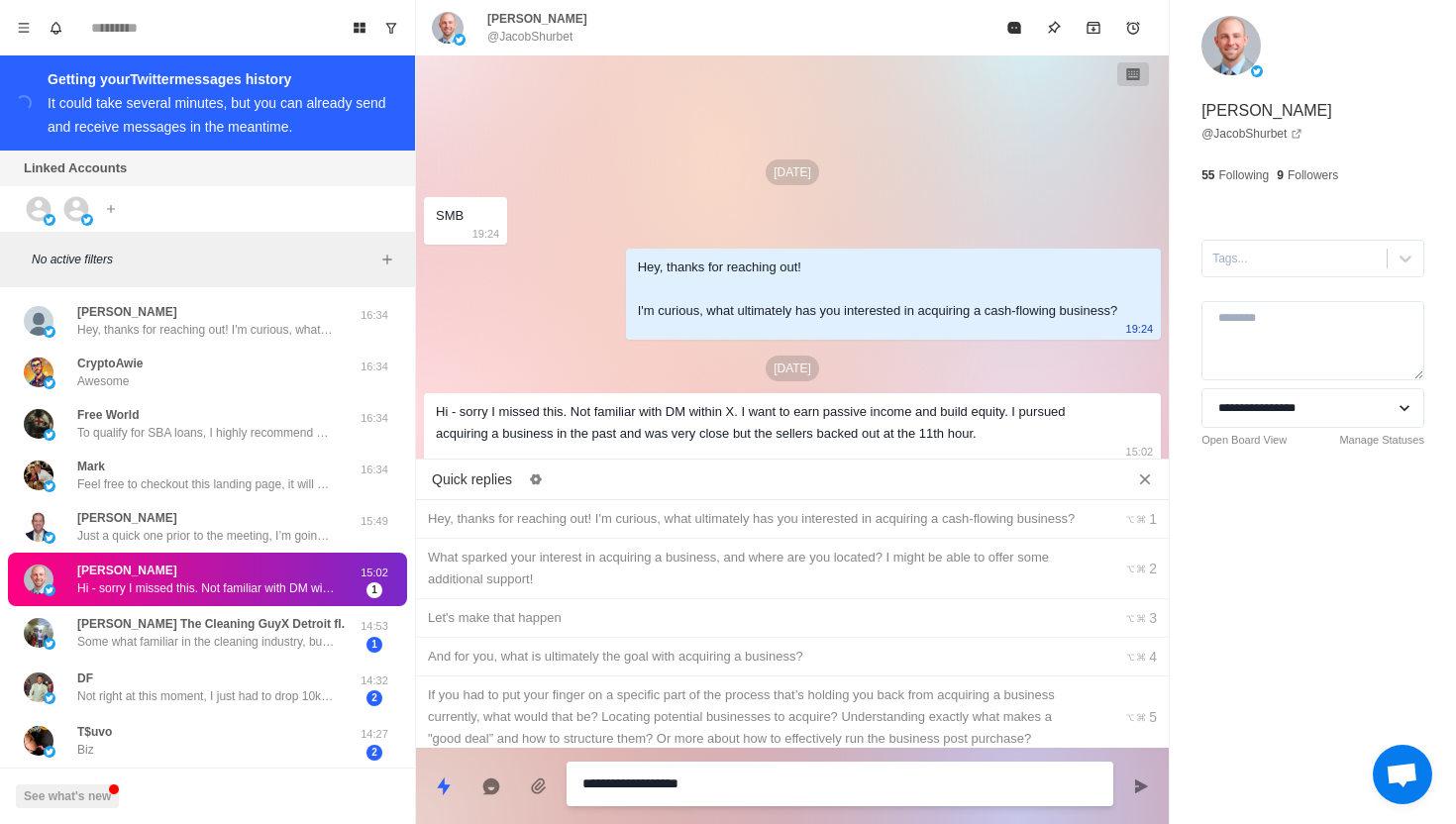 type on "*" 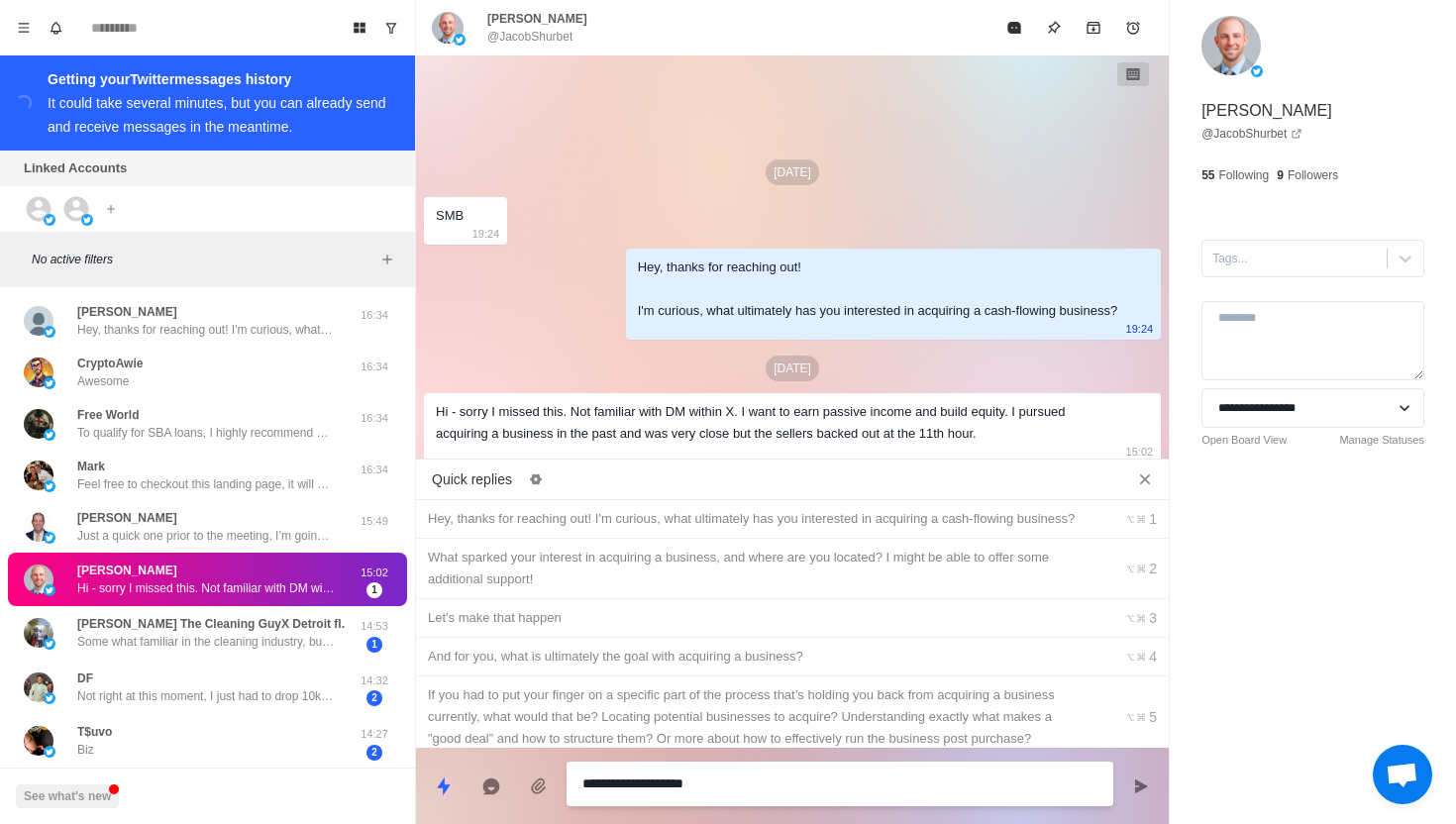 type on "*" 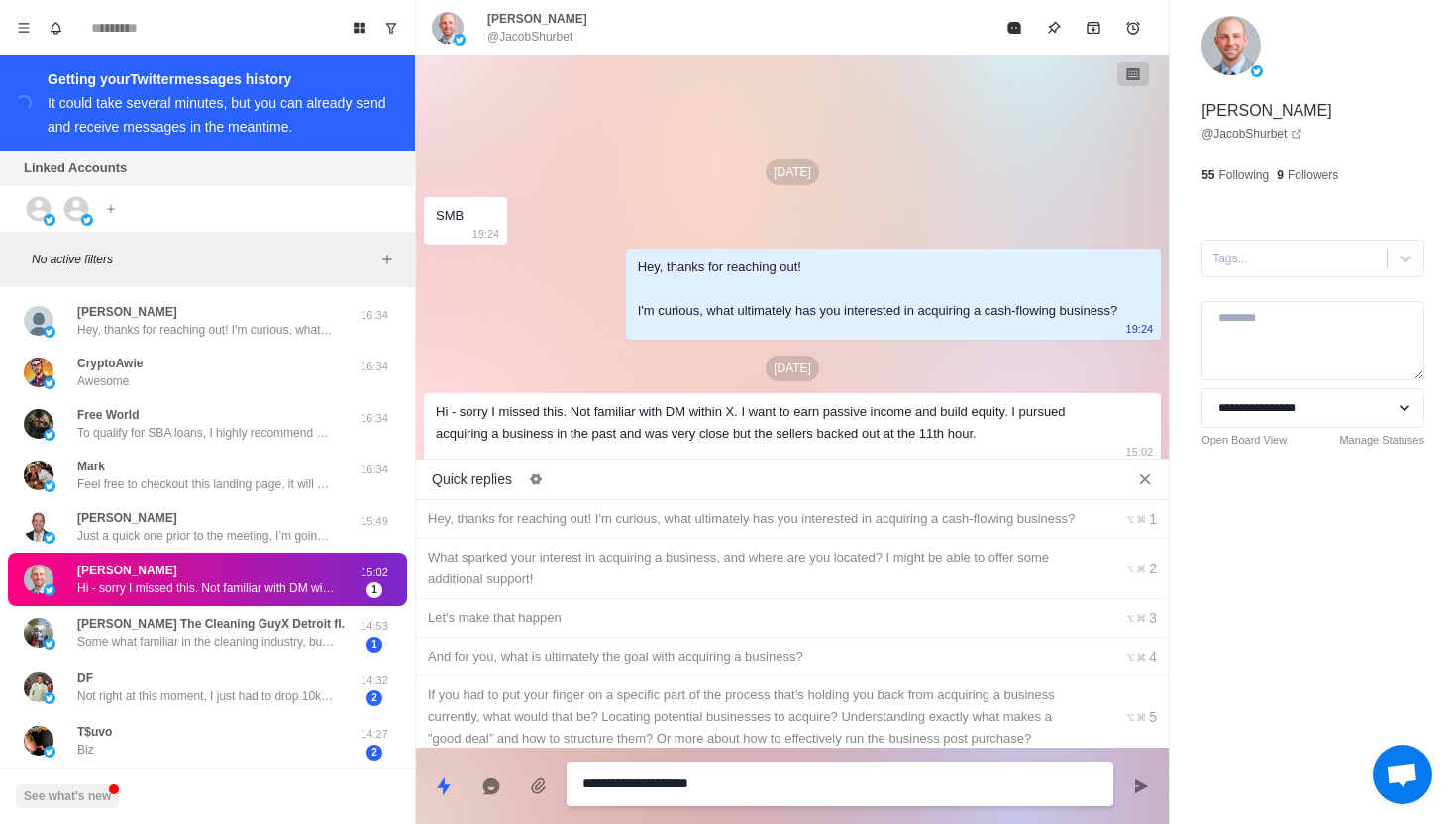 type on "*" 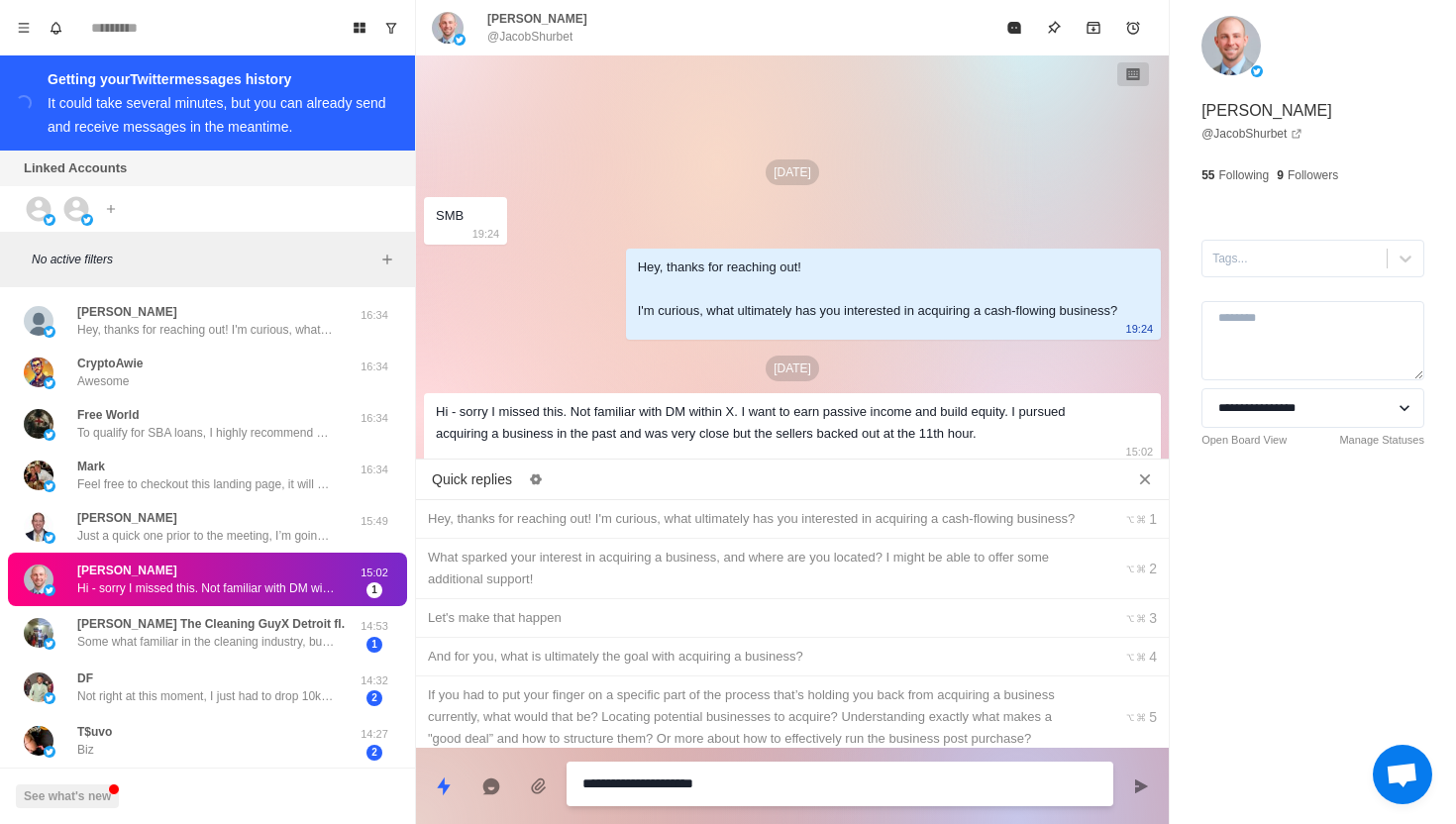 type on "*" 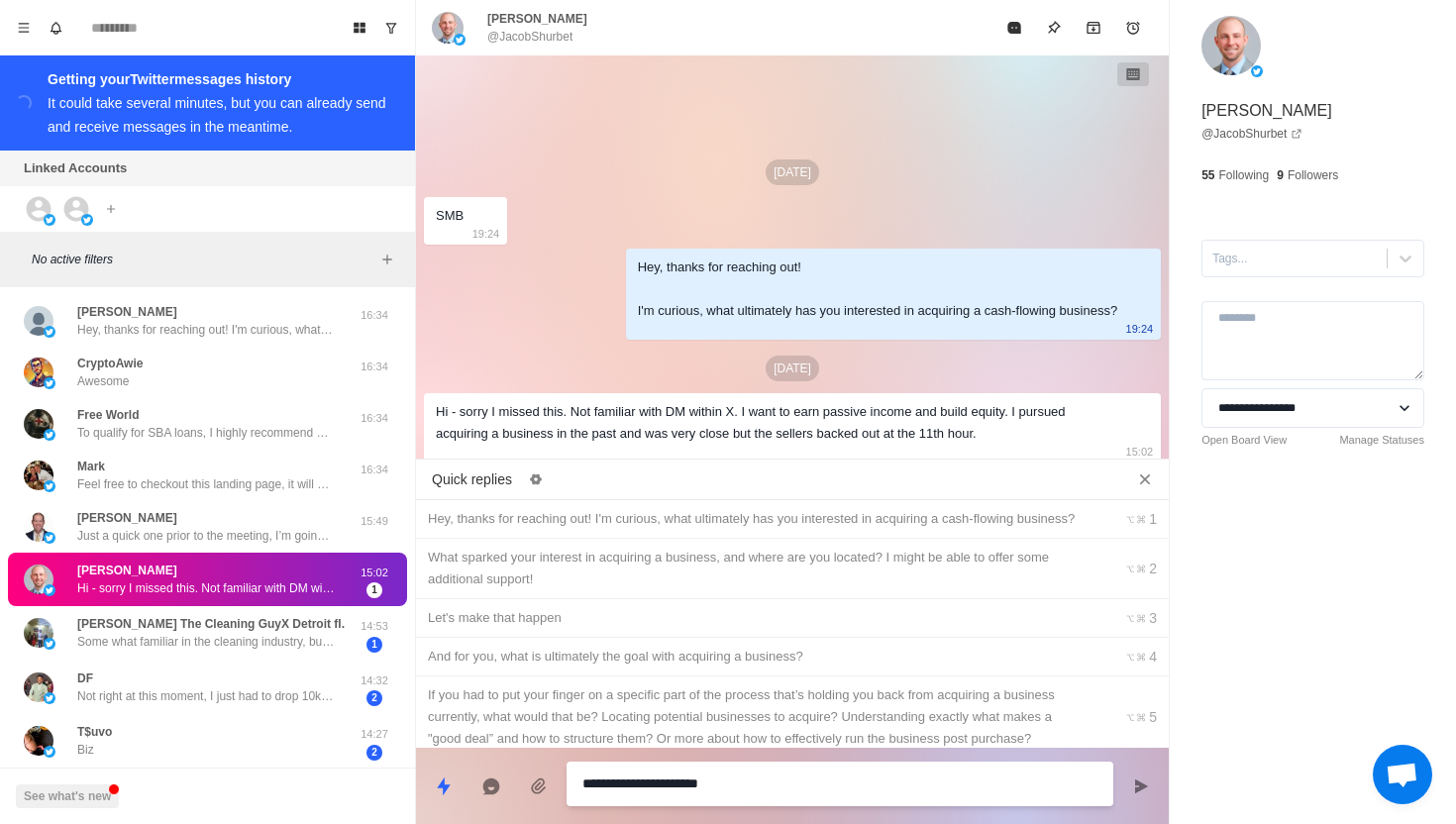 type on "*" 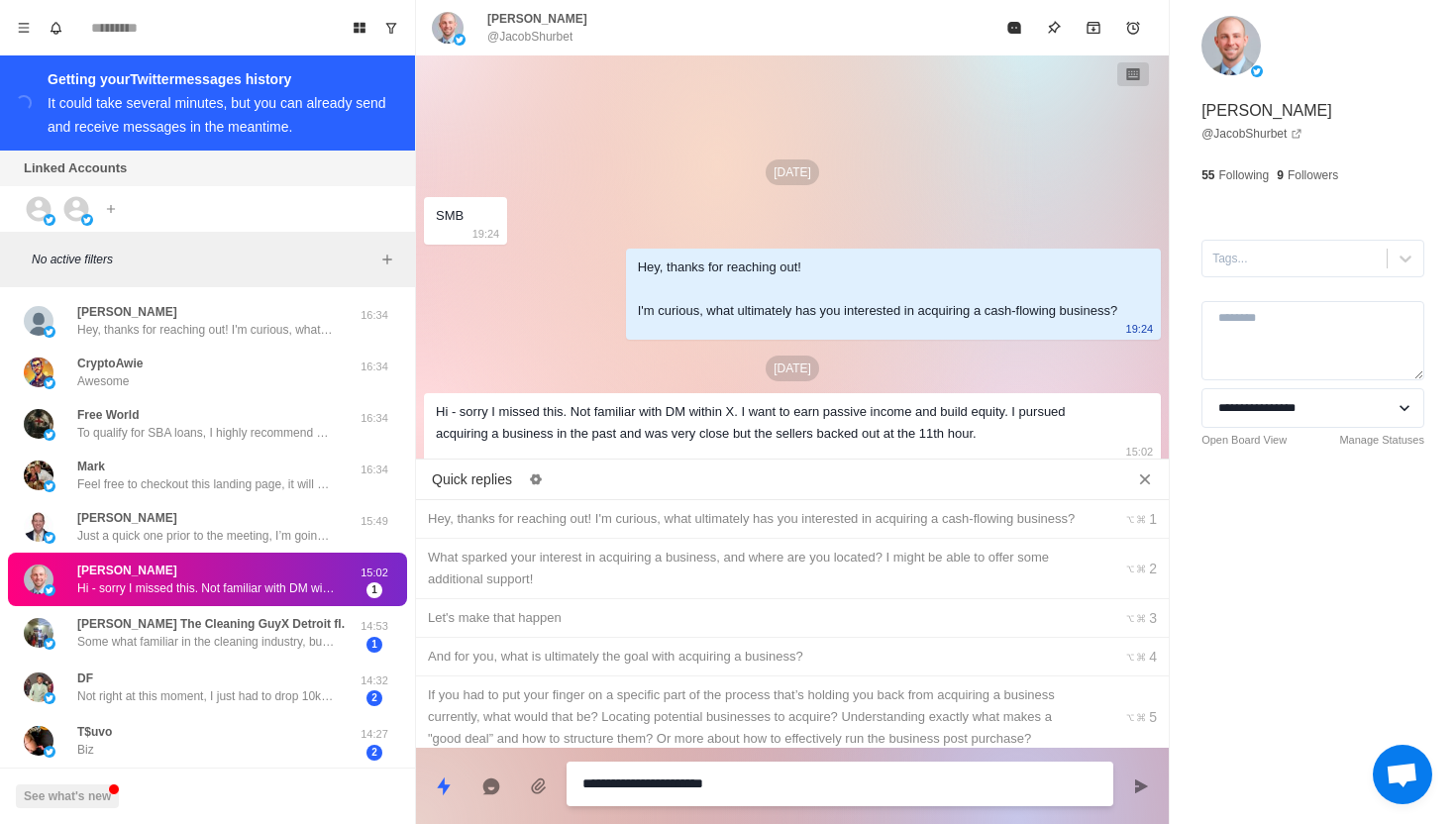 type on "*" 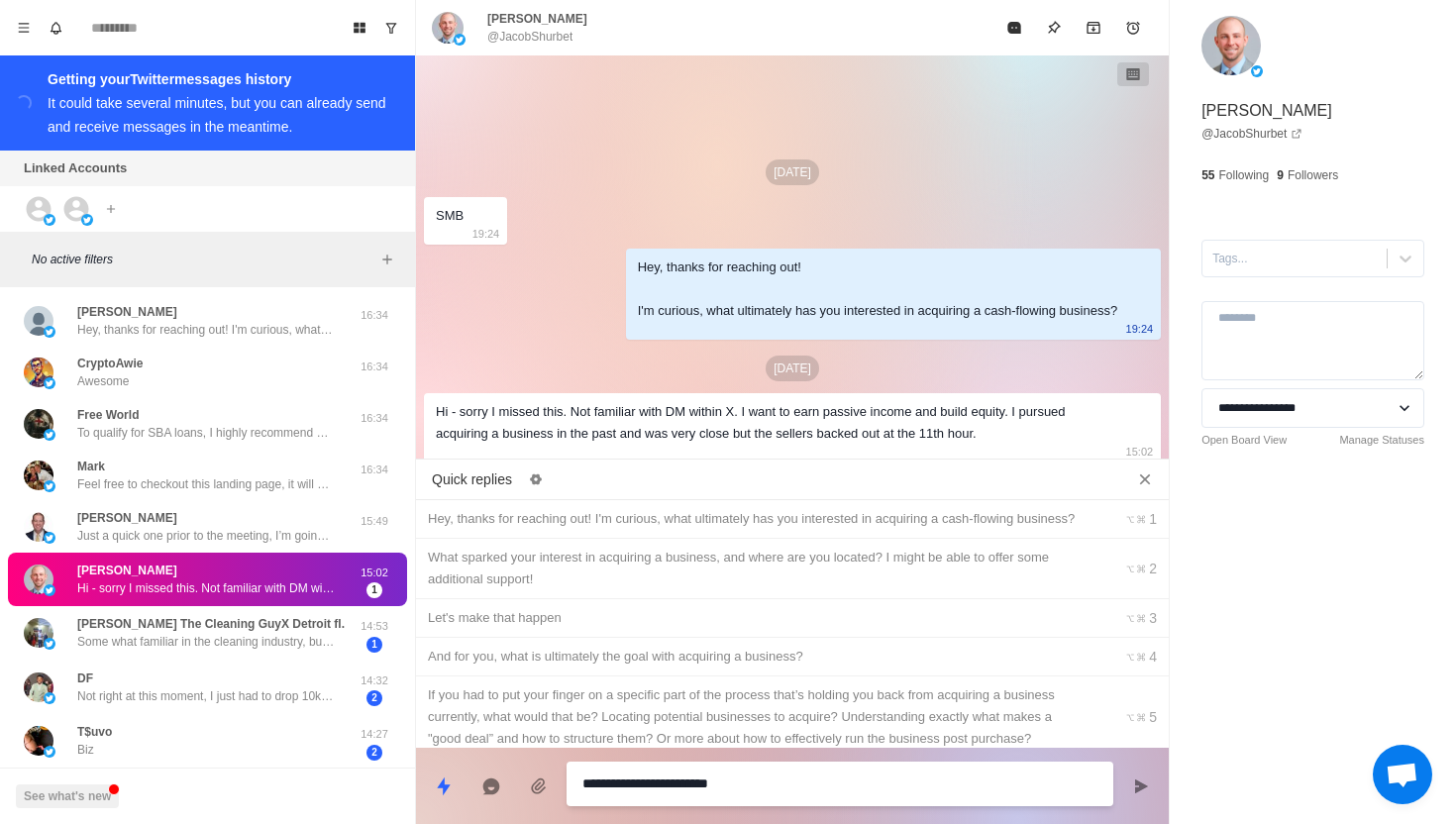 type on "*" 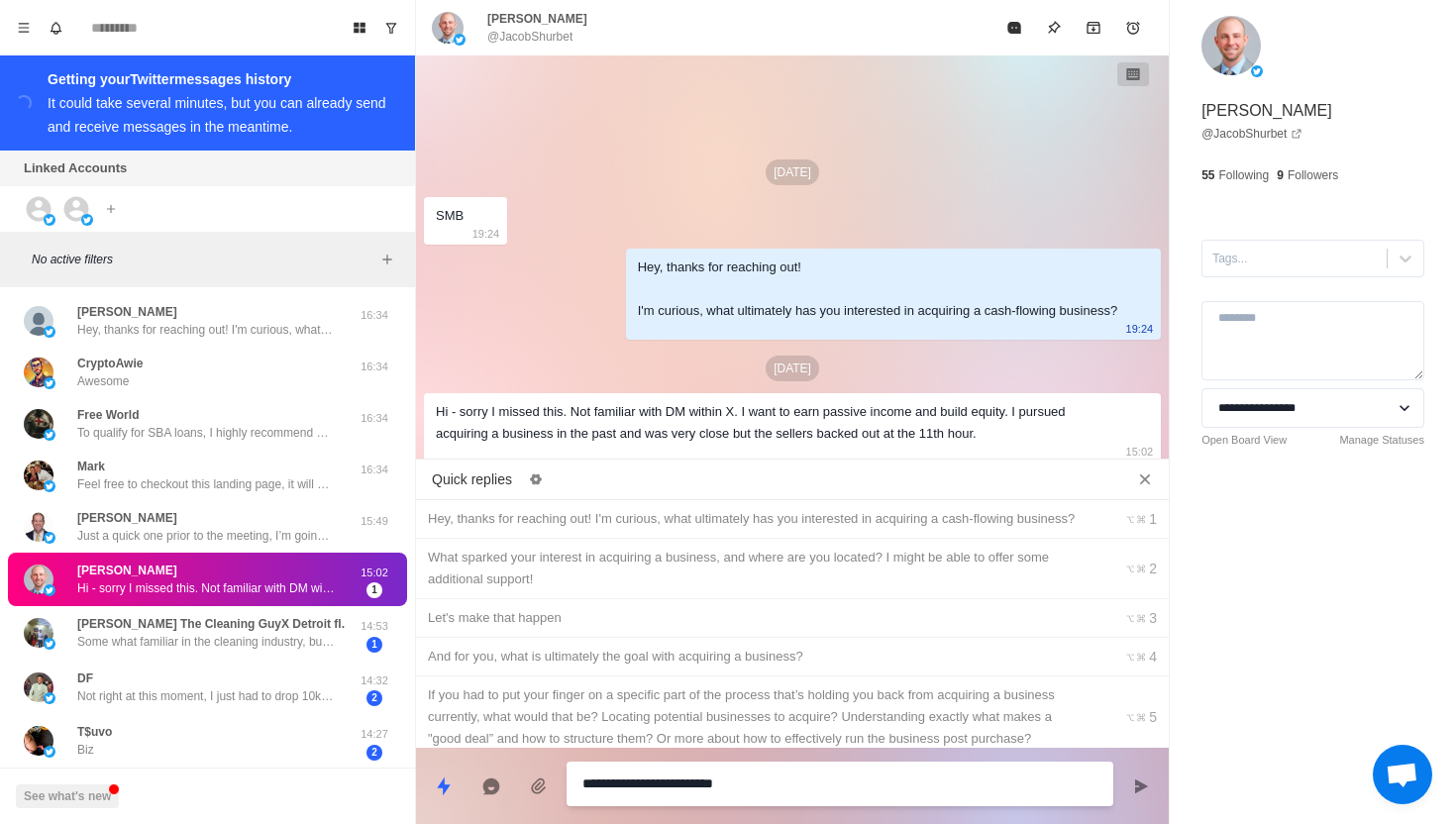 type on "*" 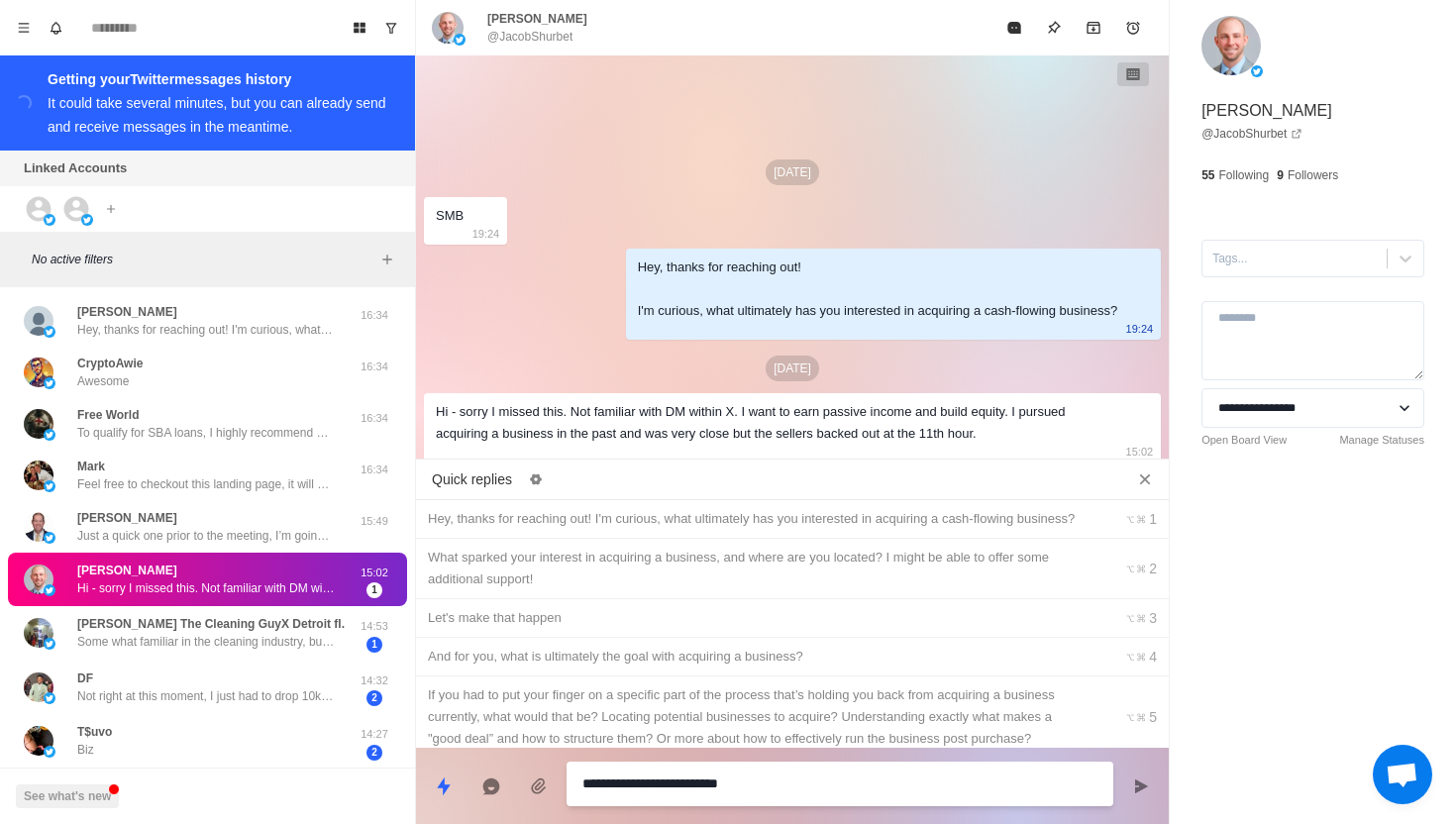 type on "*" 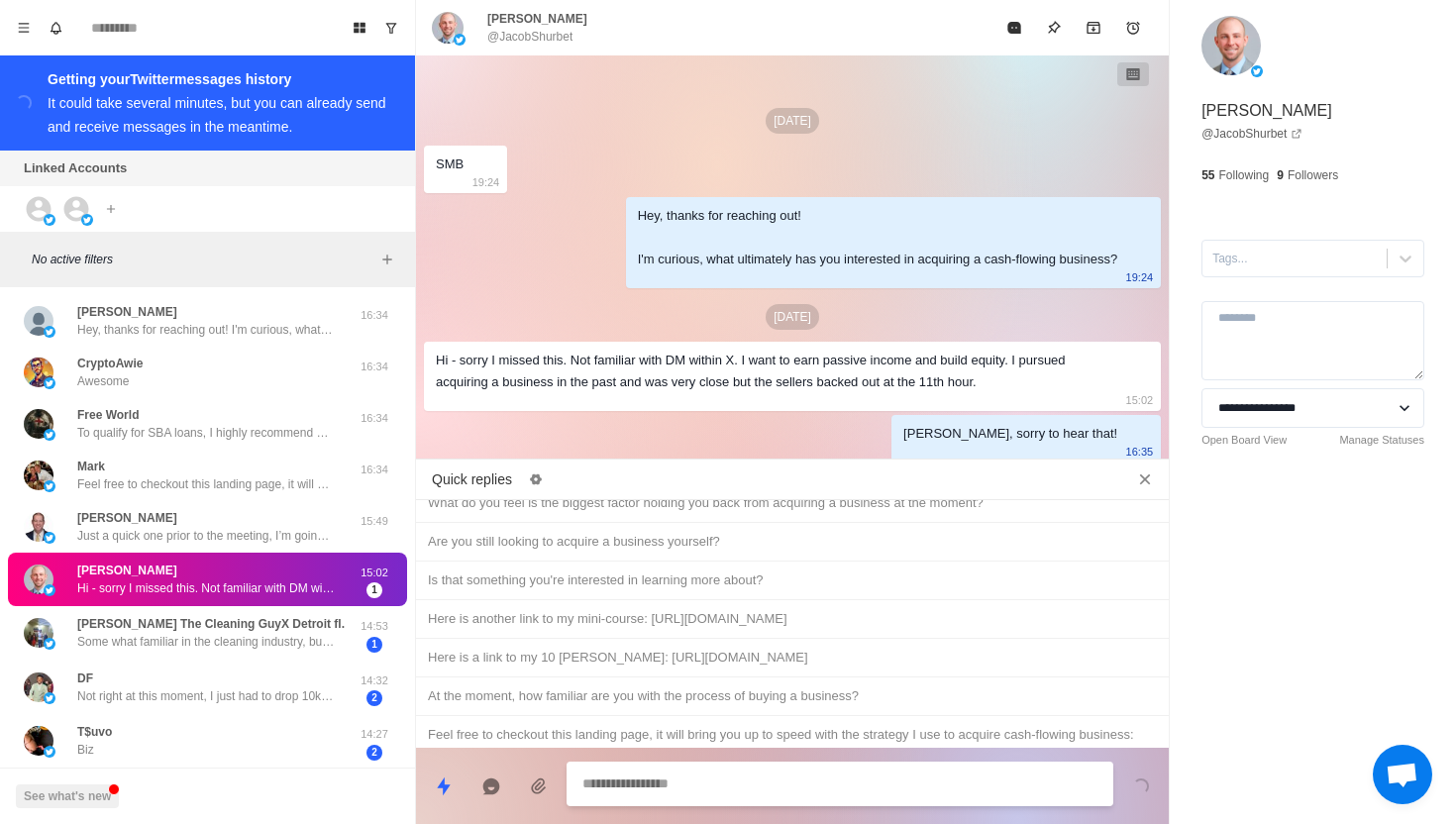 scroll, scrollTop: 1197, scrollLeft: 0, axis: vertical 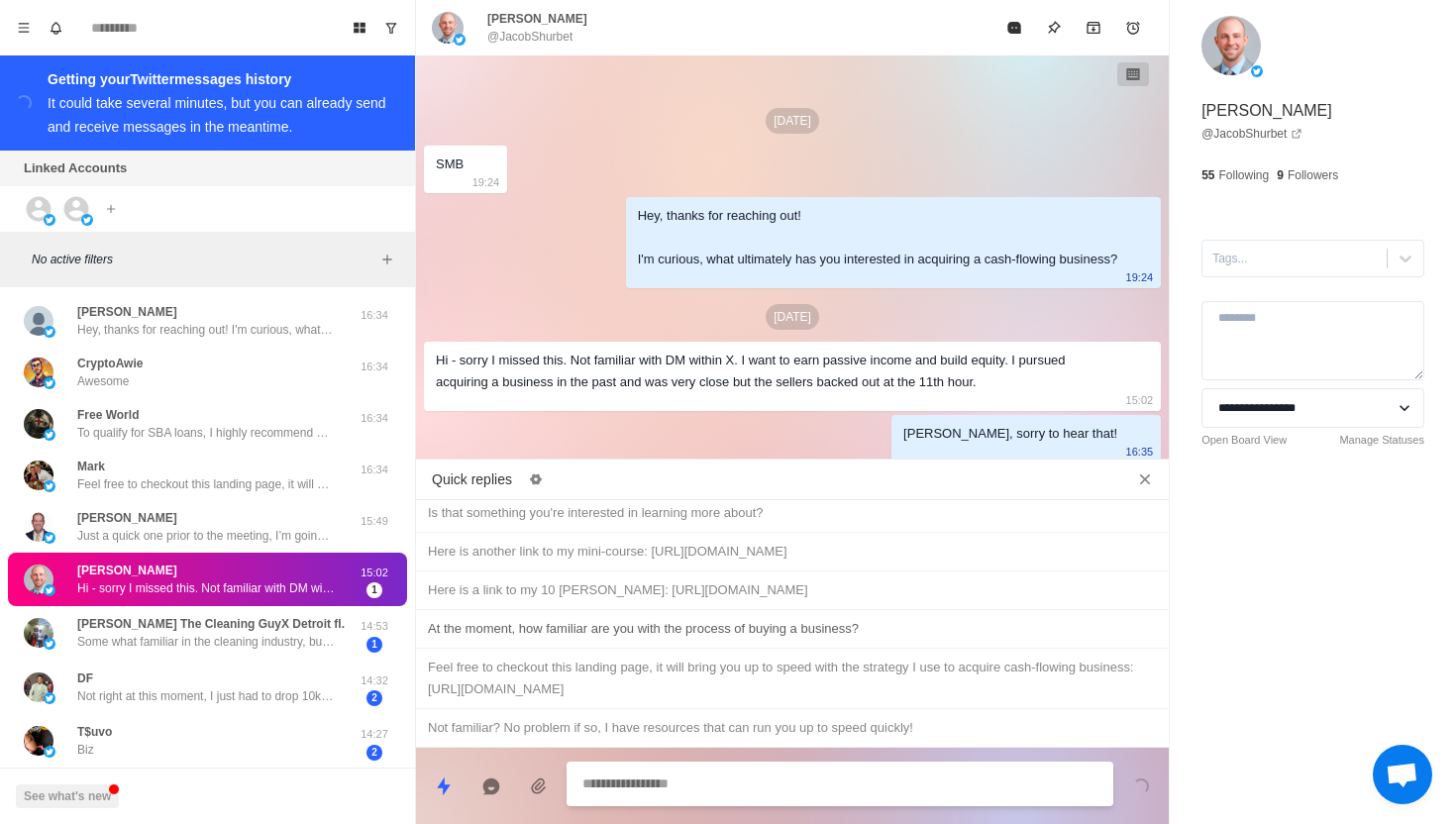 type on "*" 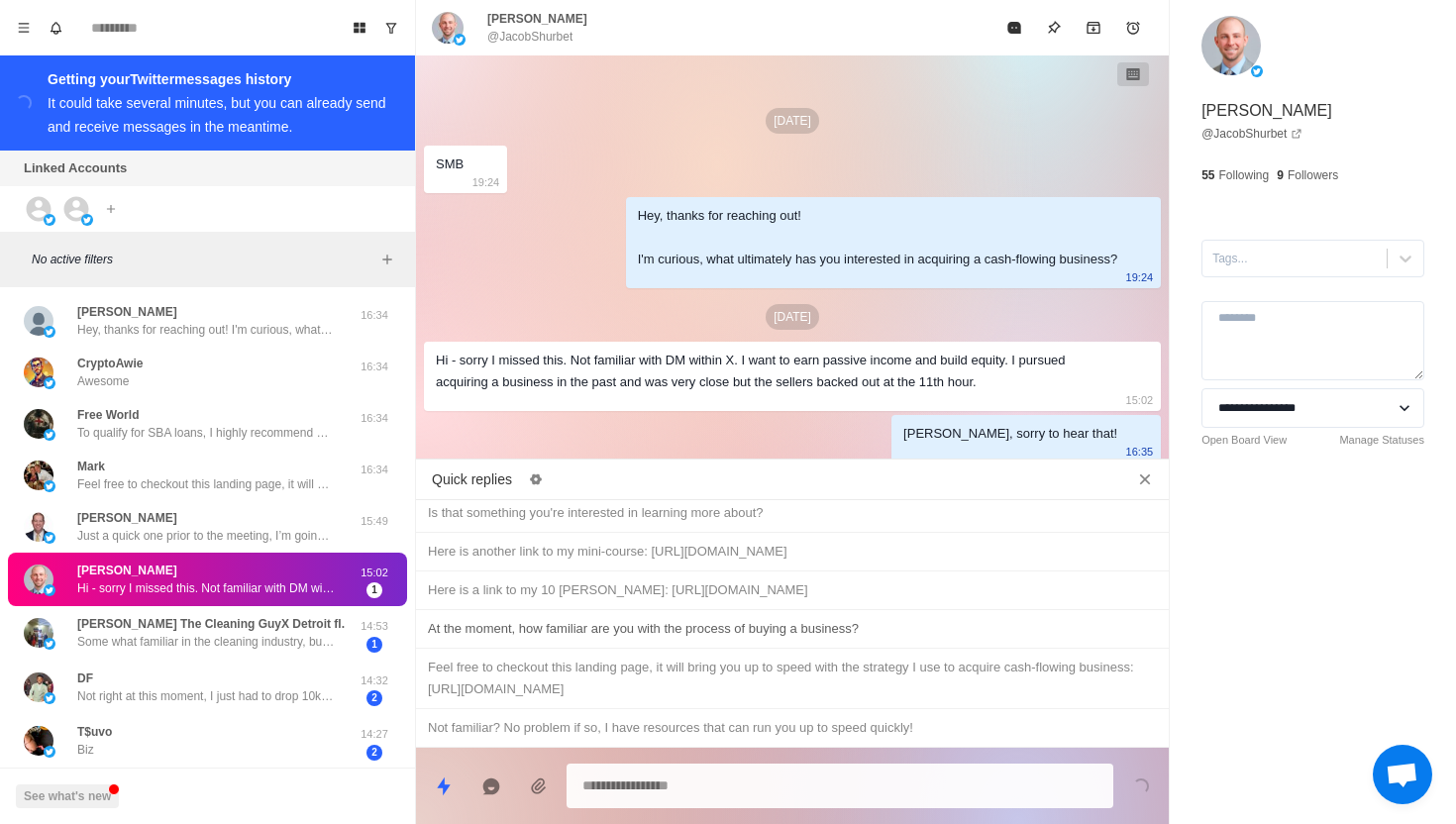 click on "At the moment, how familiar are you with the process of buying a business?" at bounding box center (792, 629) 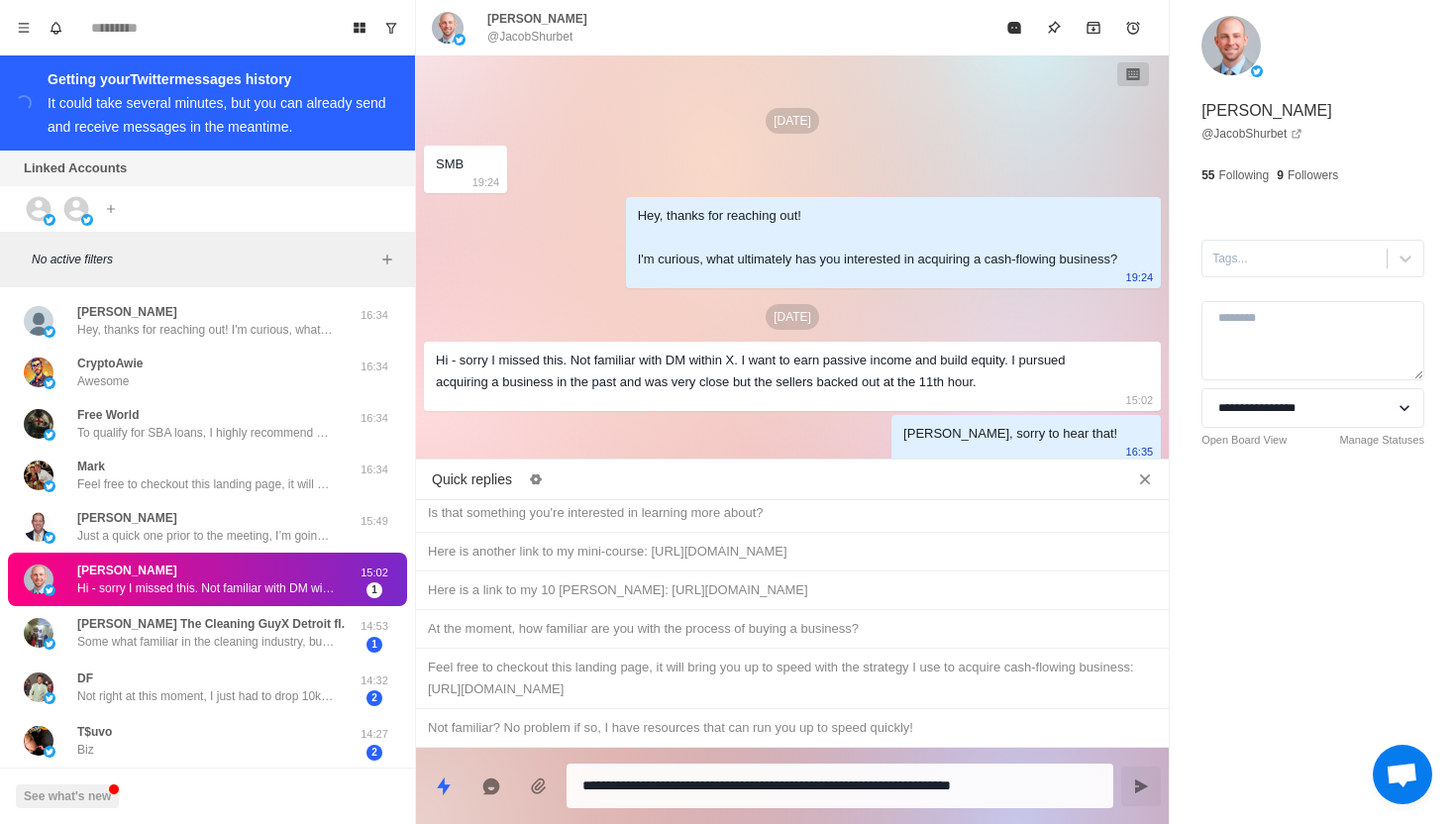 click at bounding box center [1141, 786] 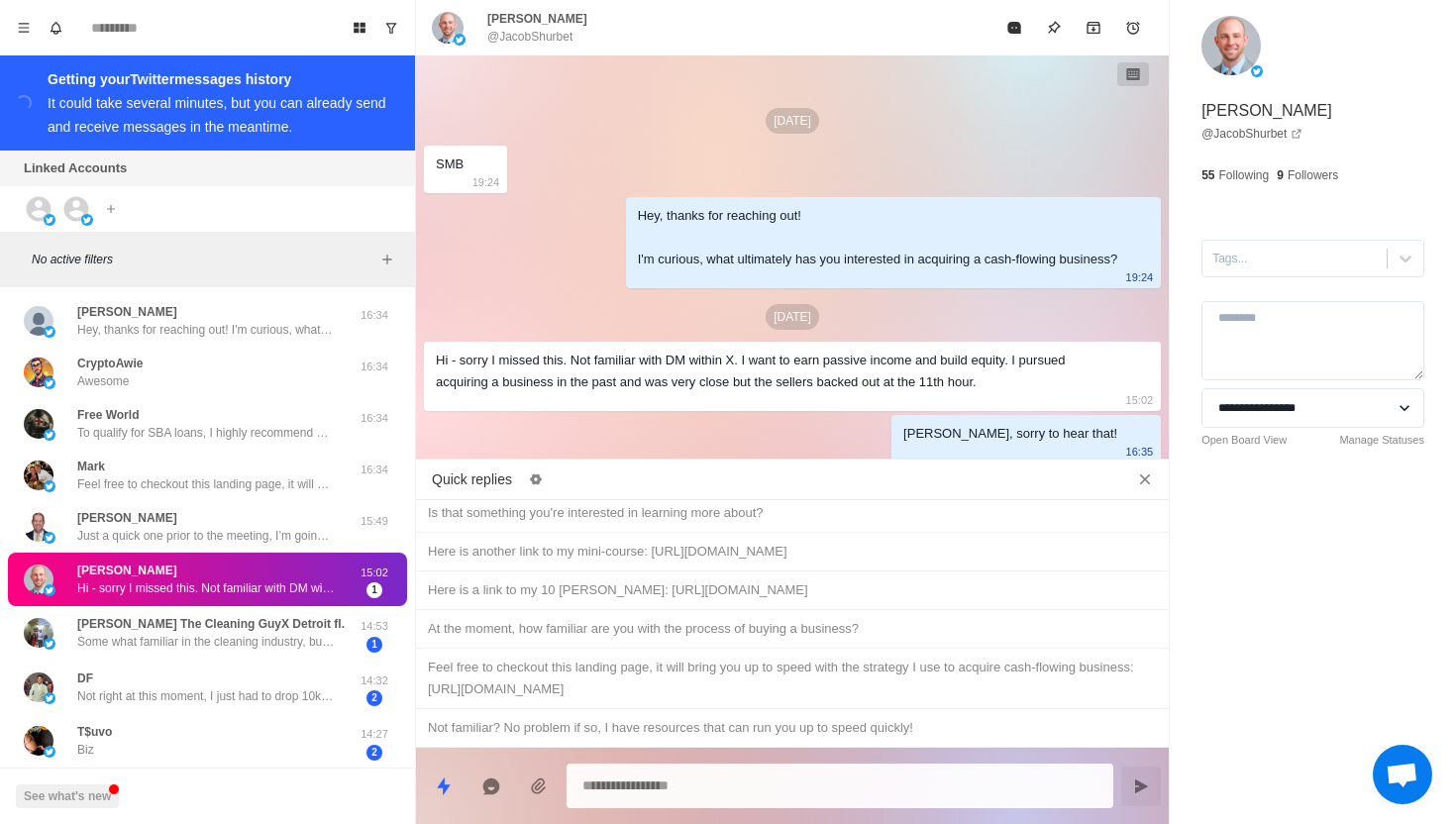 scroll, scrollTop: 26, scrollLeft: 0, axis: vertical 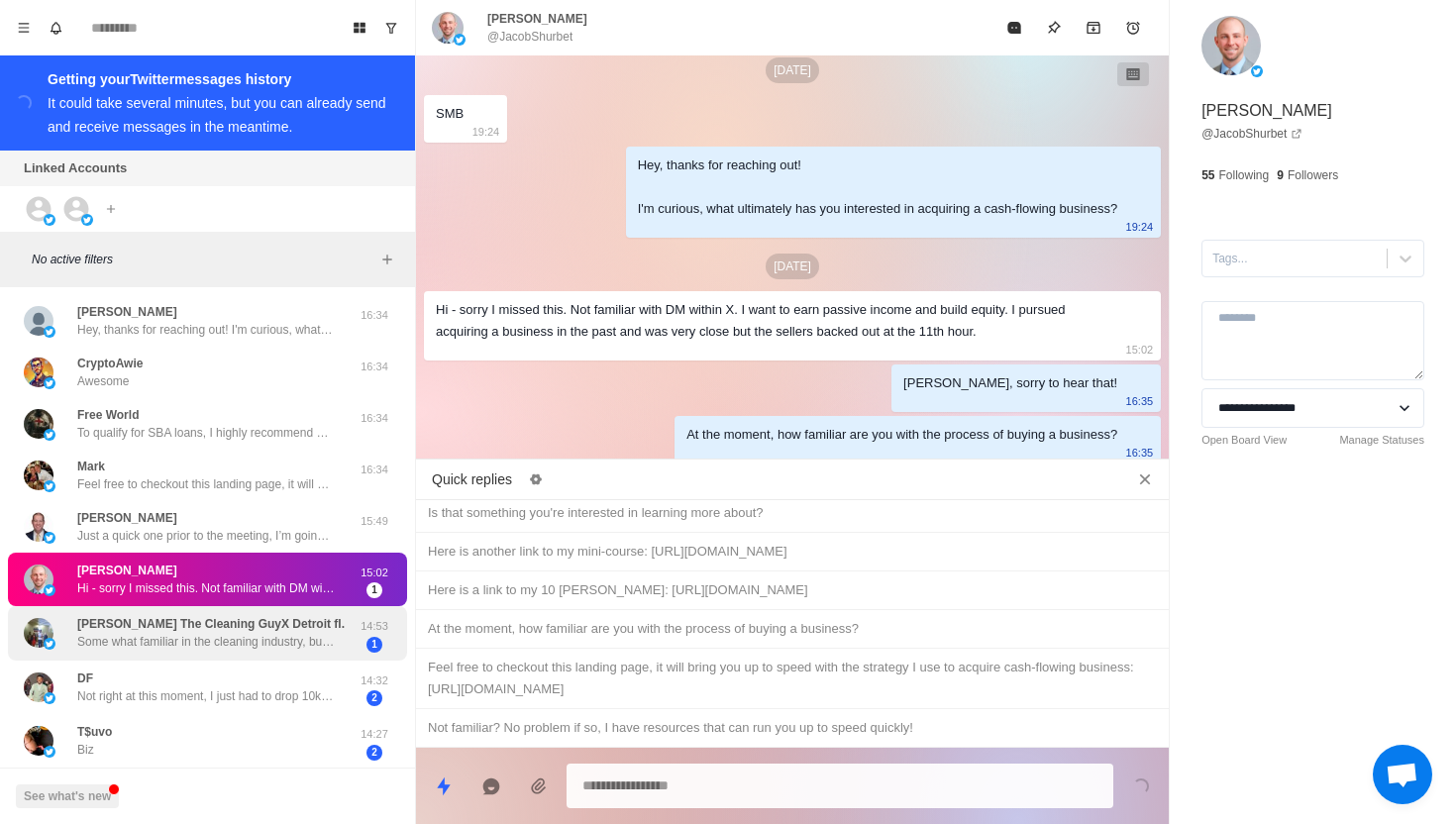 click on "1" at bounding box center [374, 645] 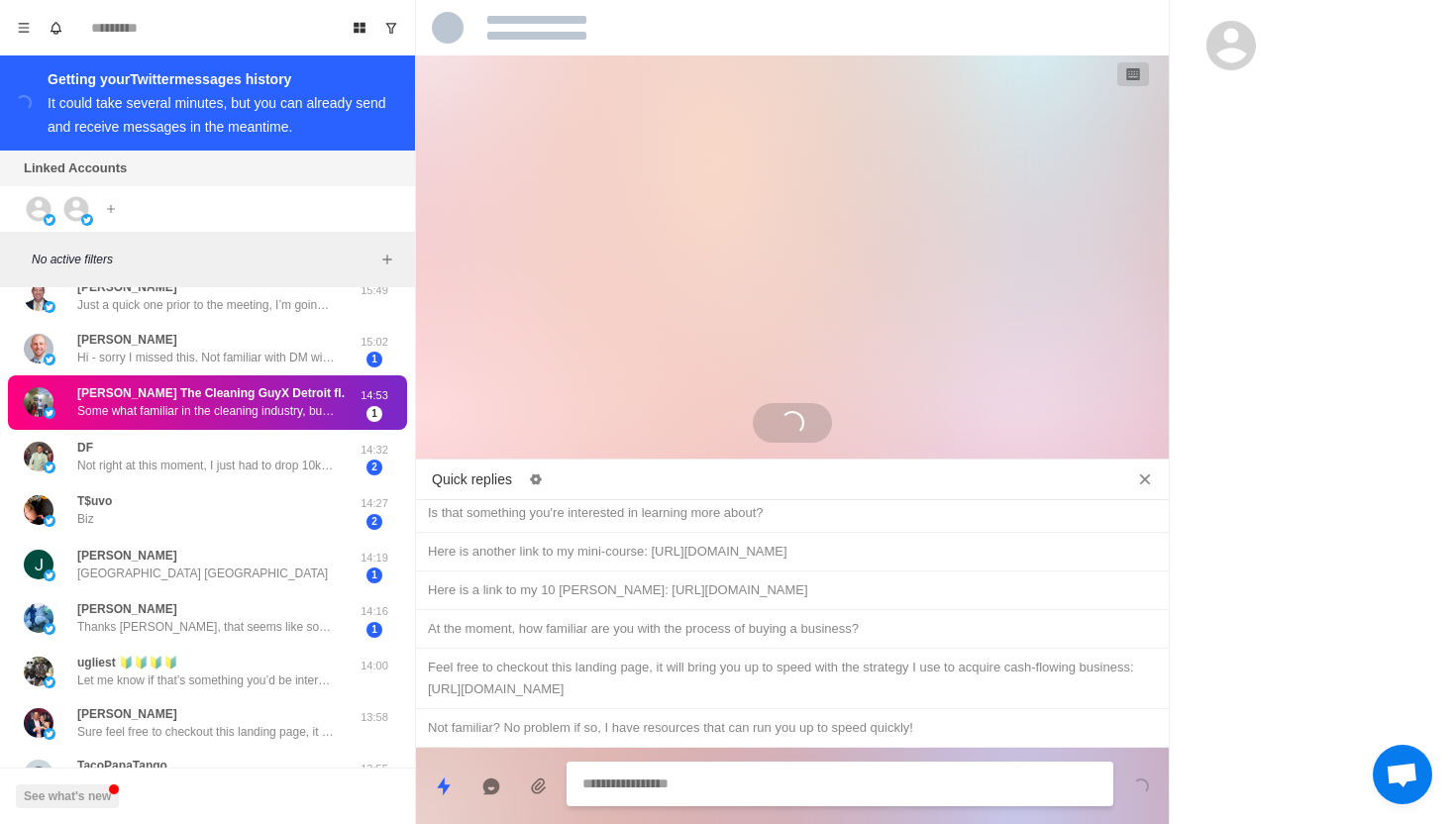 scroll, scrollTop: 273, scrollLeft: 0, axis: vertical 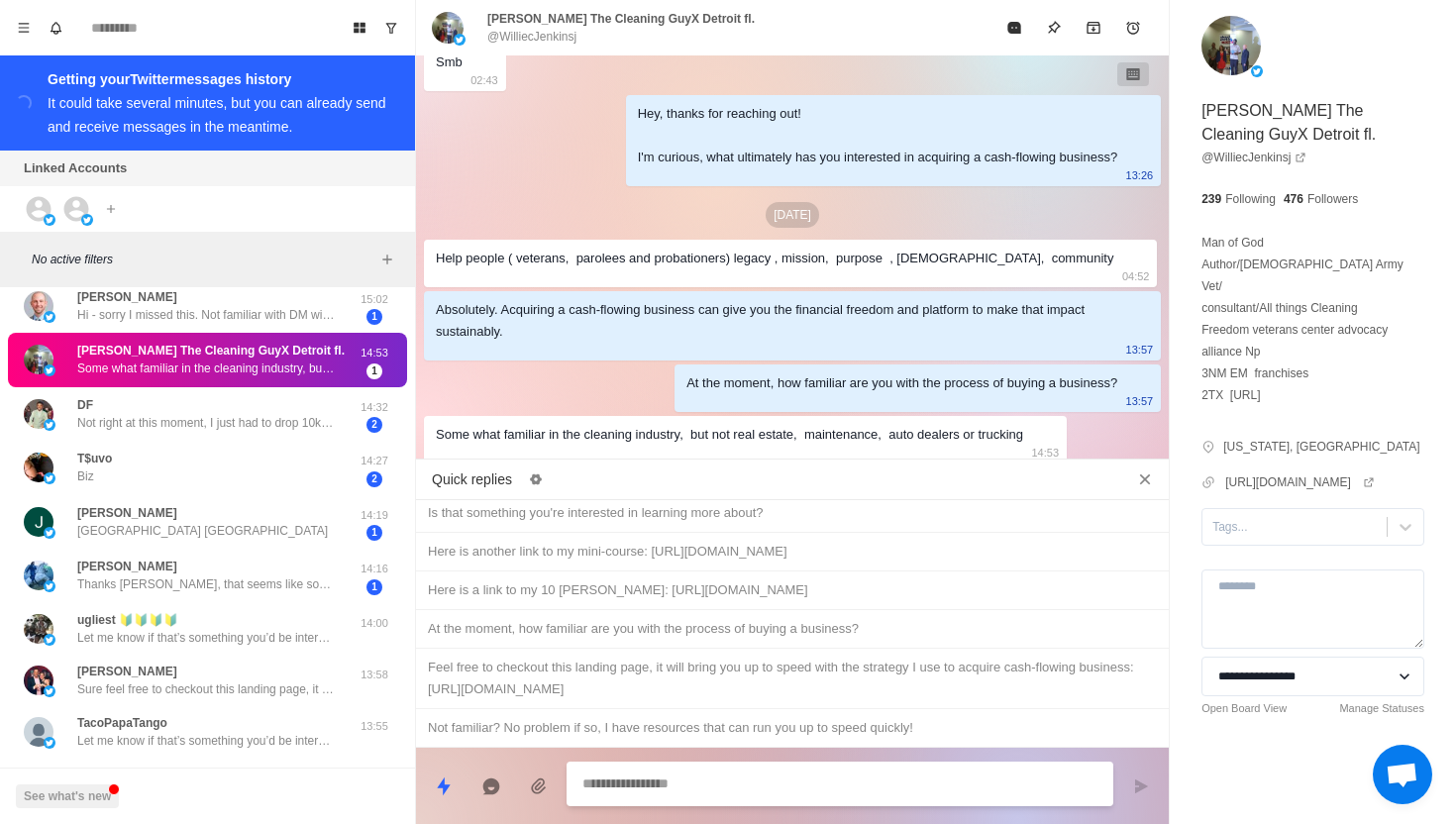 click at bounding box center (840, 783) 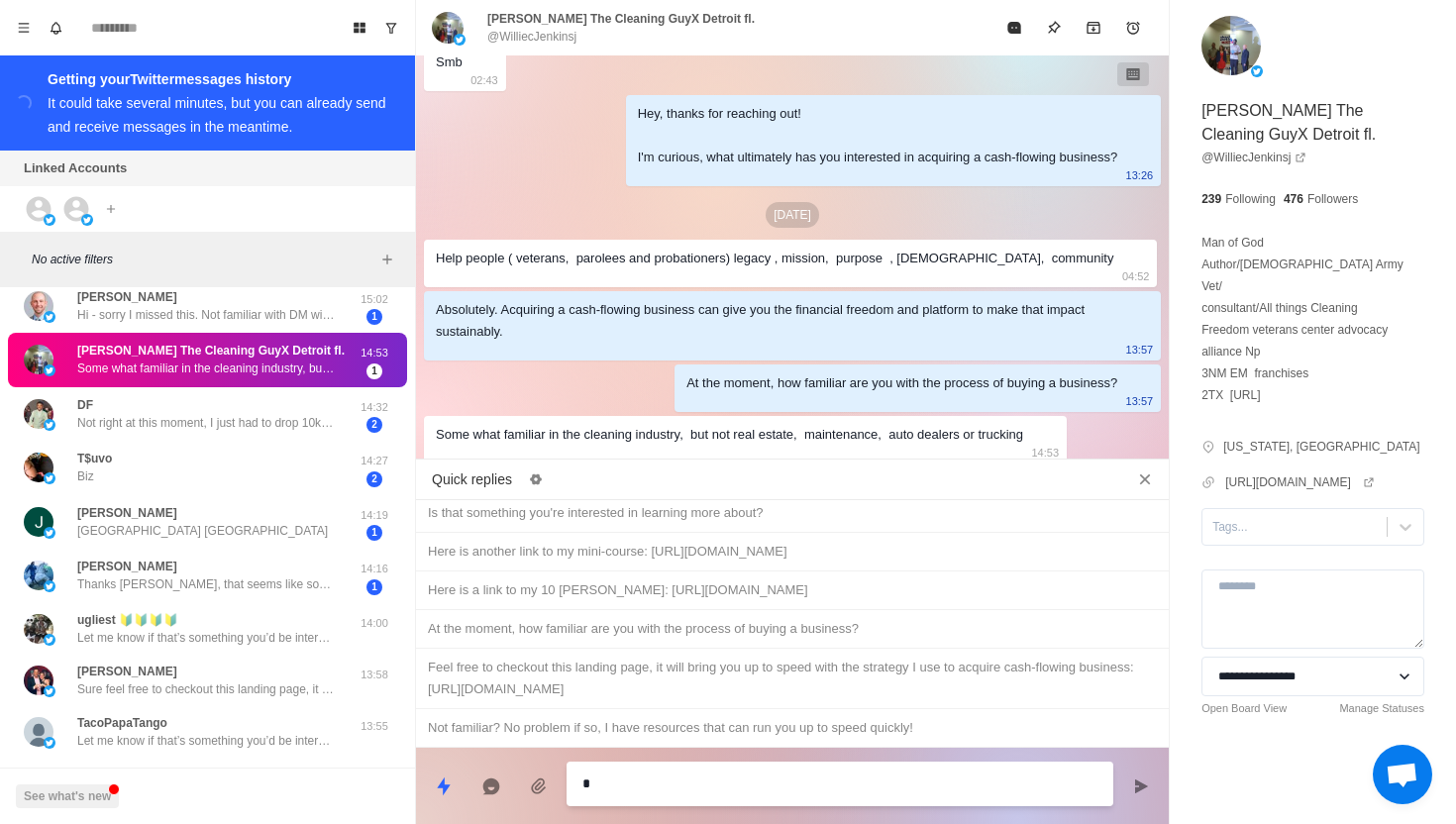 type on "*" 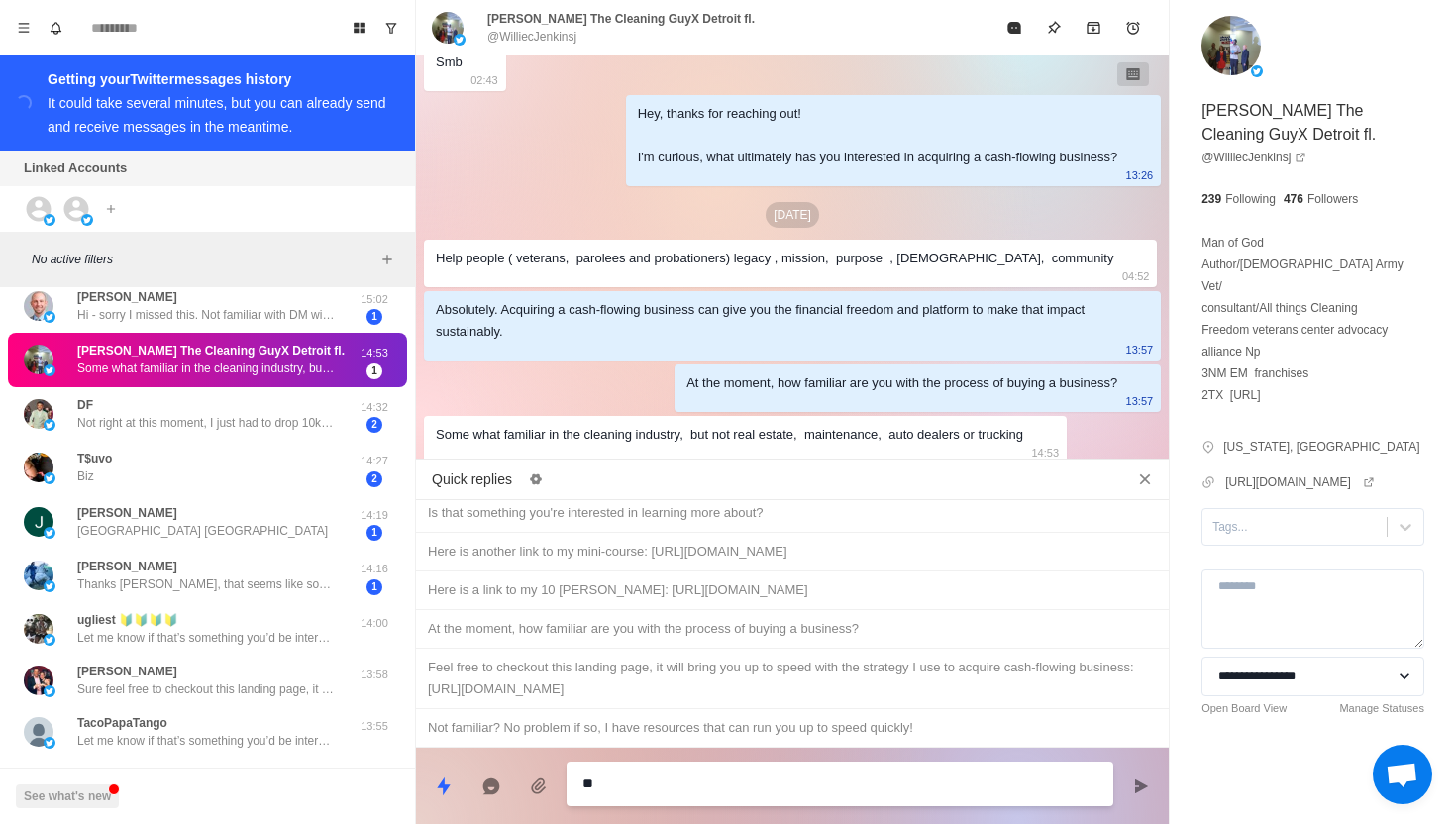 type on "*" 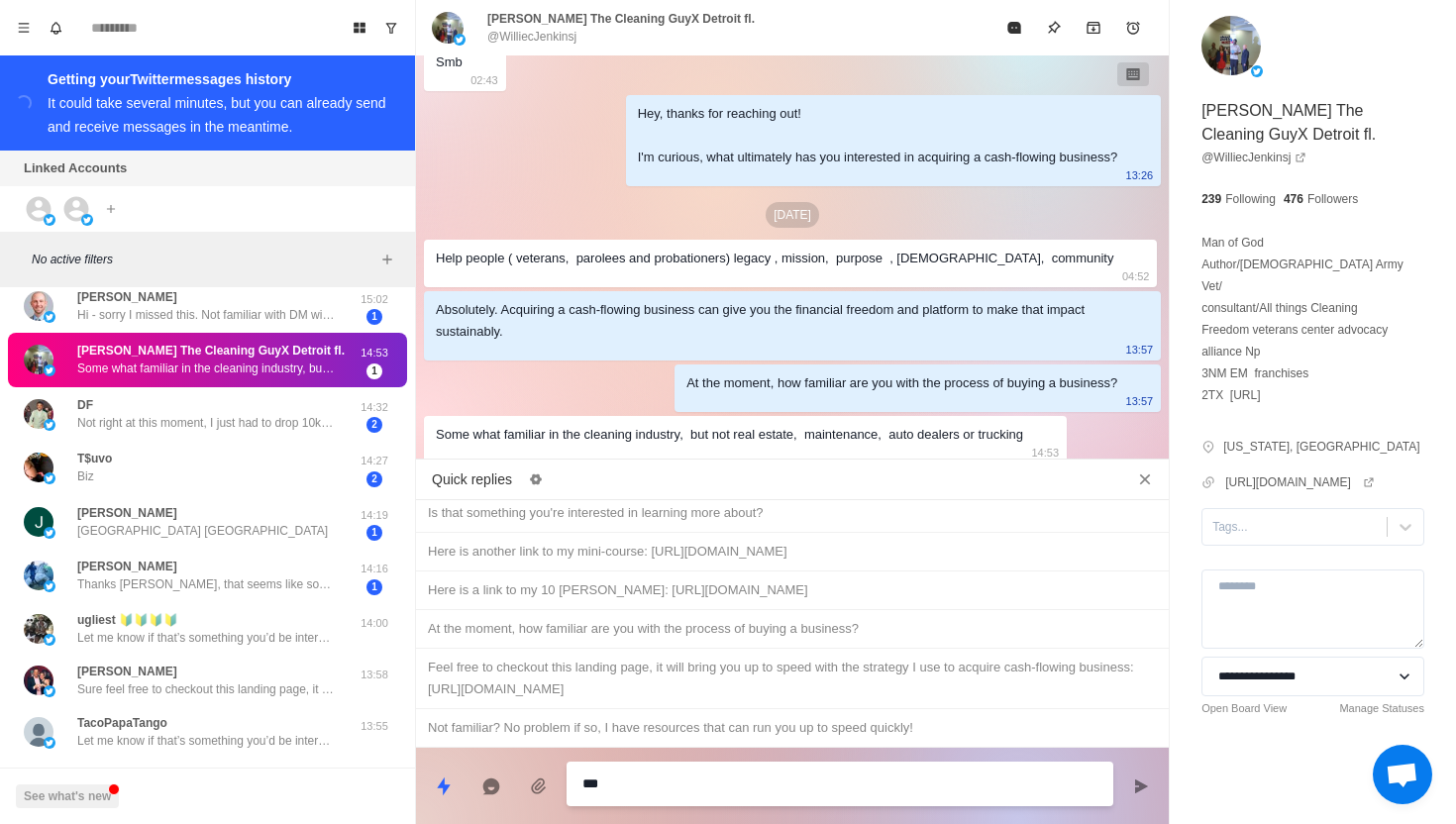 type on "*" 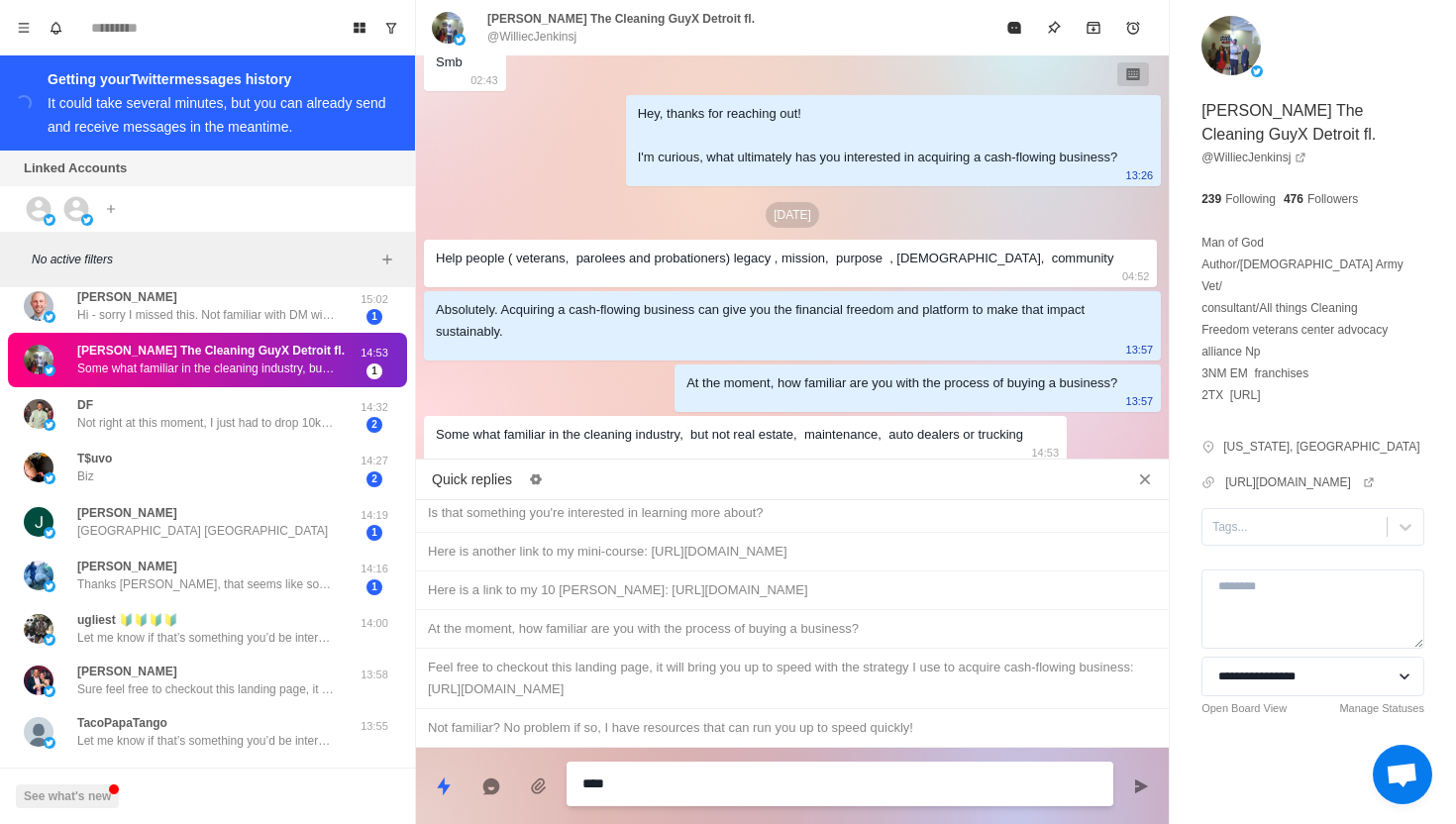 type on "*" 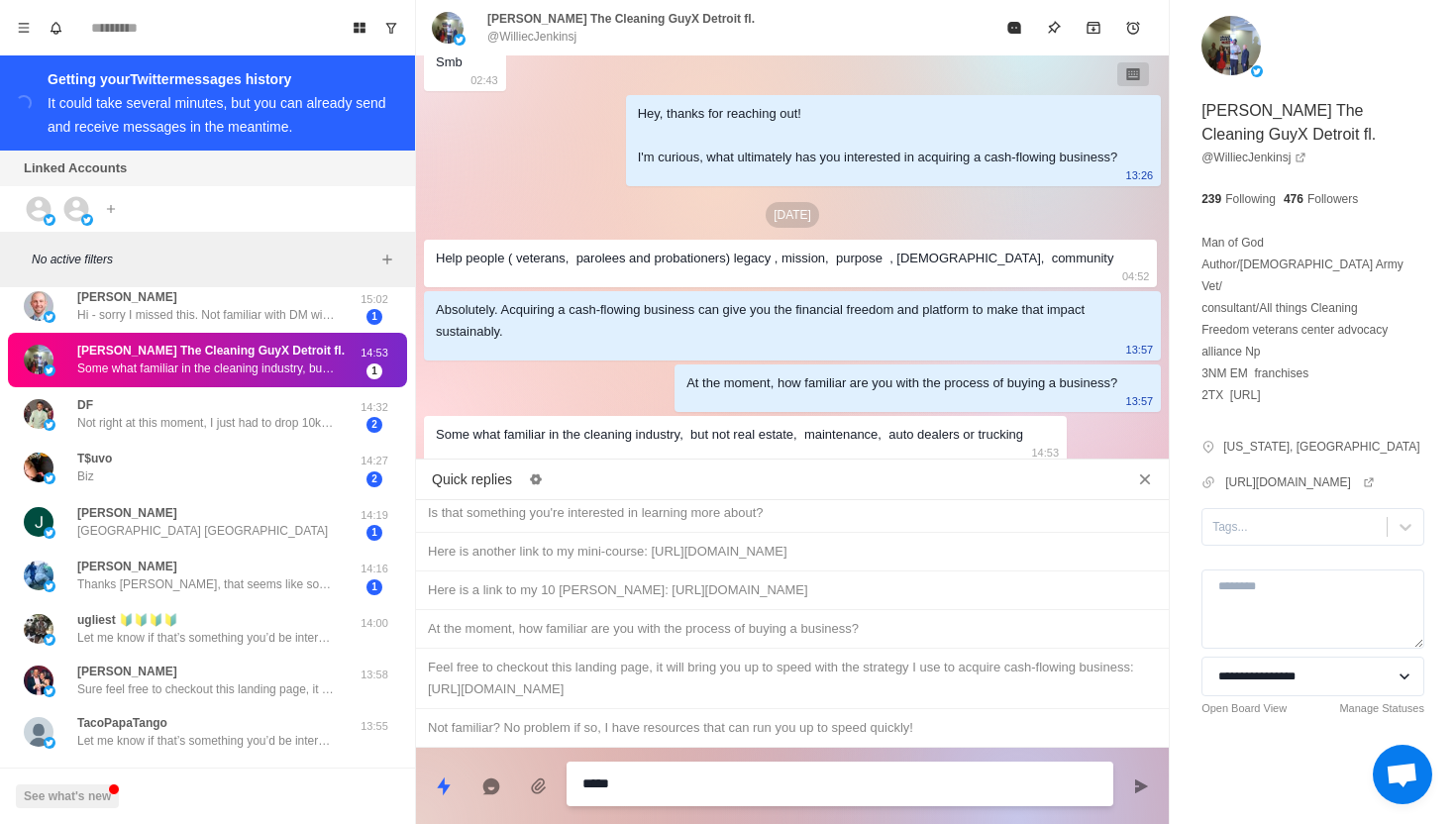 type on "*" 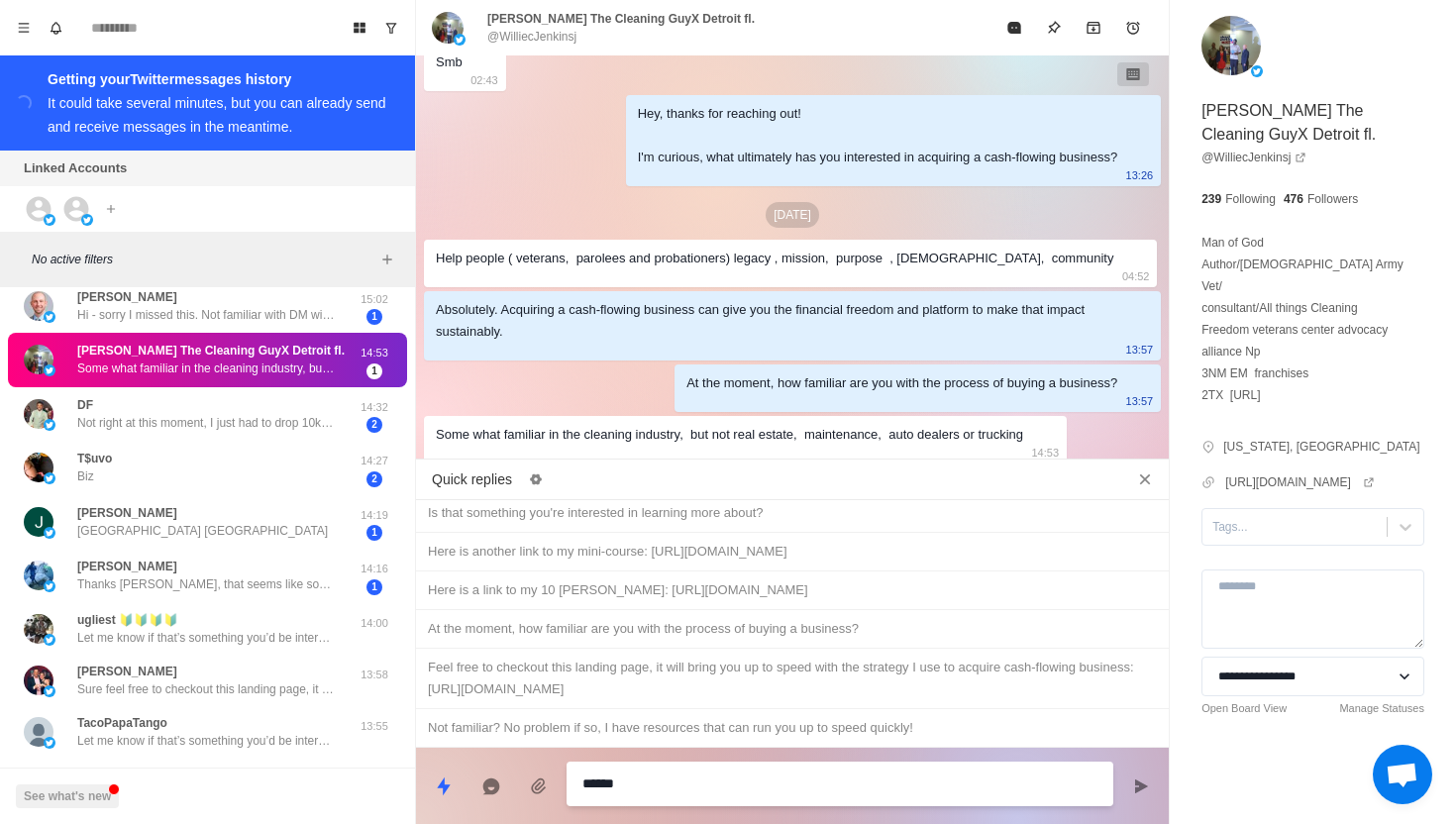 type on "*" 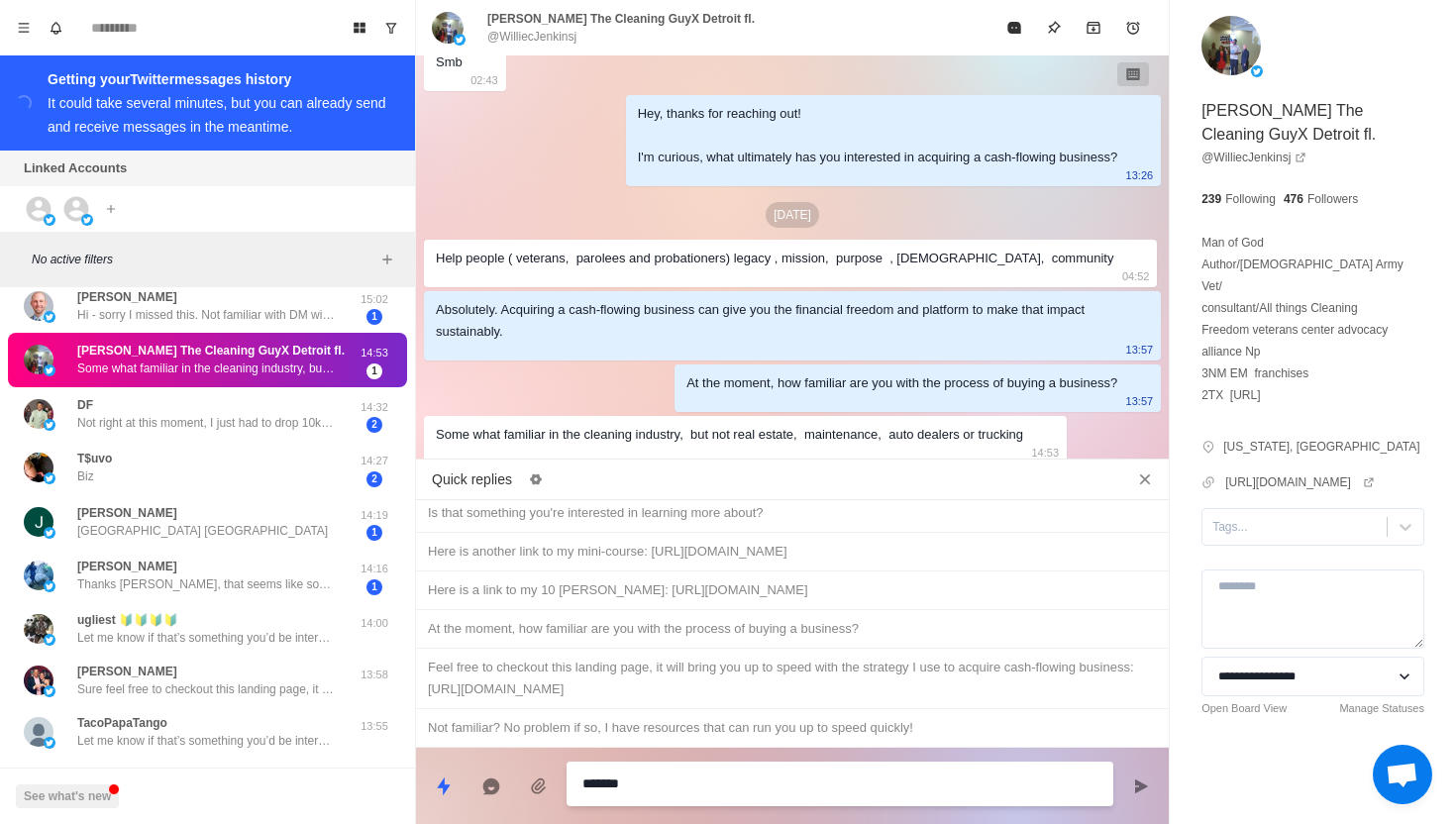 type on "*" 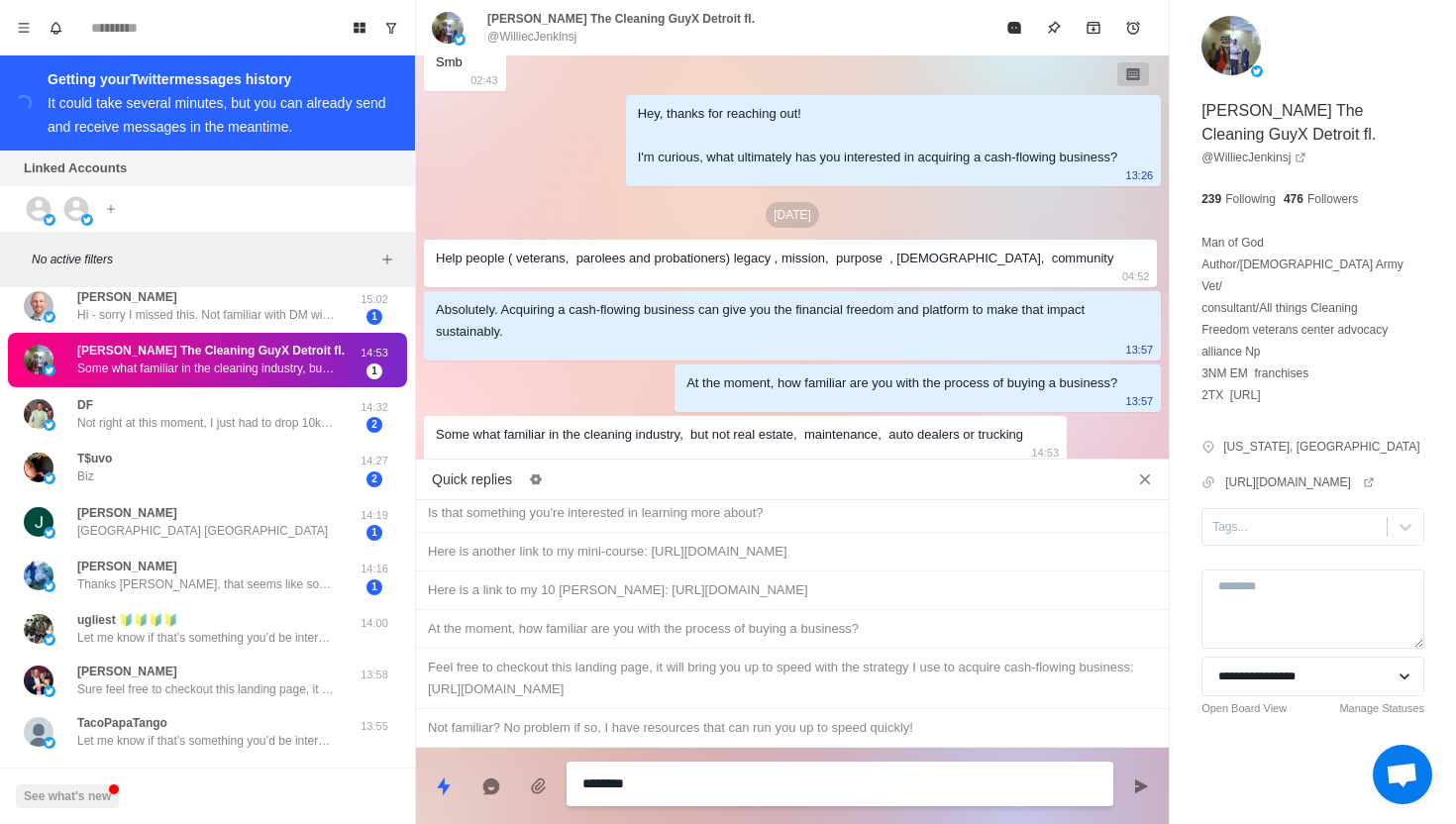 type on "*" 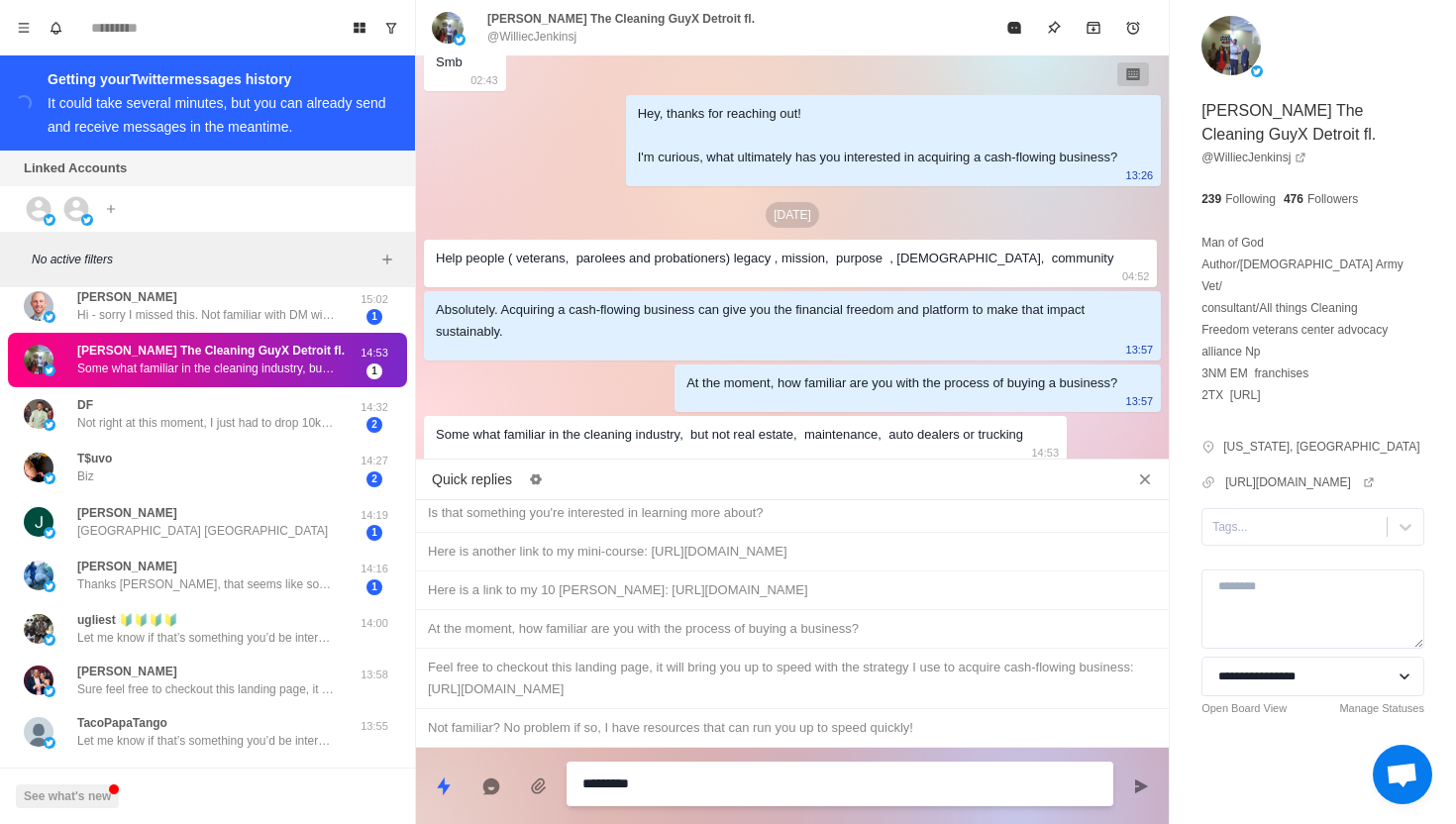type on "**********" 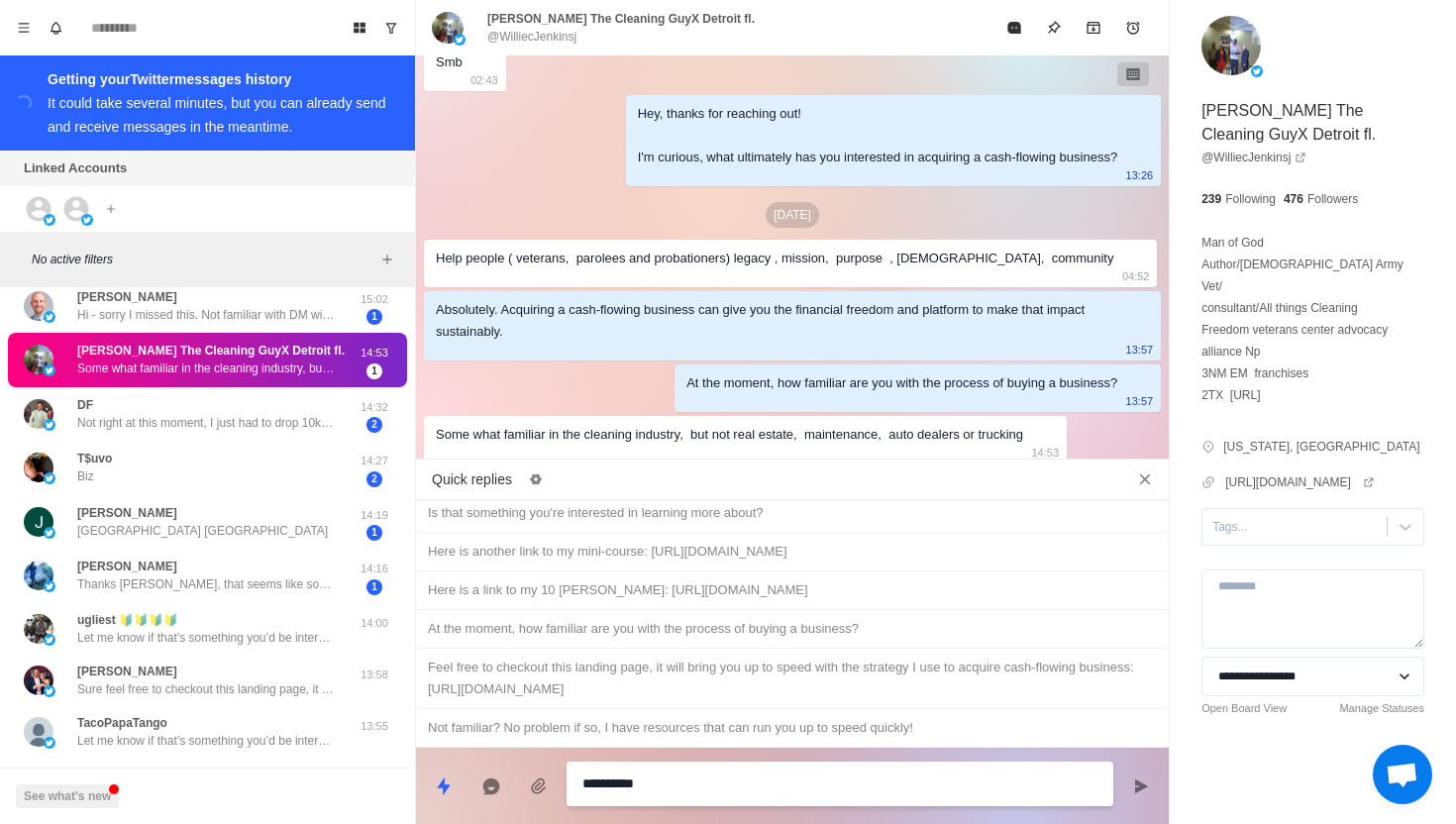 type on "*" 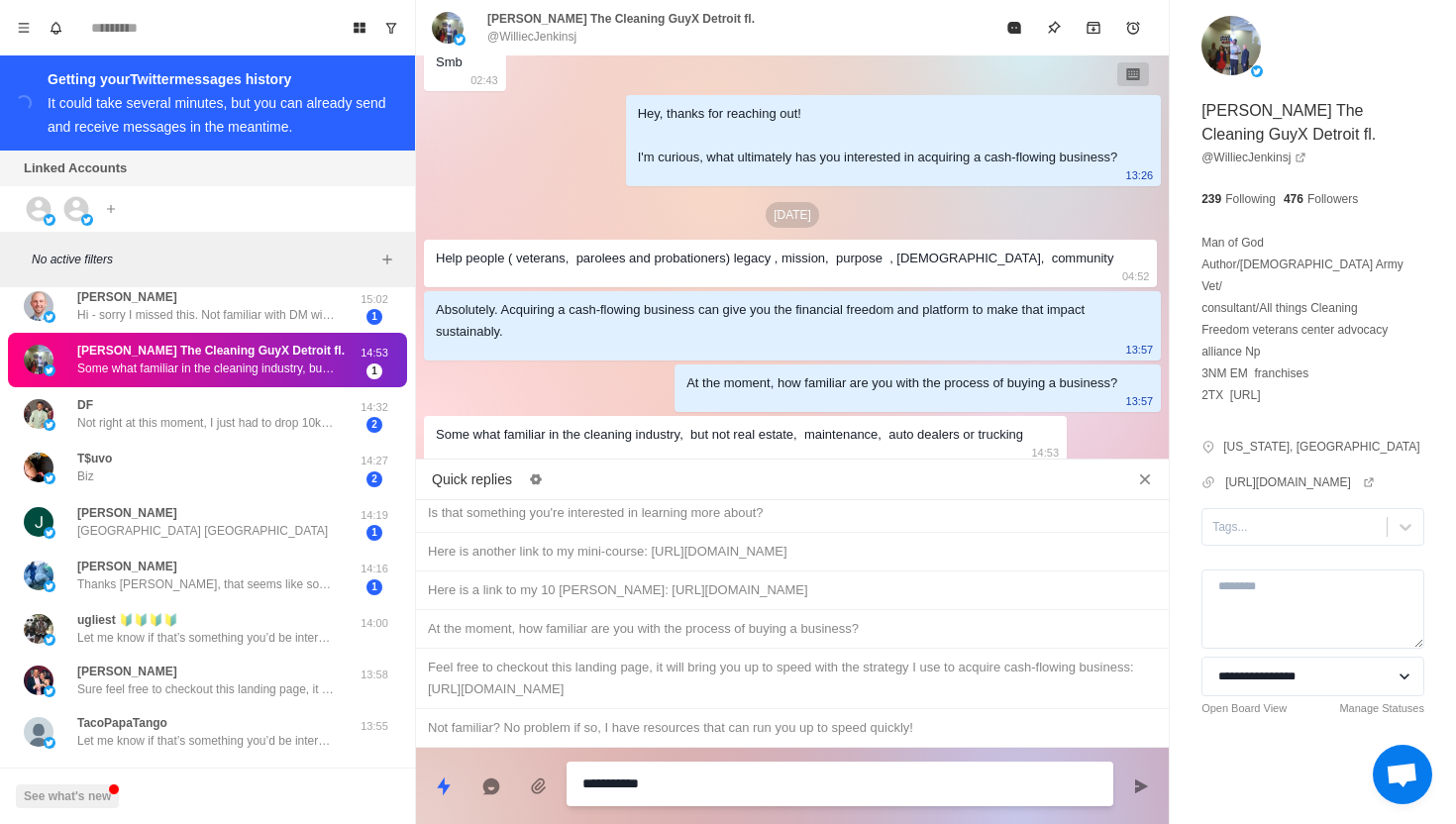 type on "*" 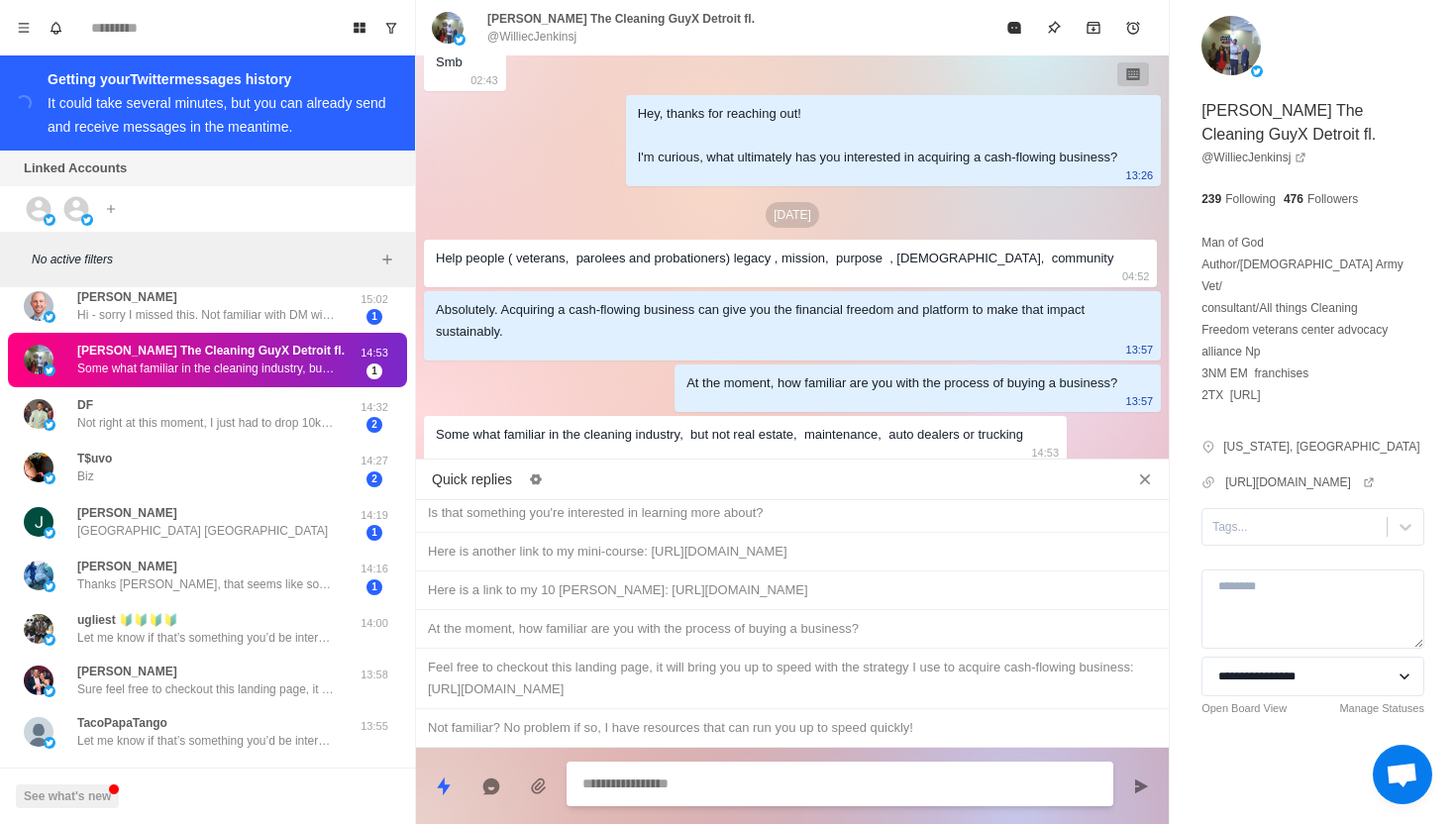 scroll, scrollTop: 129, scrollLeft: 0, axis: vertical 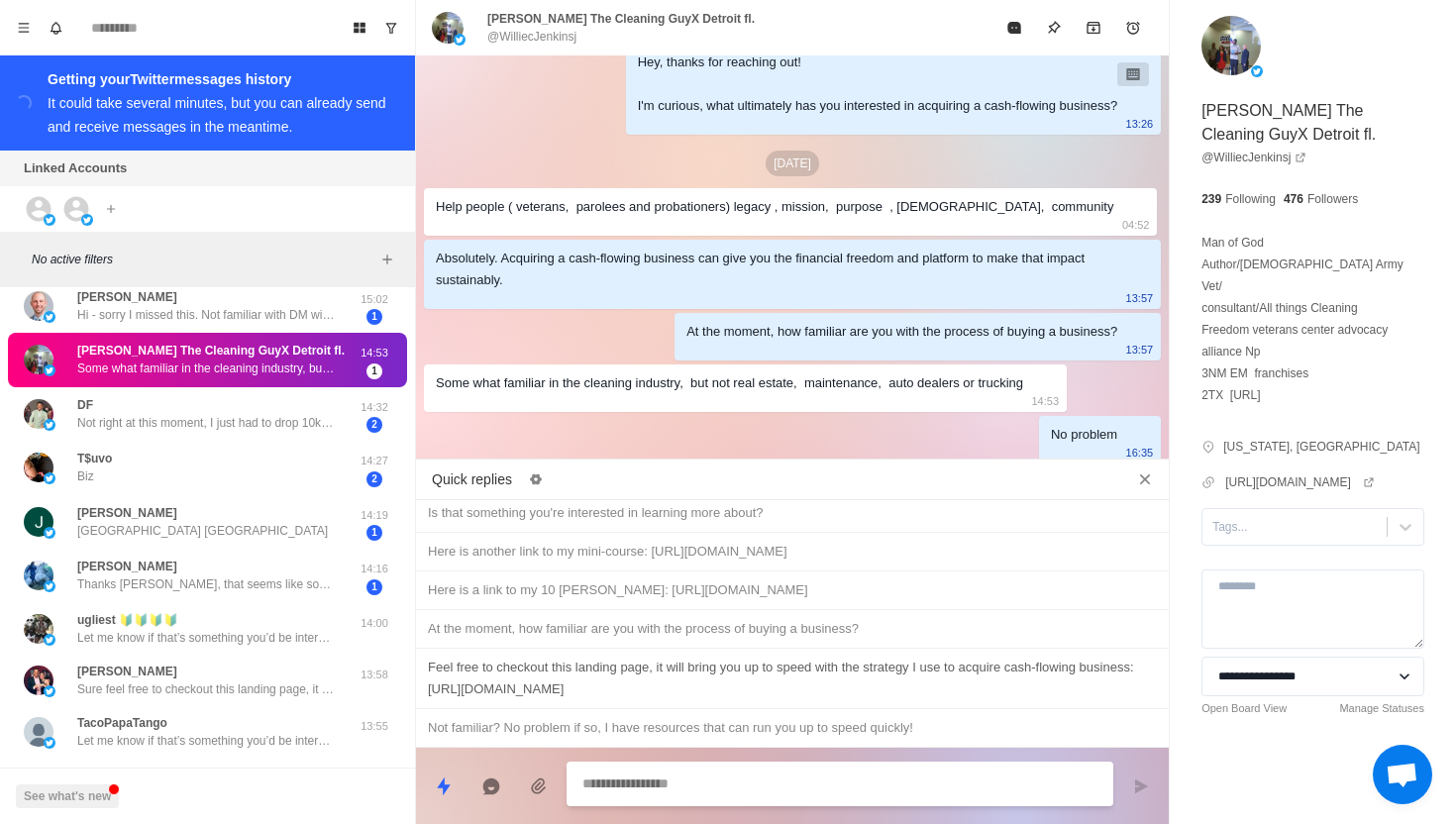 type on "*" 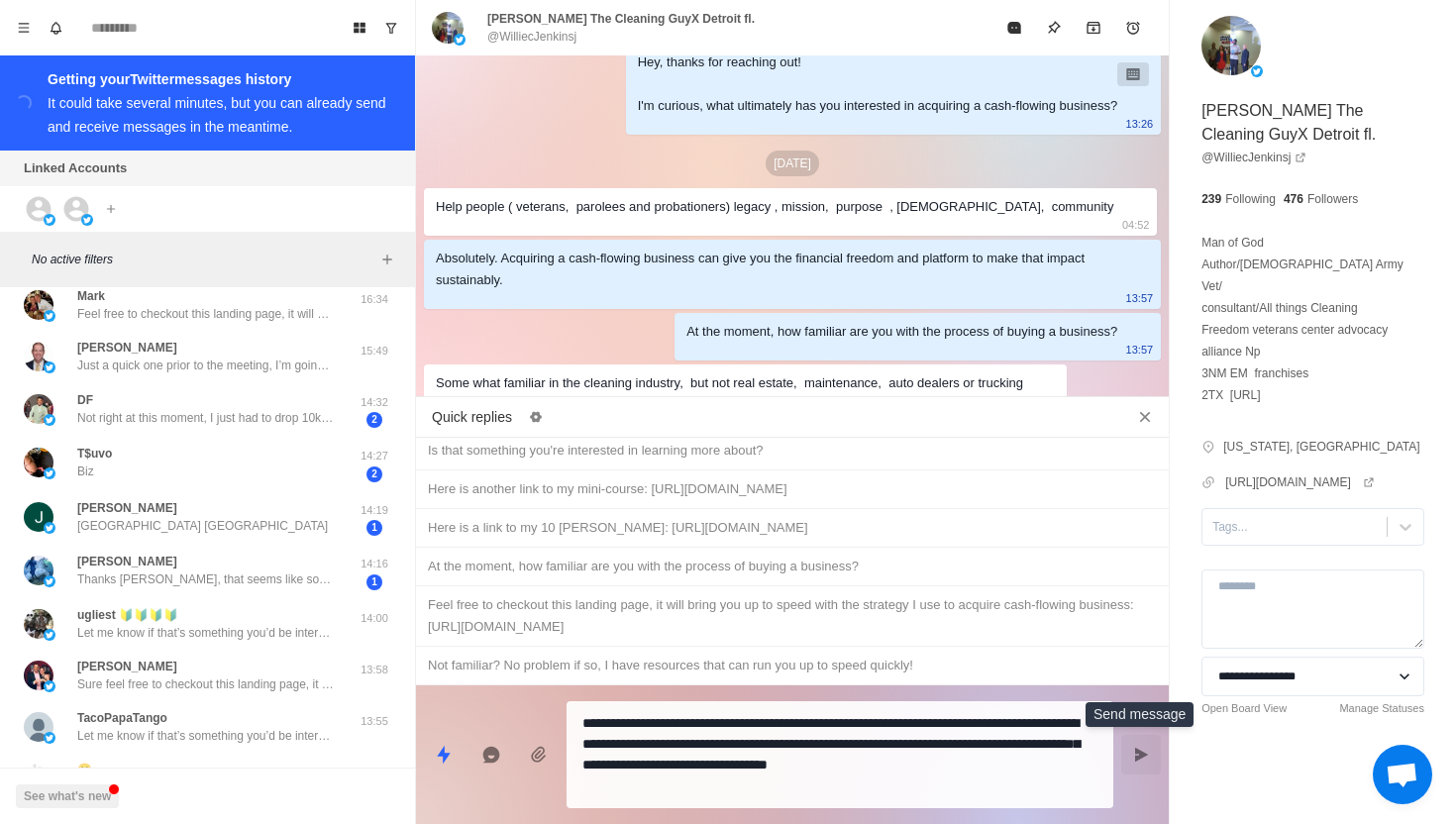 scroll, scrollTop: 0, scrollLeft: 0, axis: both 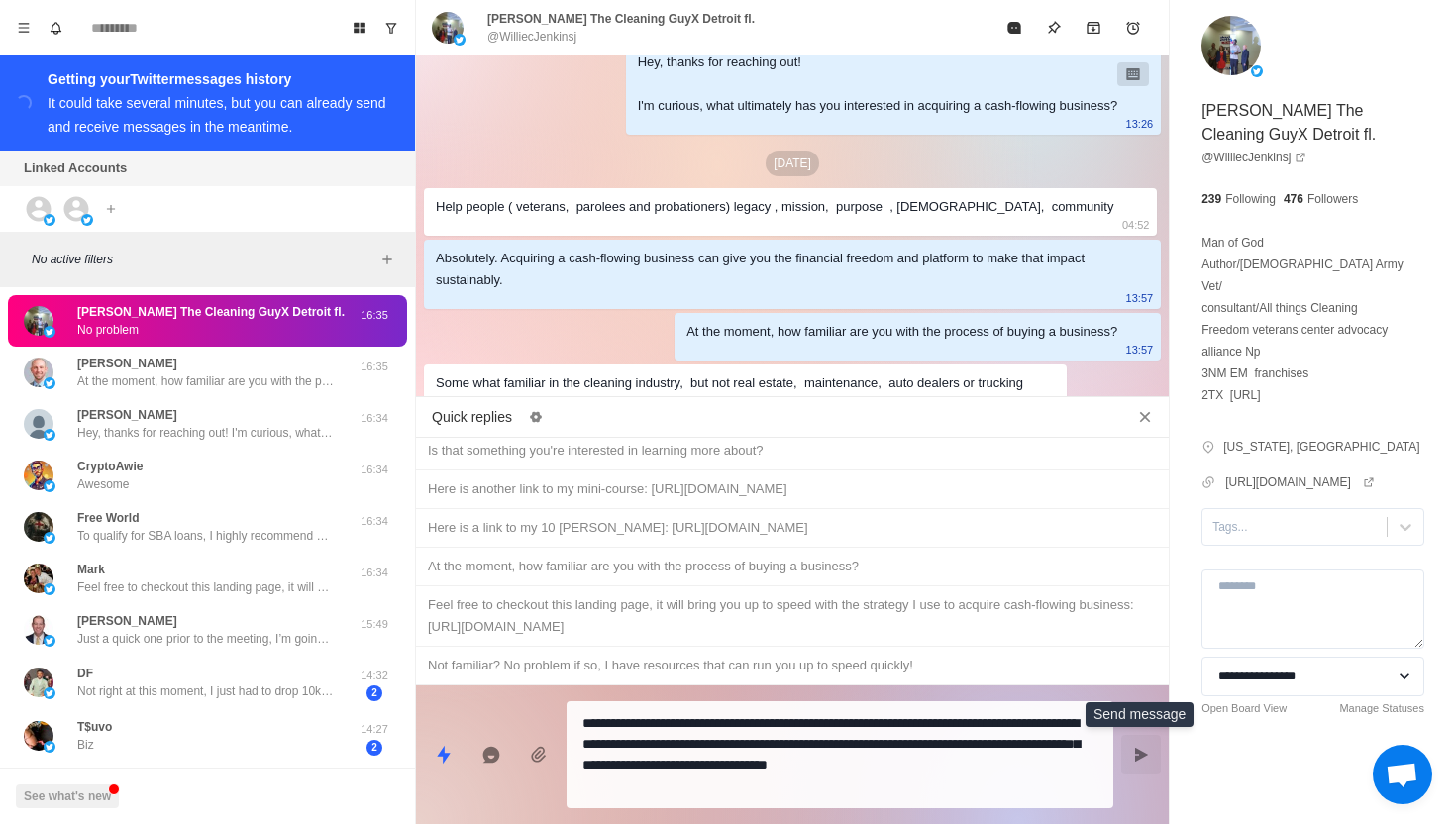 click at bounding box center (1141, 755) 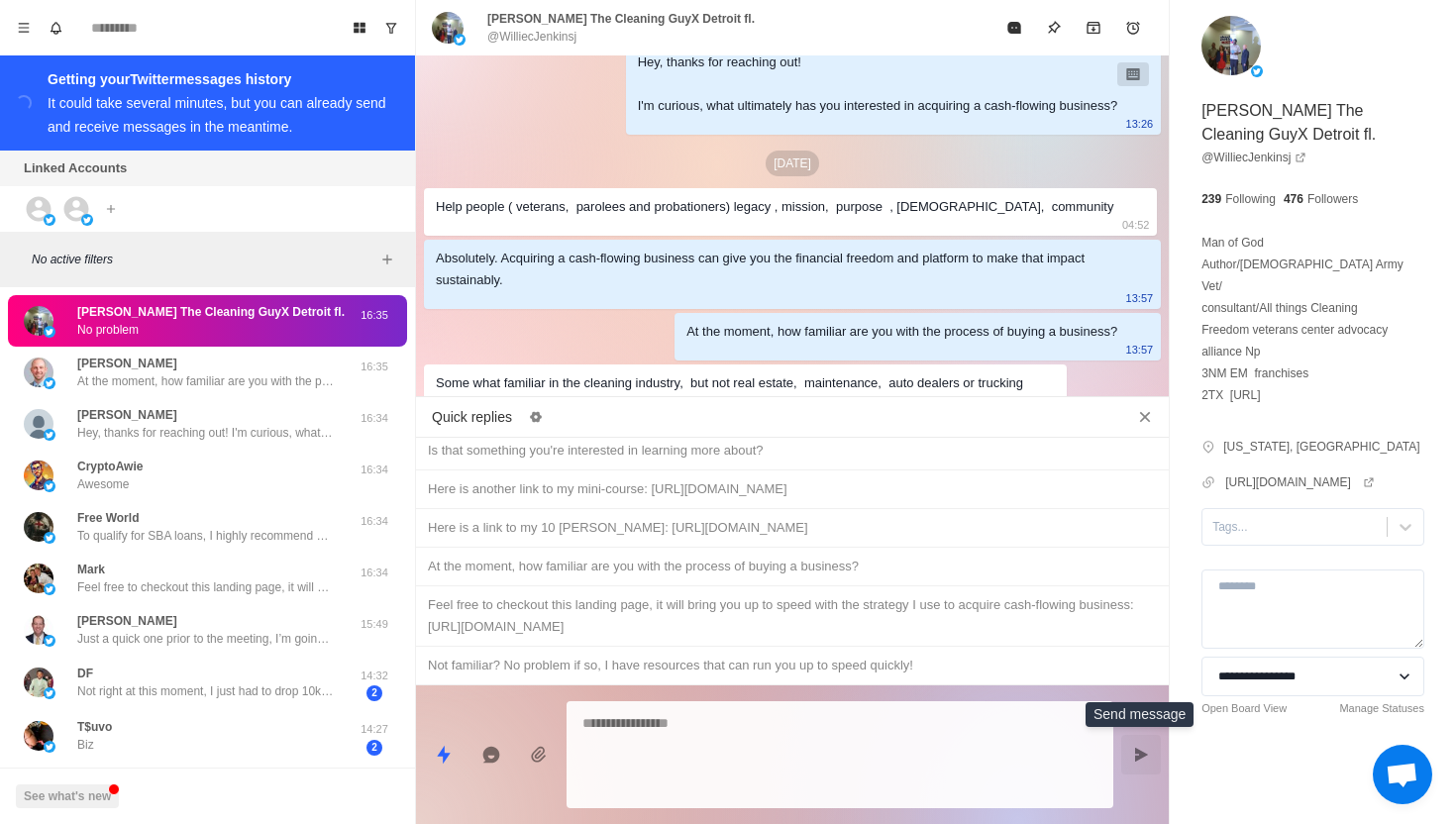 scroll, scrollTop: 224, scrollLeft: 0, axis: vertical 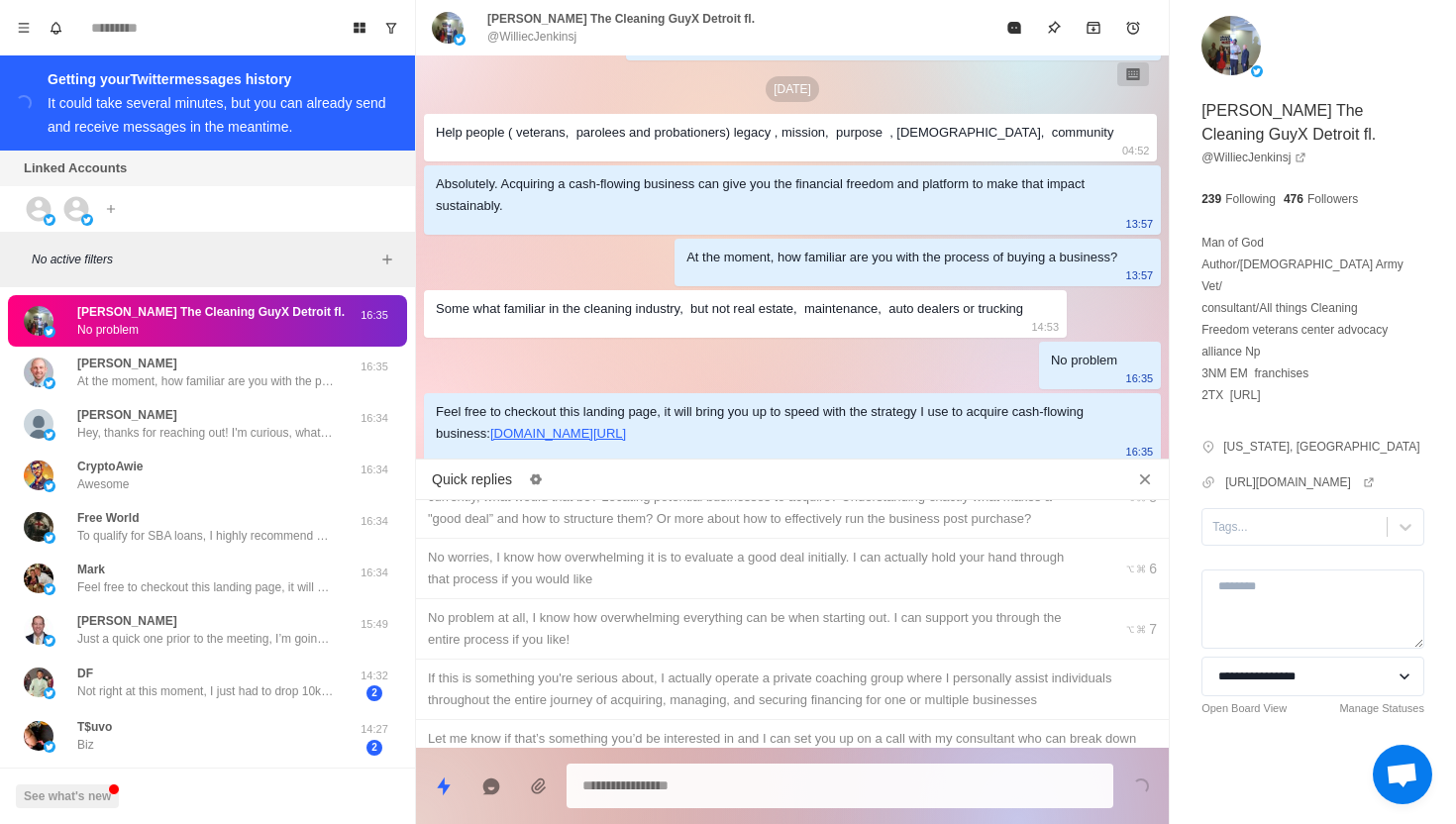 type on "*" 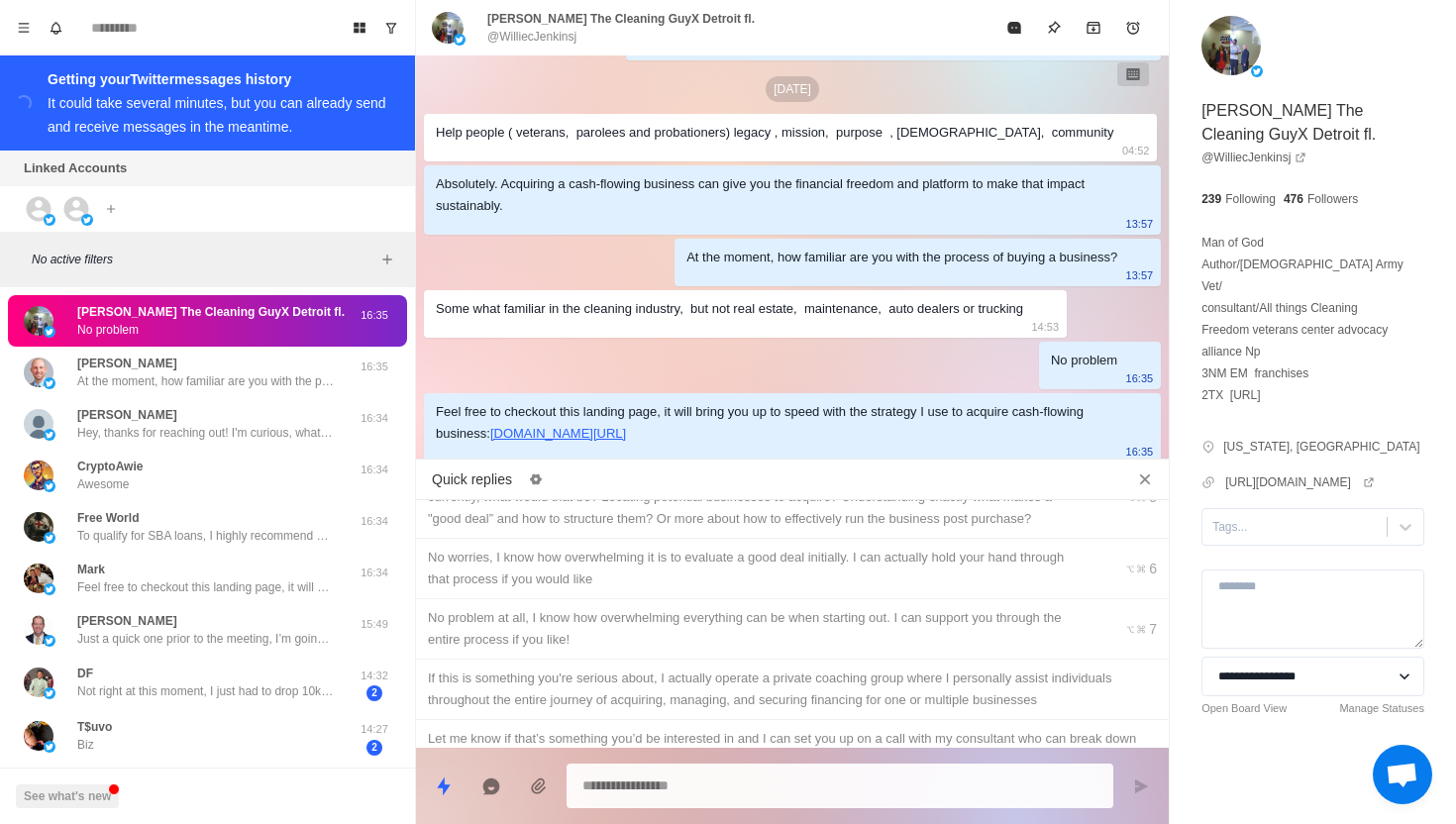 scroll, scrollTop: 0, scrollLeft: 0, axis: both 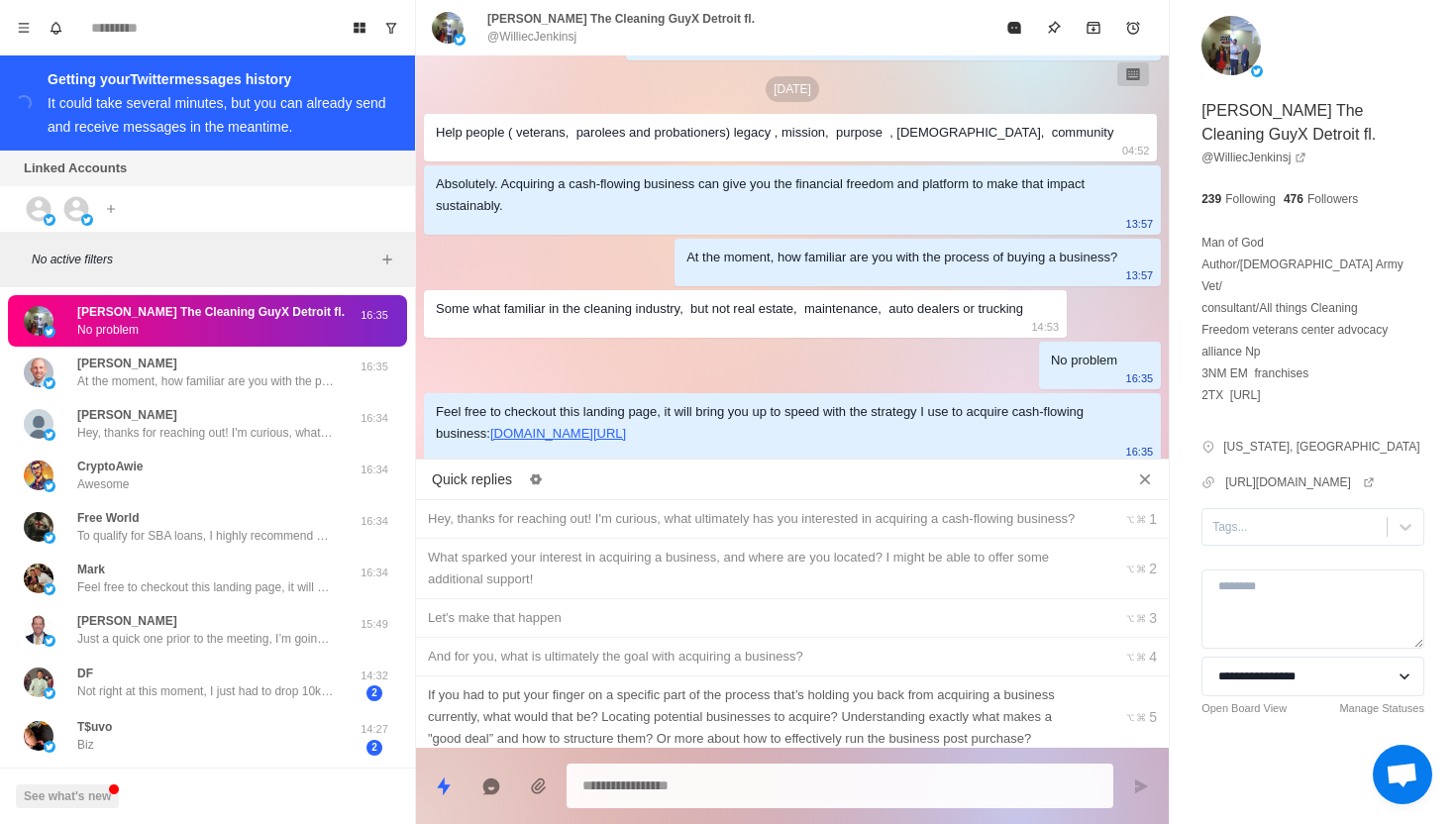 click on "If you had to put your finger on a specific part of the process that’s holding you back from acquiring a business currently, what would that be? Locating potential businesses to acquire? Understanding exactly what makes a "good deal” and how to structure them? Or more about how to effectively run the business post purchase?" at bounding box center [758, 717] 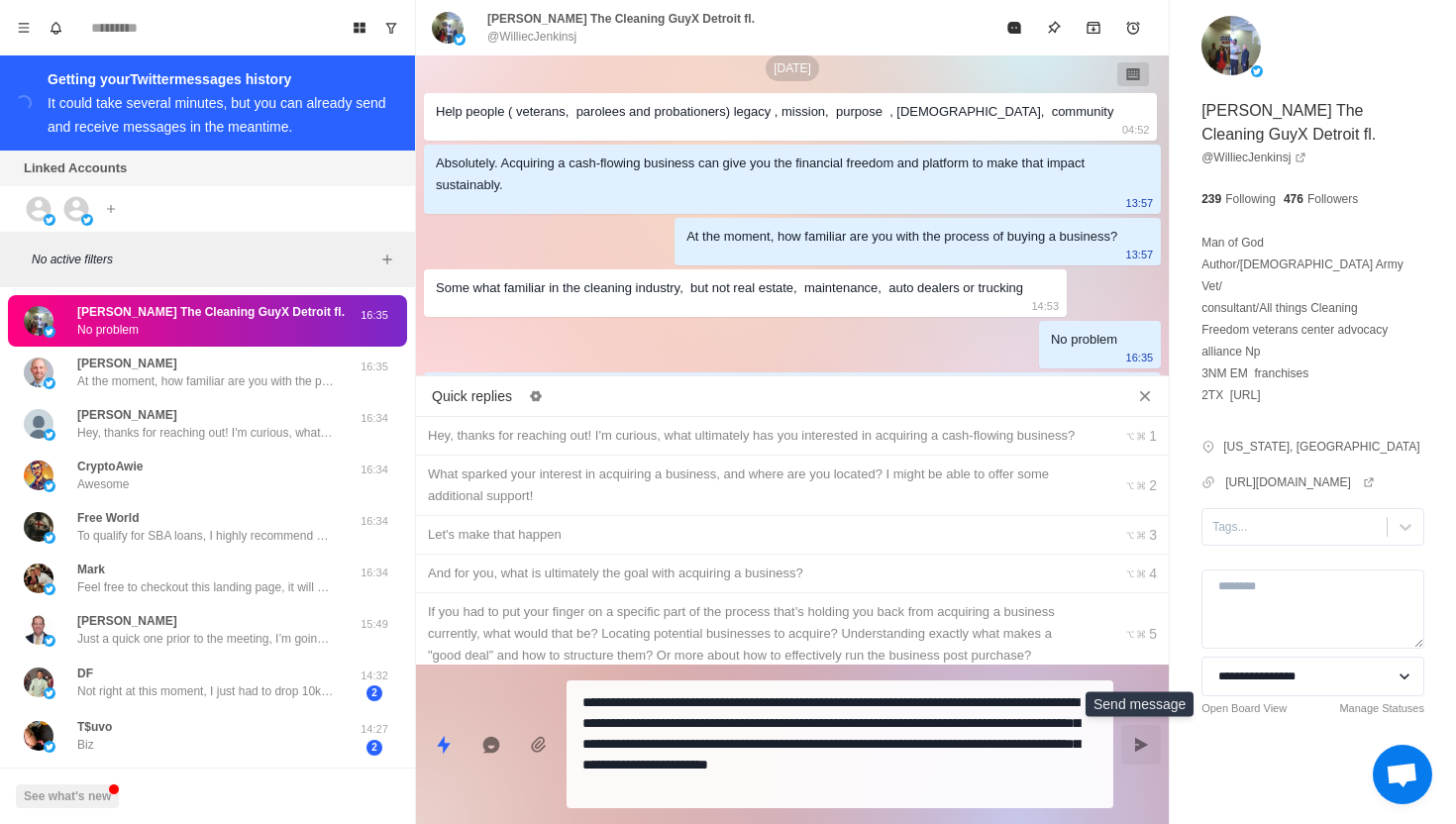 click at bounding box center (1141, 745) 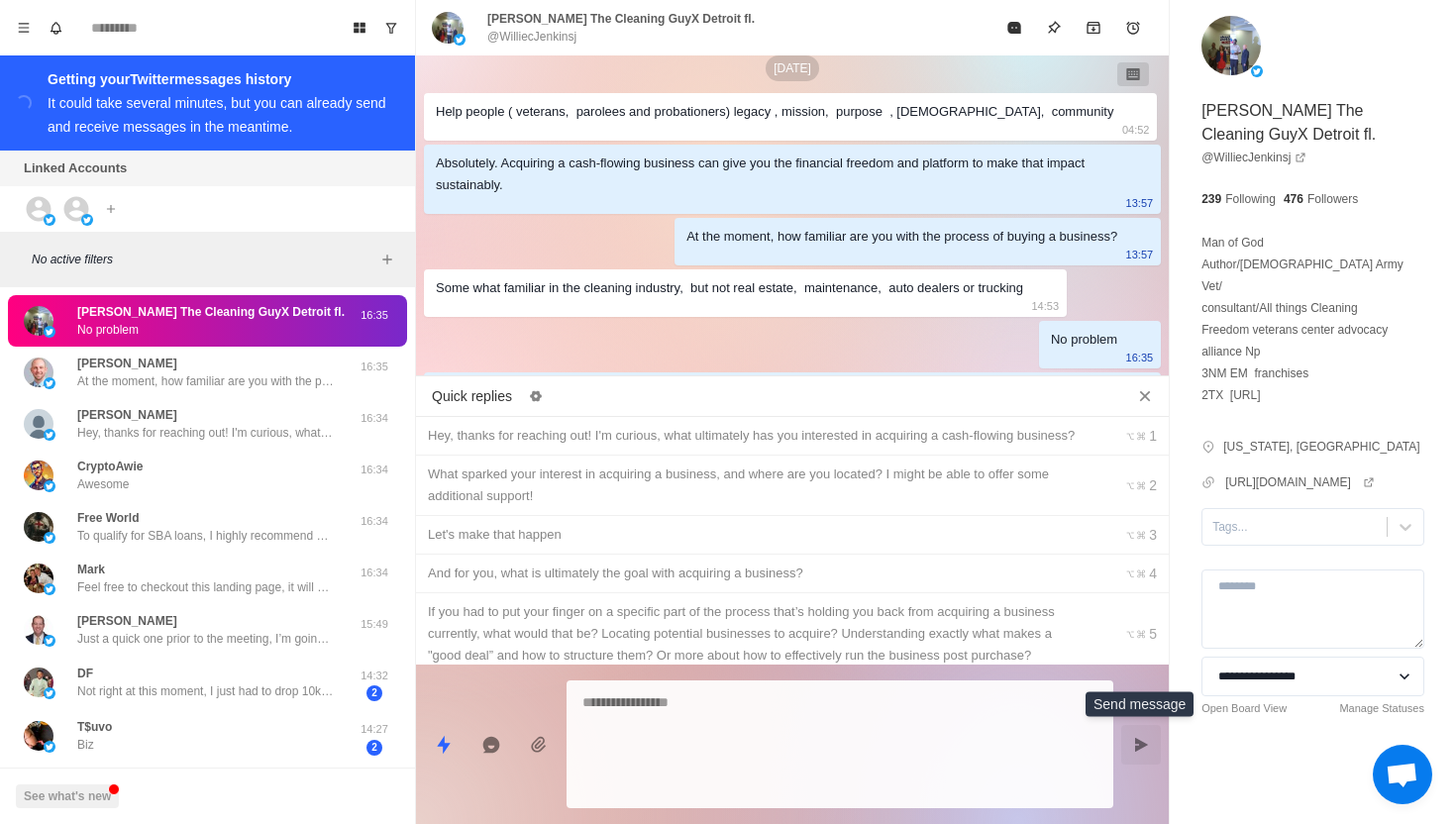scroll, scrollTop: 319, scrollLeft: 0, axis: vertical 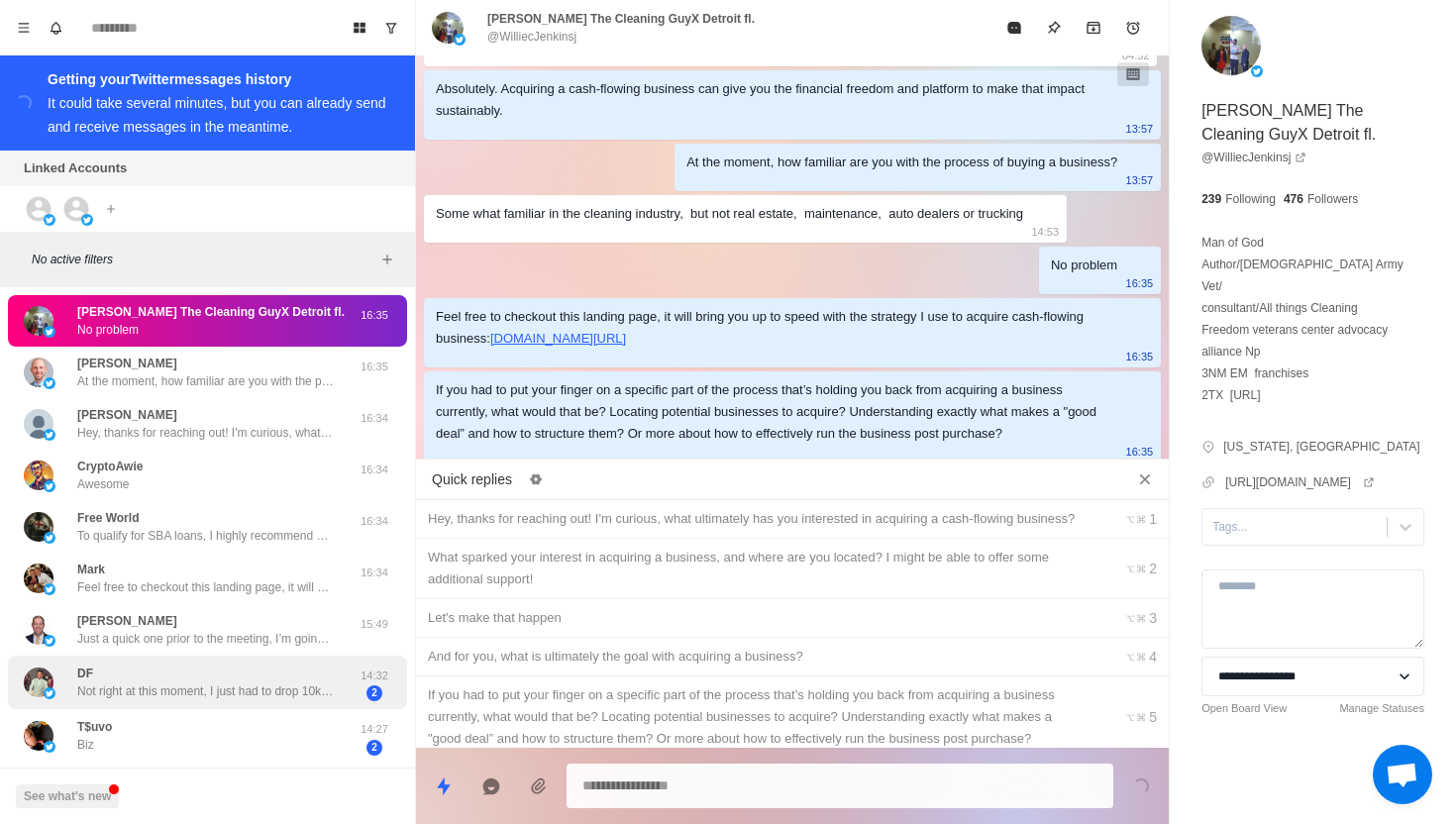 click on "Not right at this moment, I just had to drop 10k on my roof. I’d need to save up more for a while to have 25k to spend and have enough left over to still feel secure. I’ll circle back to this once I’m in that position" at bounding box center [206, 691] 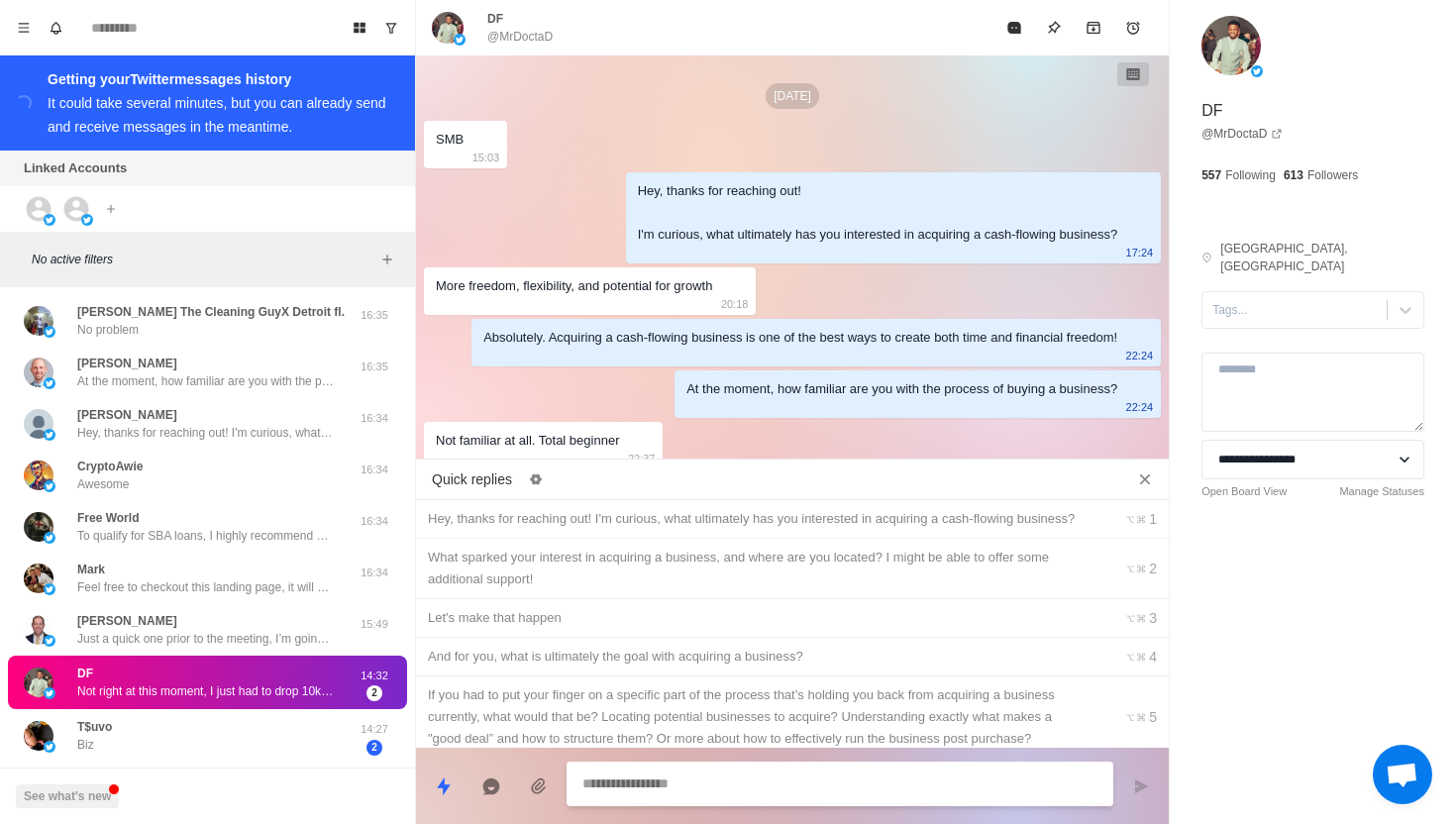 scroll, scrollTop: 400, scrollLeft: 0, axis: vertical 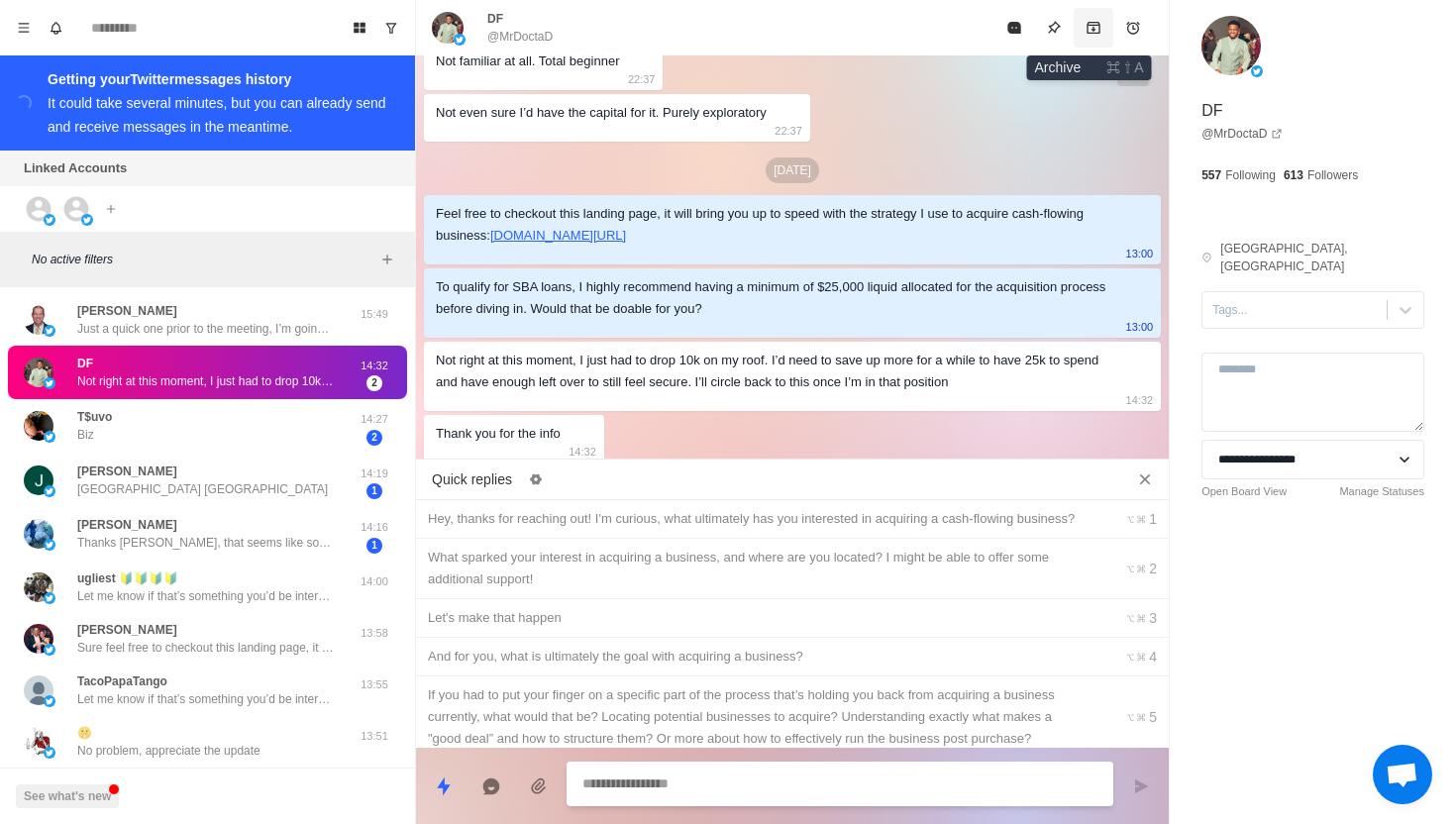 click at bounding box center [1093, 28] 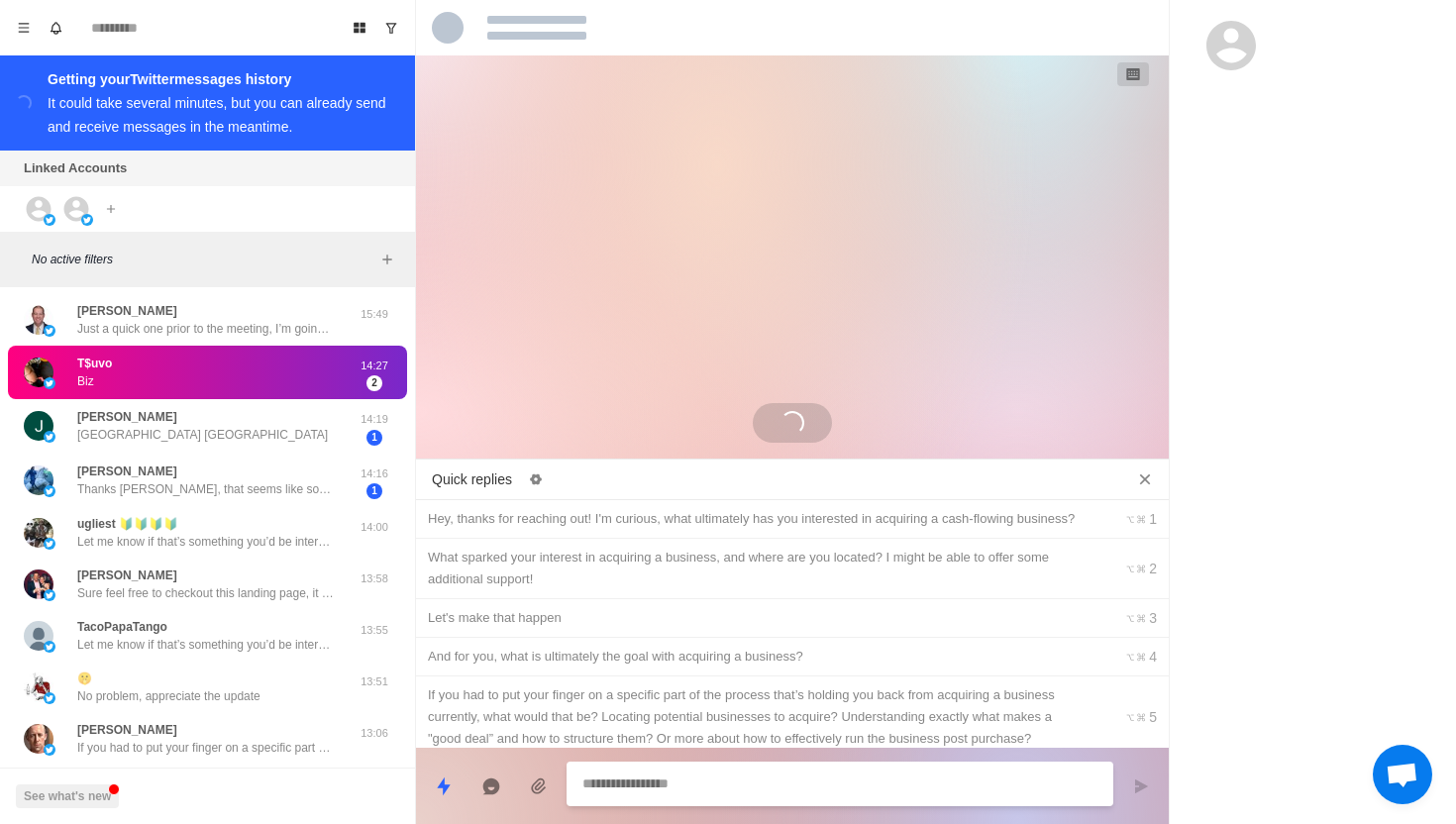 scroll, scrollTop: 0, scrollLeft: 0, axis: both 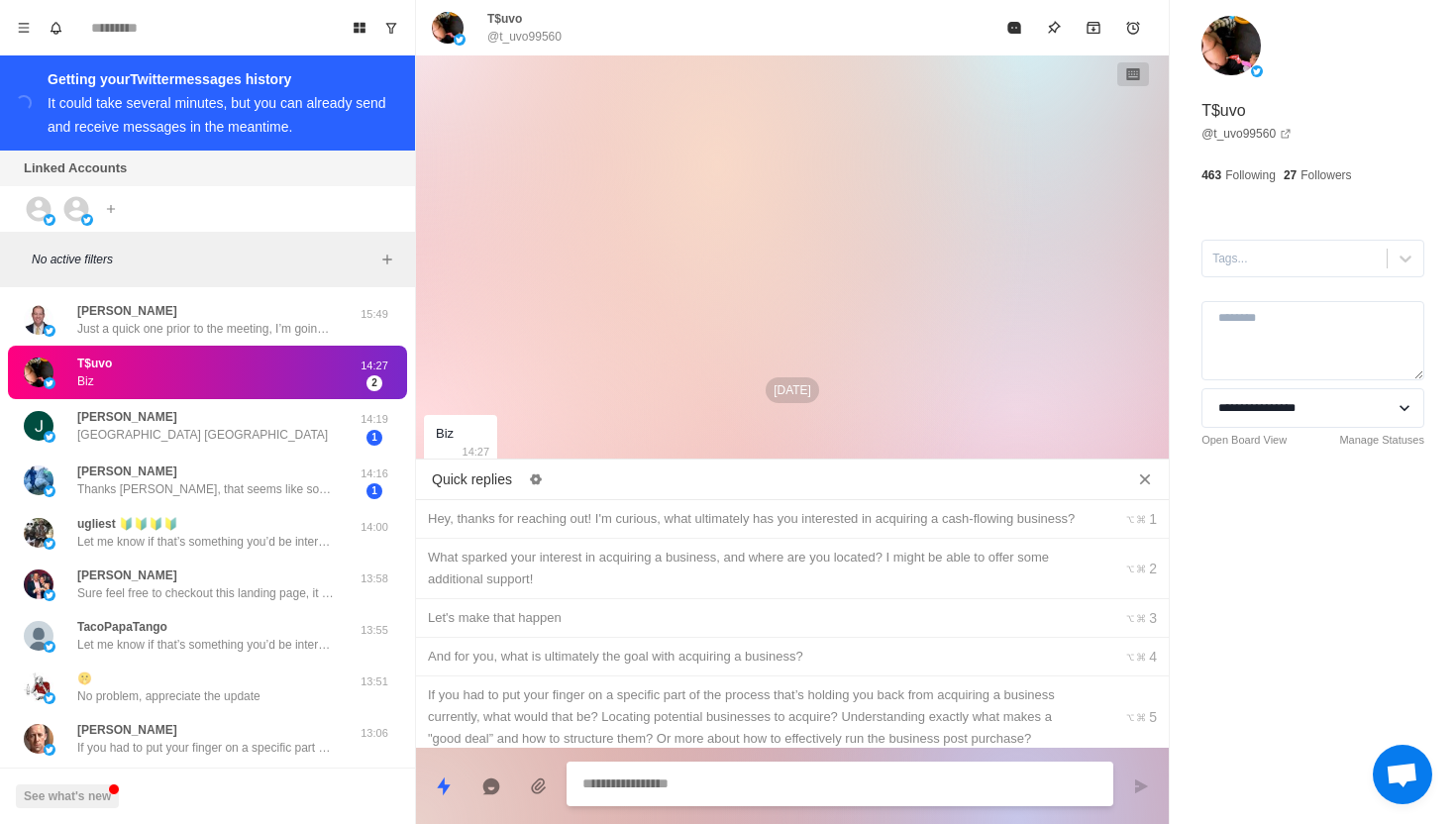type on "*" 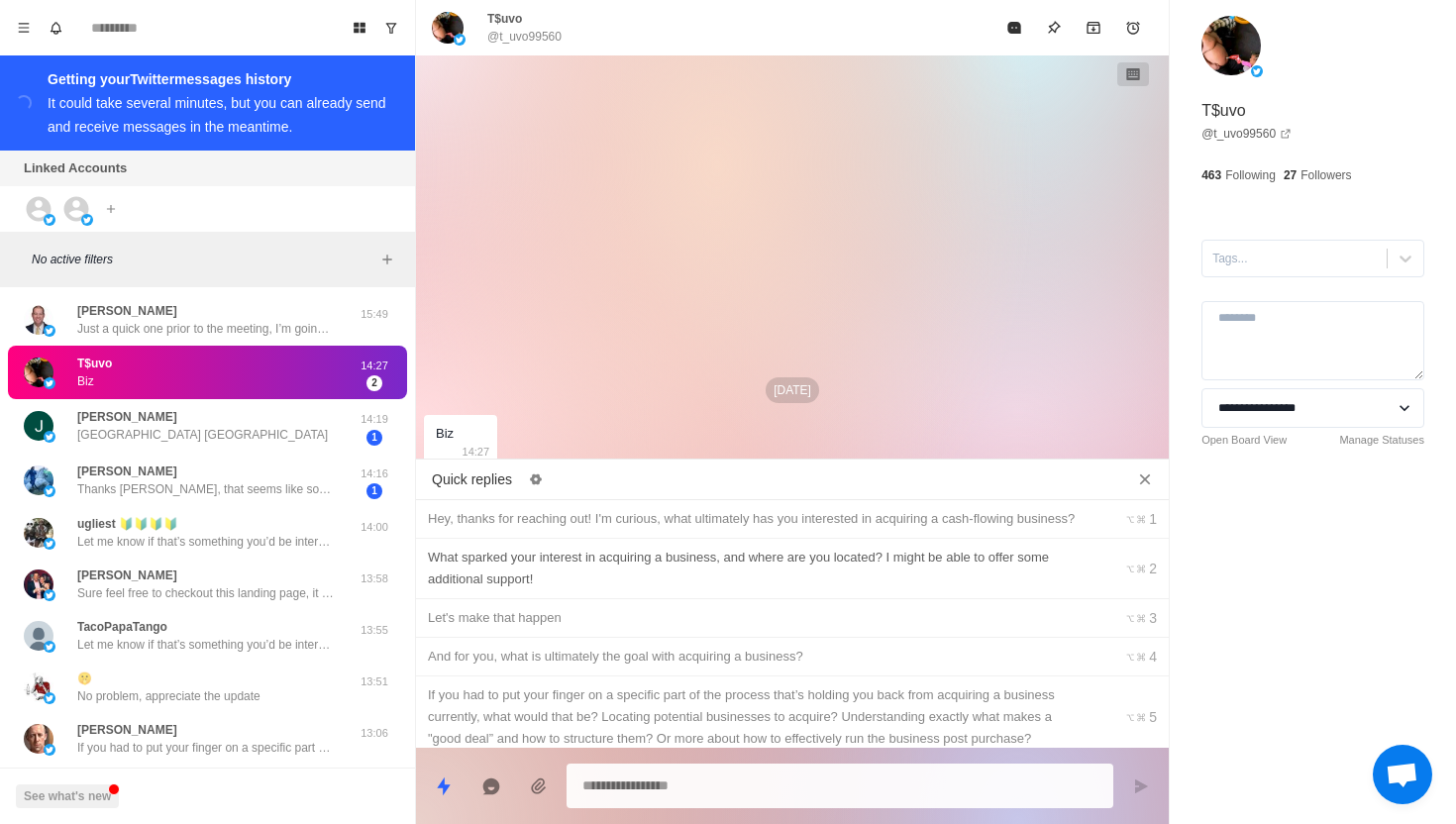 click on "Hey, thanks for reaching out!
I'm curious, what ultimately has you interested in acquiring a cash-flowing business?" at bounding box center (758, 519) 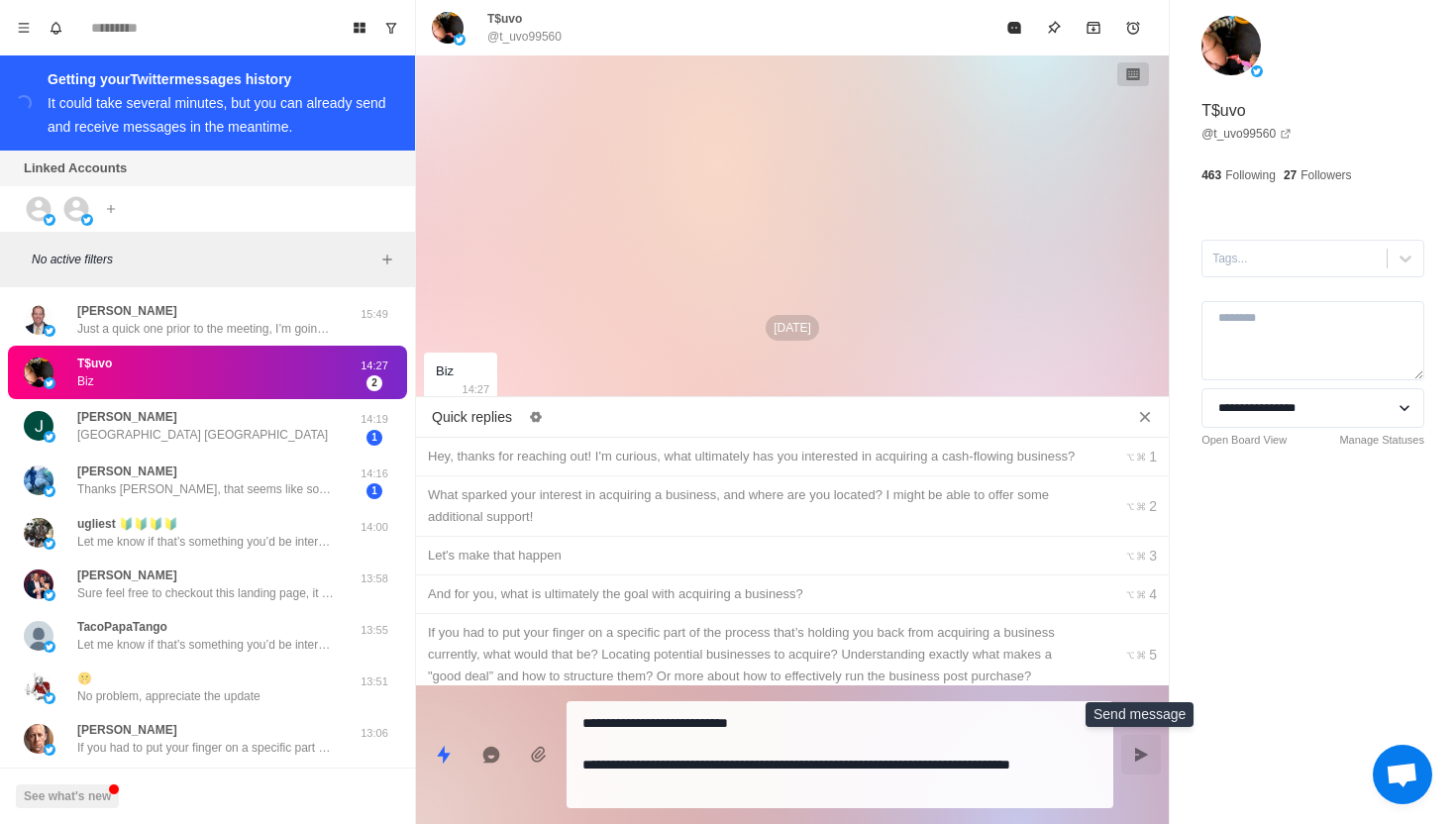 click 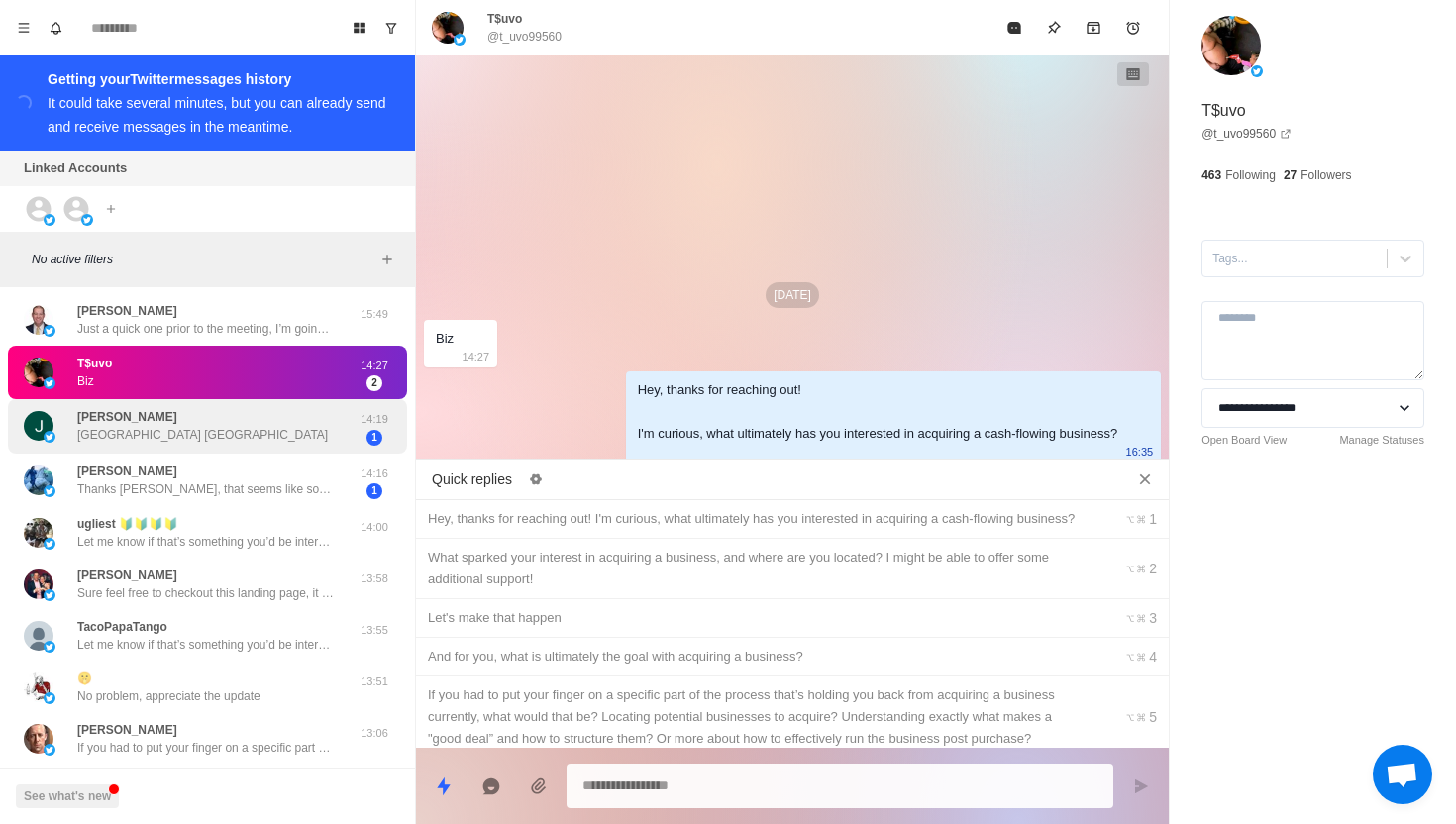 click on "[PERSON_NAME] [GEOGRAPHIC_DATA] [GEOGRAPHIC_DATA]" at bounding box center [186, 426] 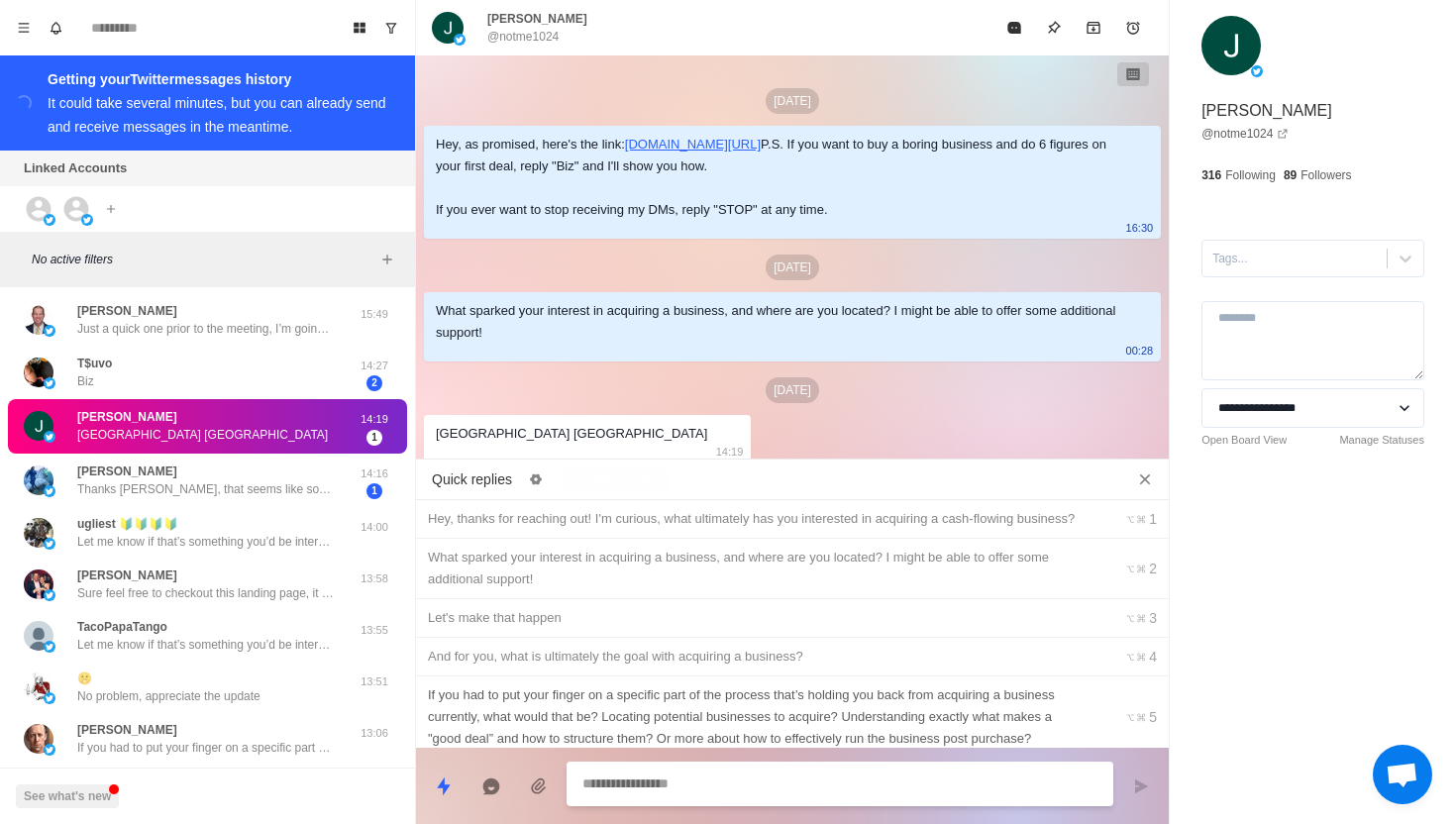 scroll, scrollTop: 38, scrollLeft: 0, axis: vertical 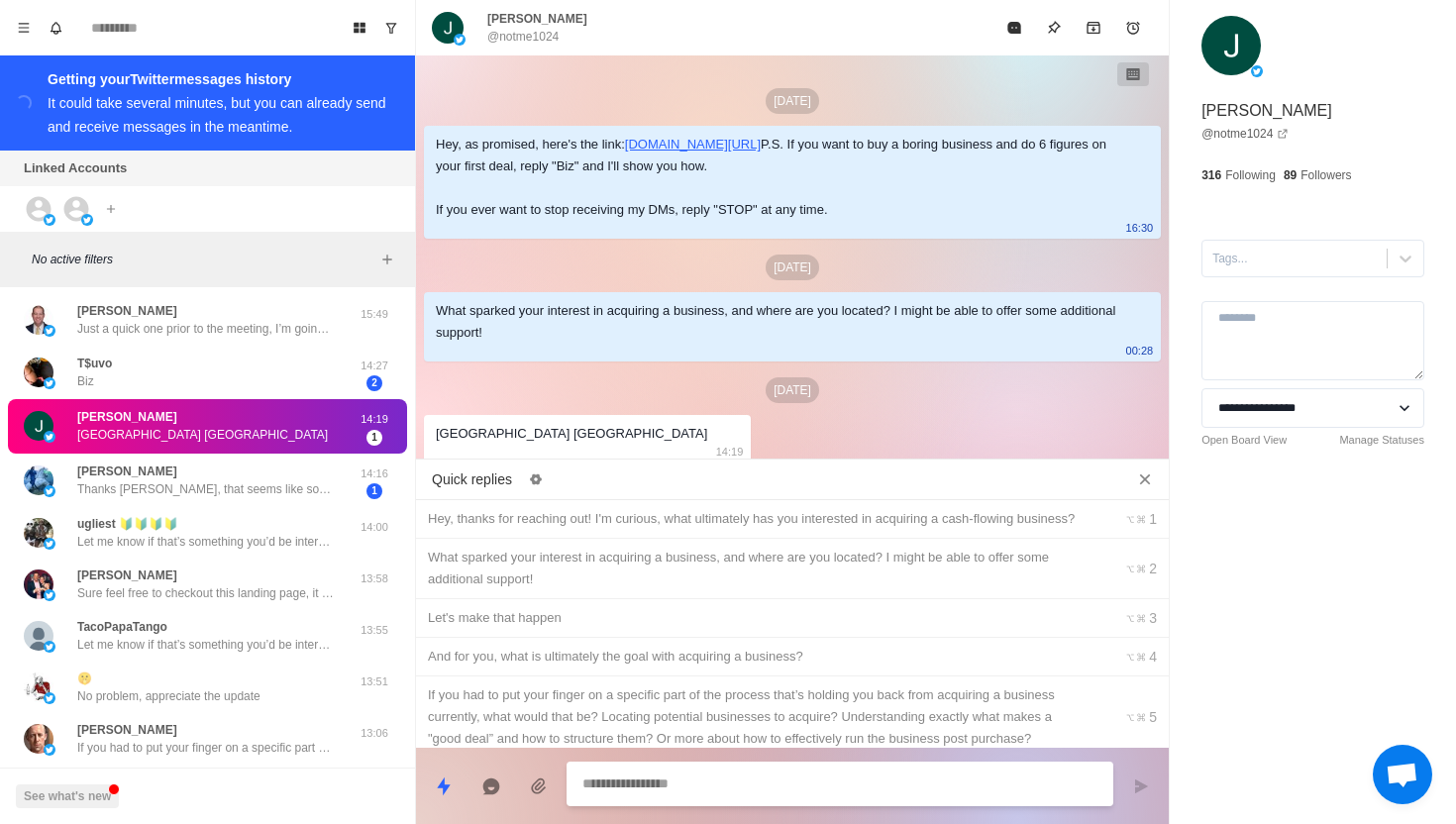 type on "*" 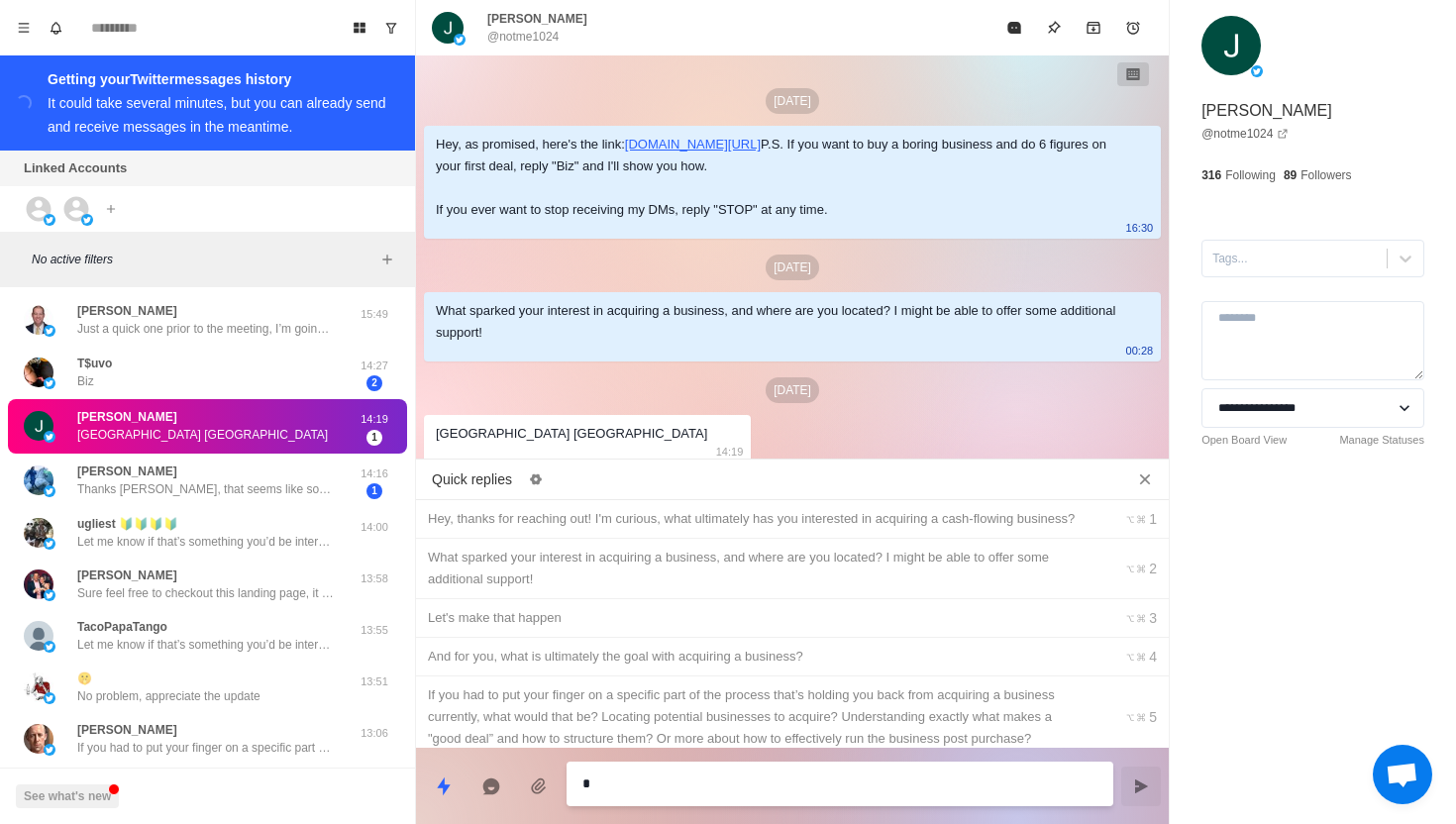 type on "*" 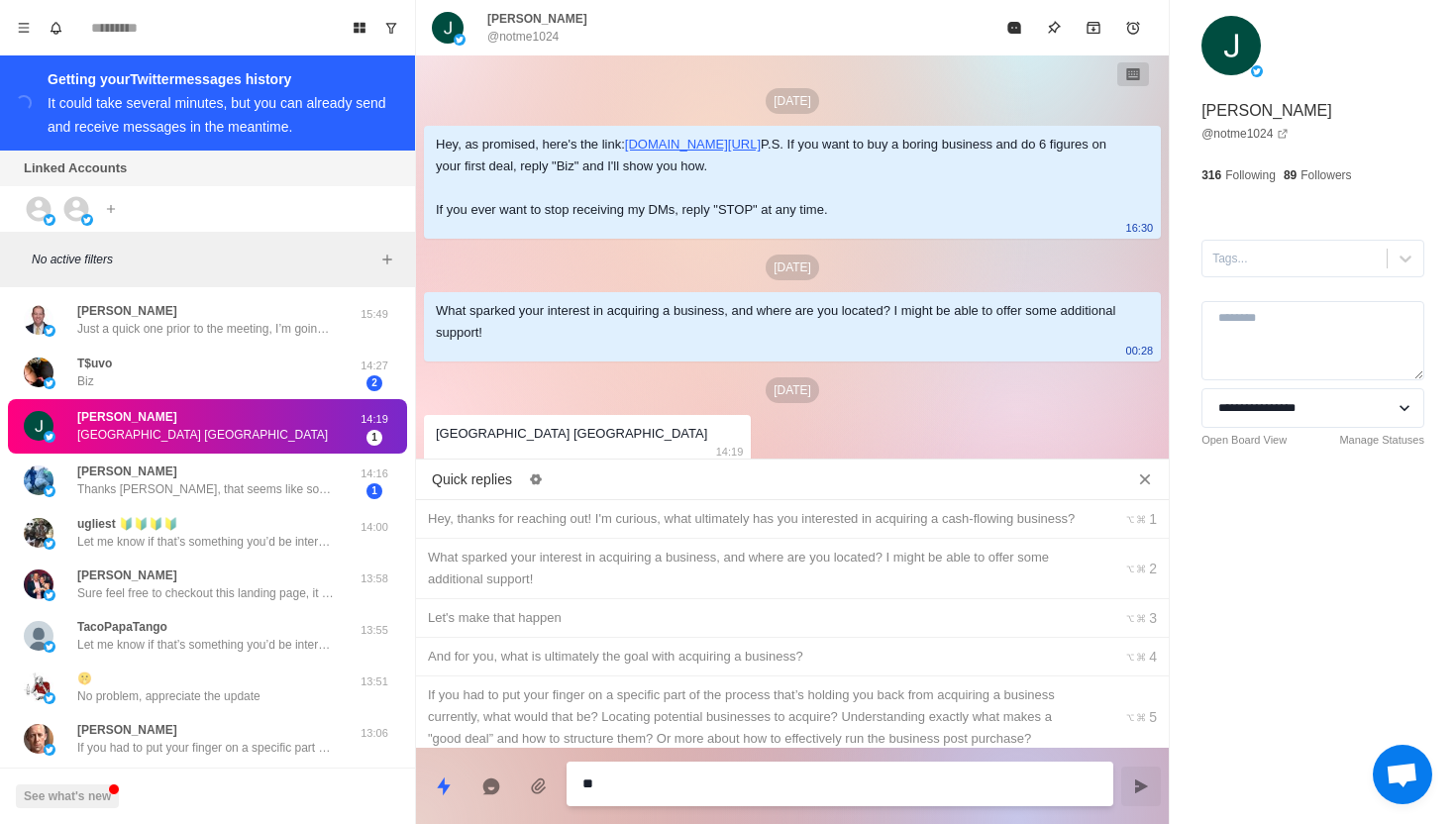 type on "*" 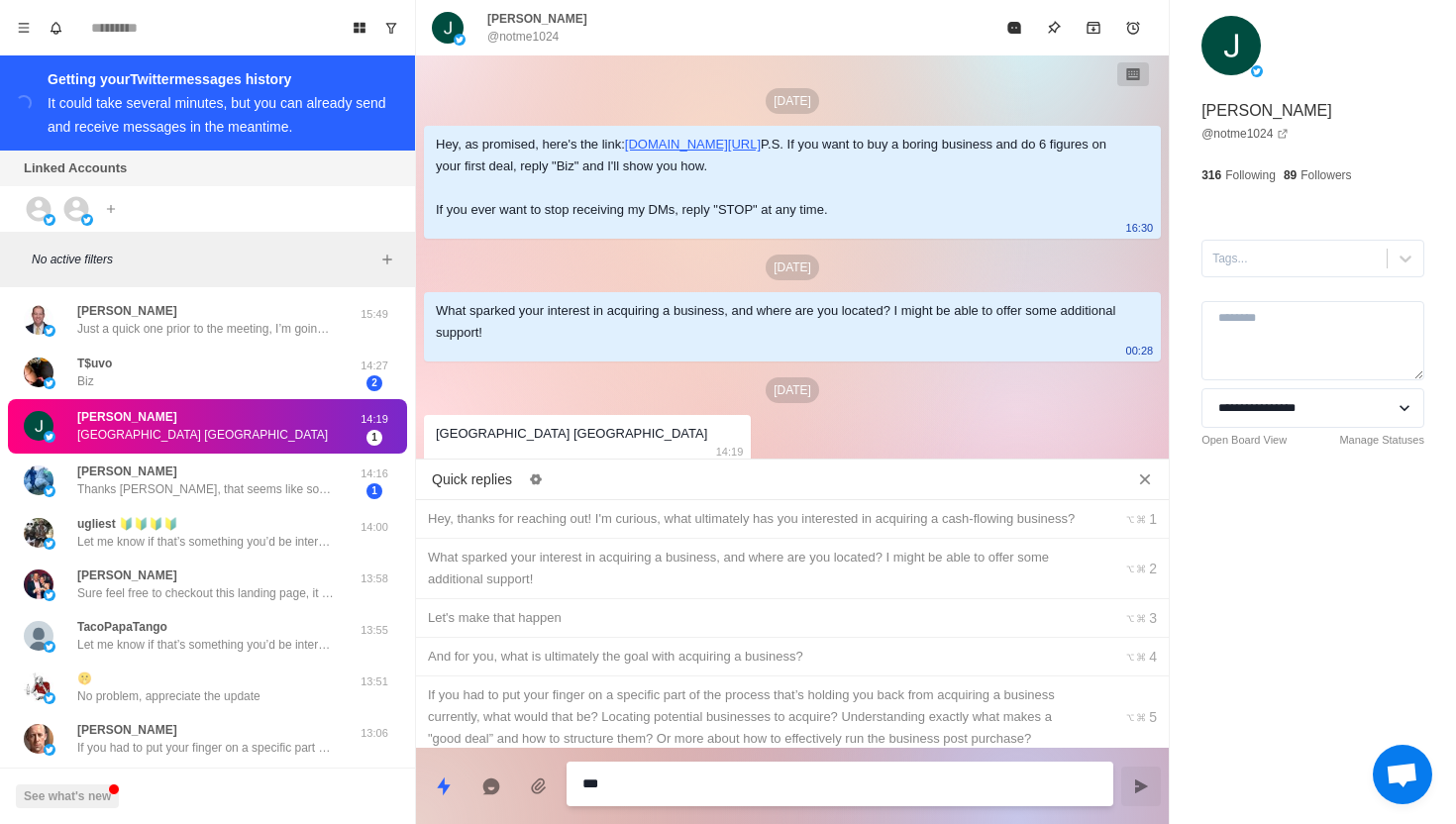 type on "*" 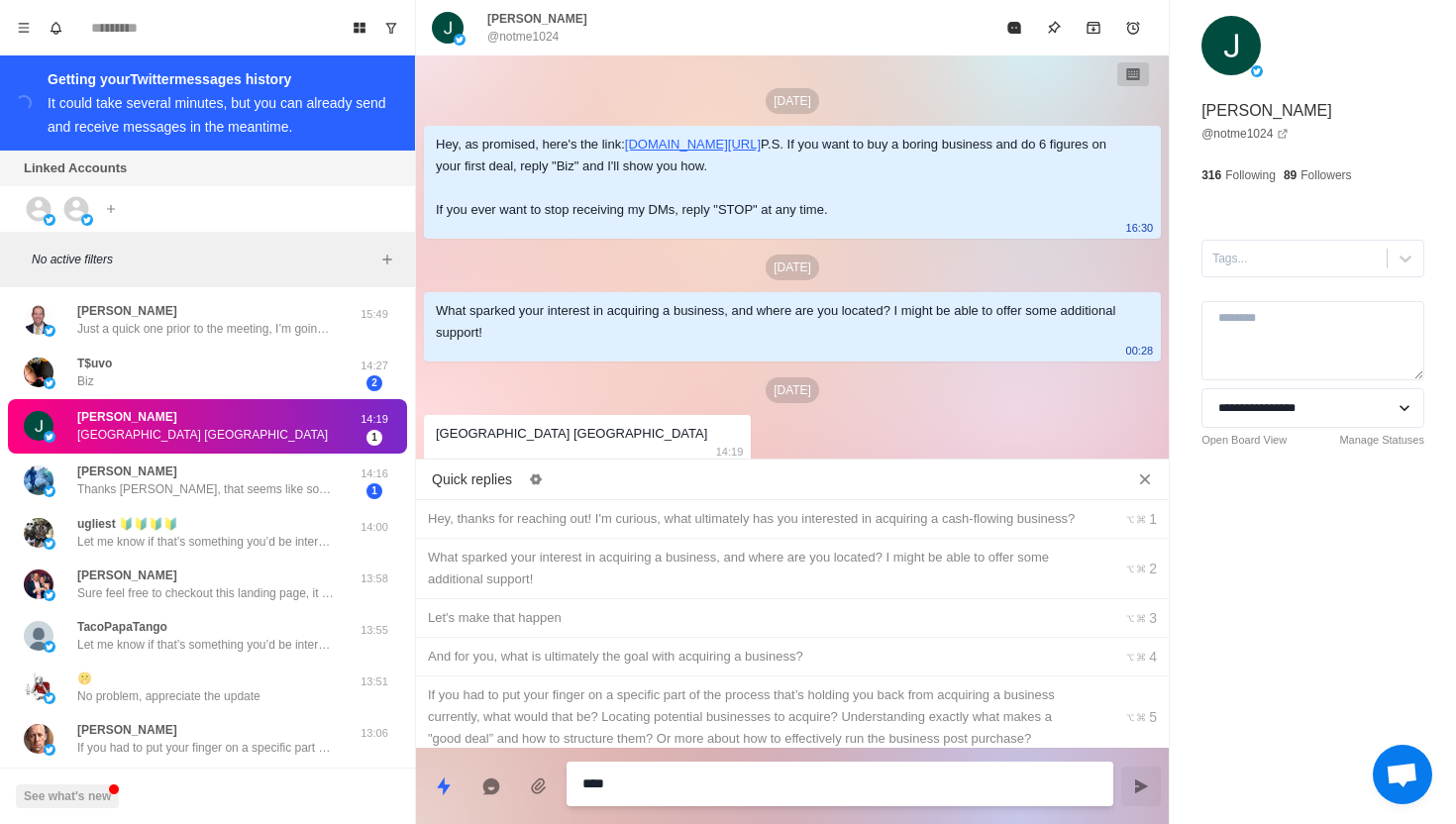 type on "*" 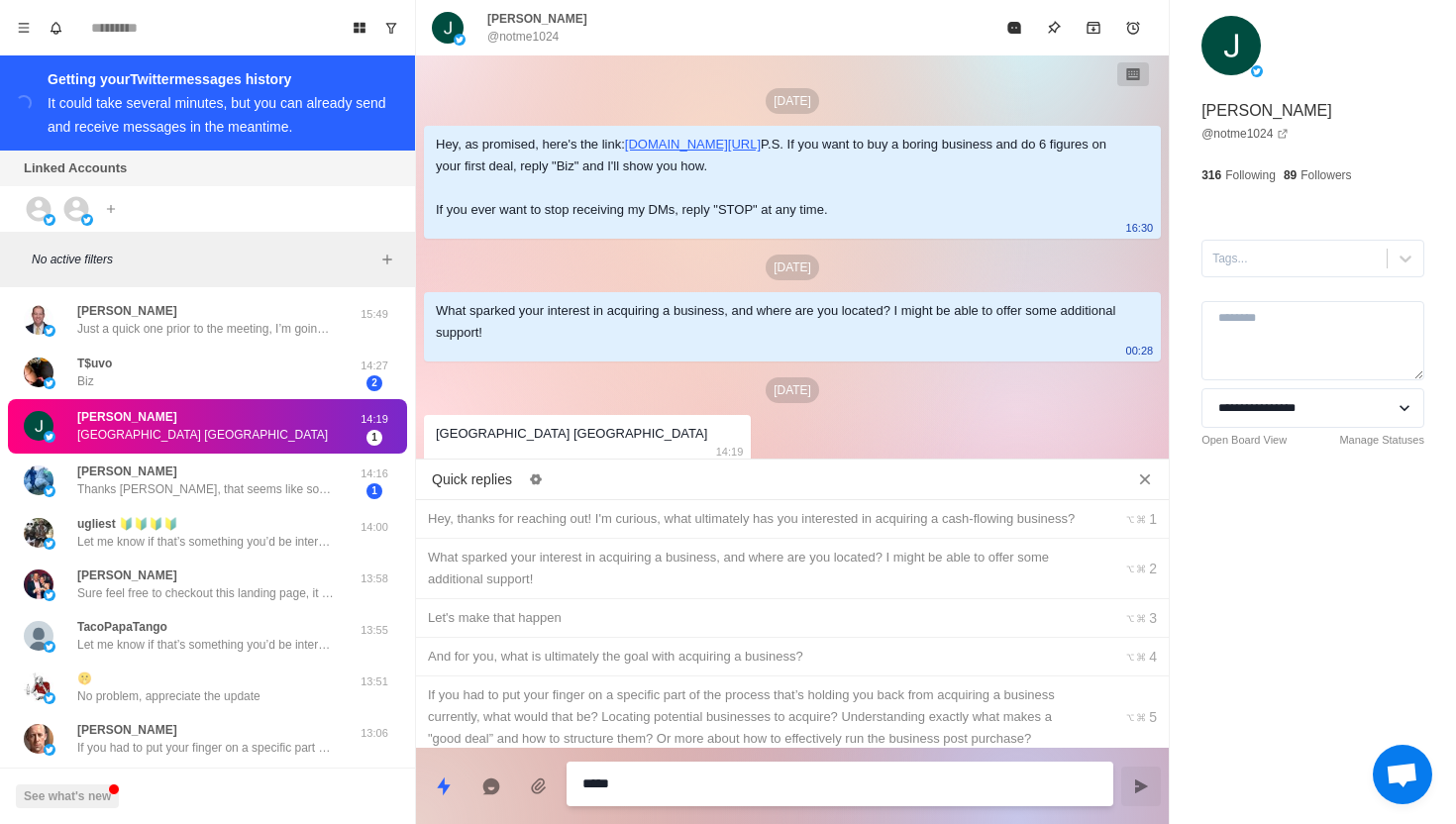 type on "*" 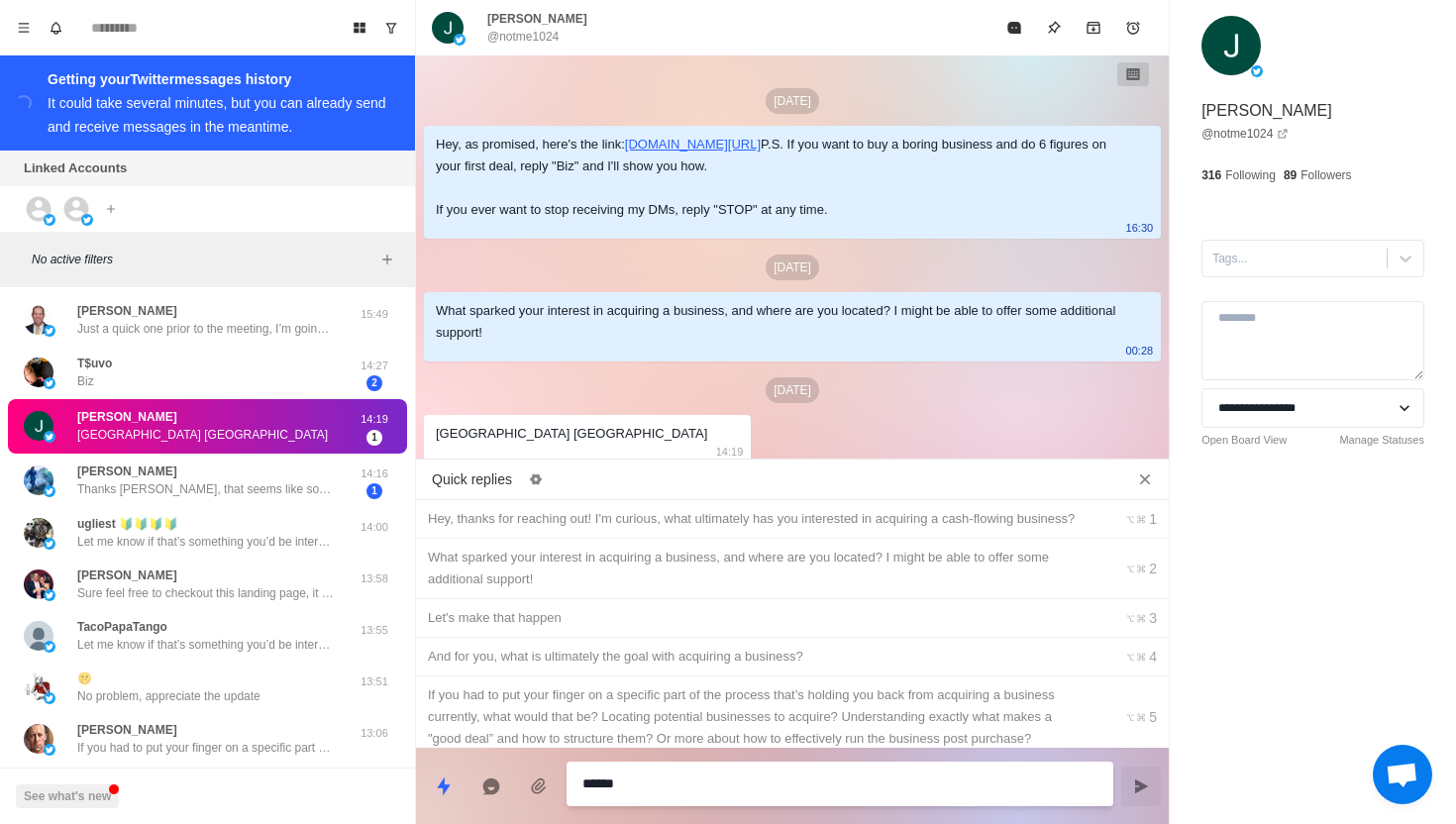 type on "*" 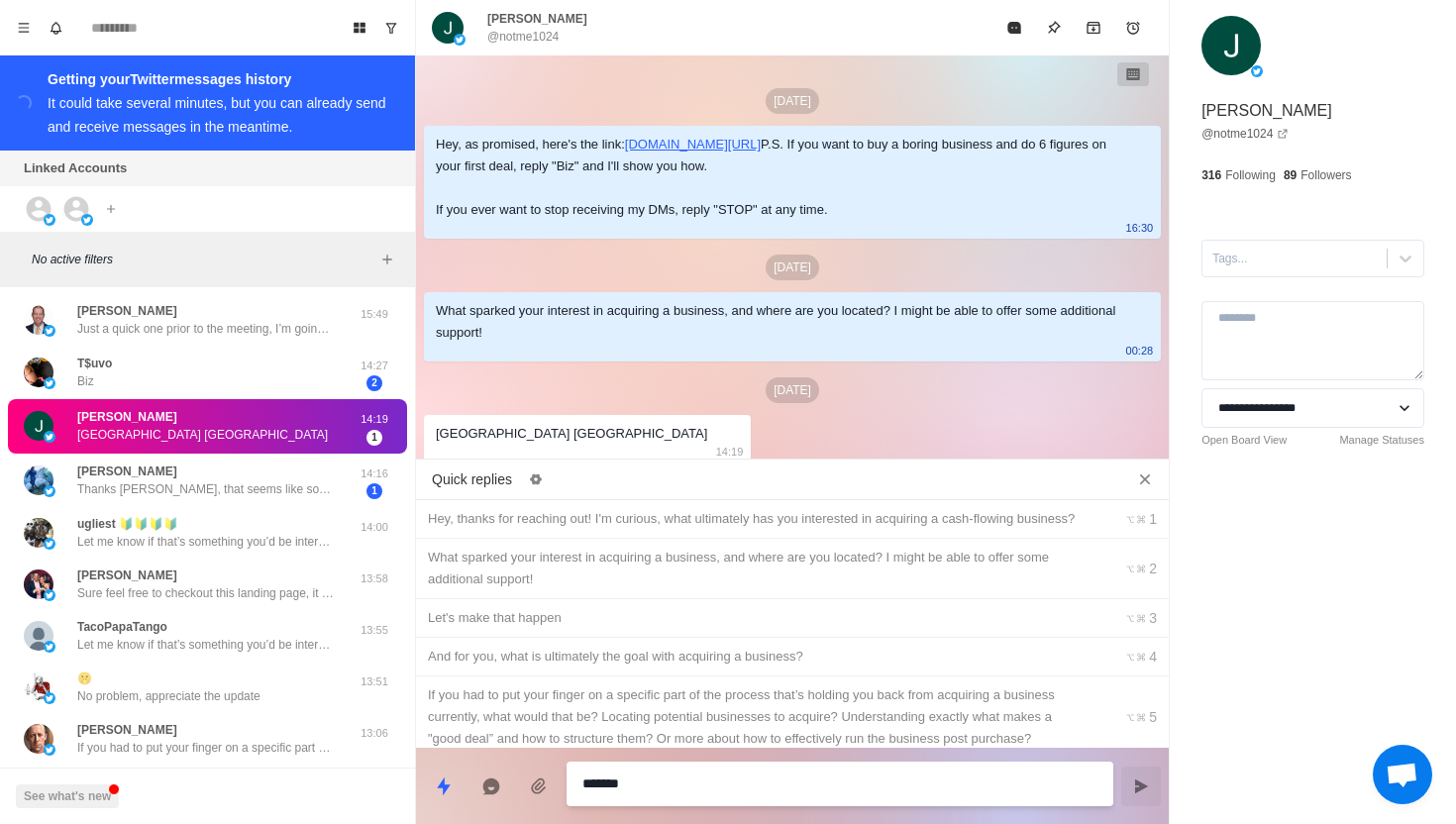 type on "*" 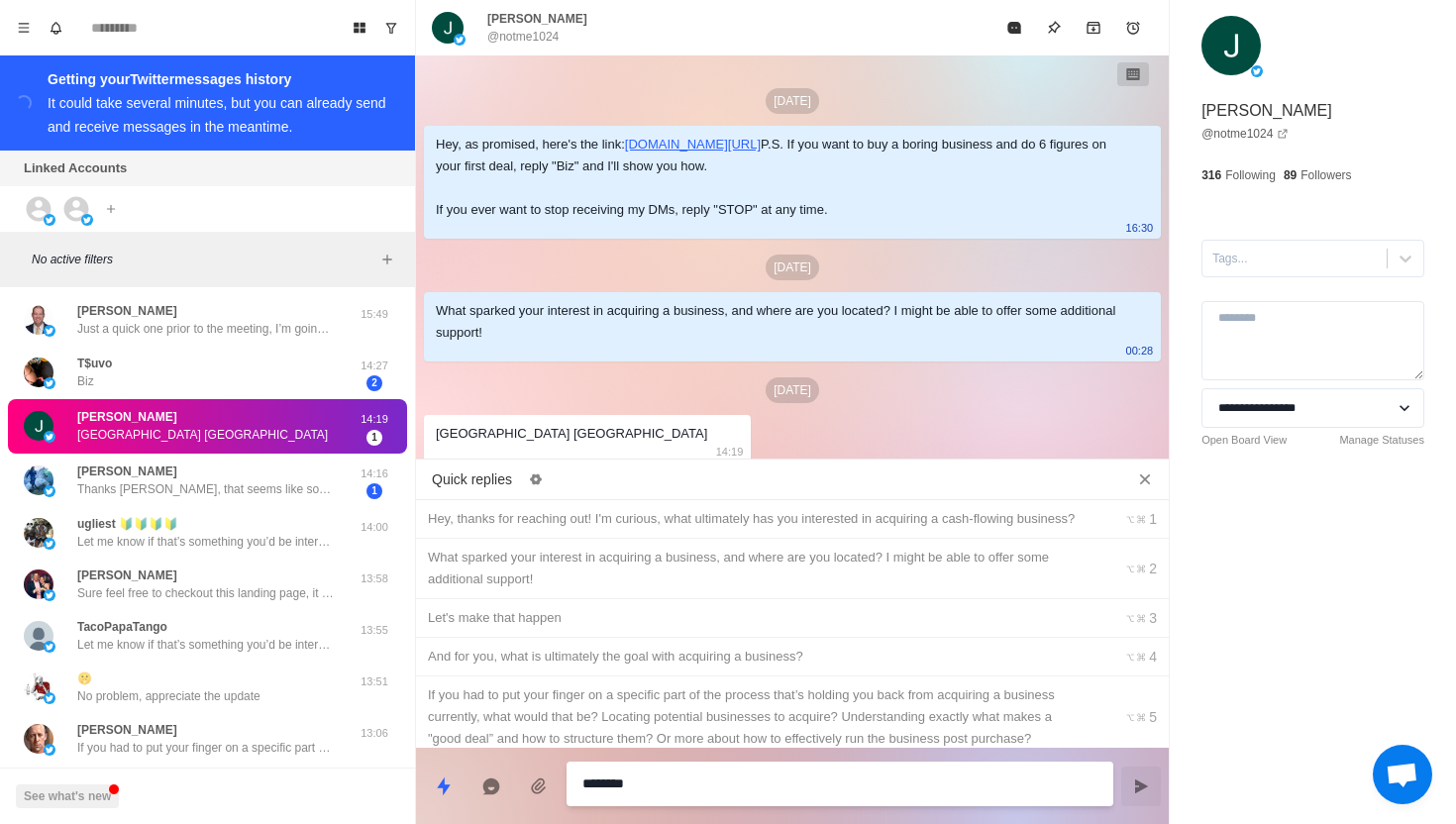 type on "*" 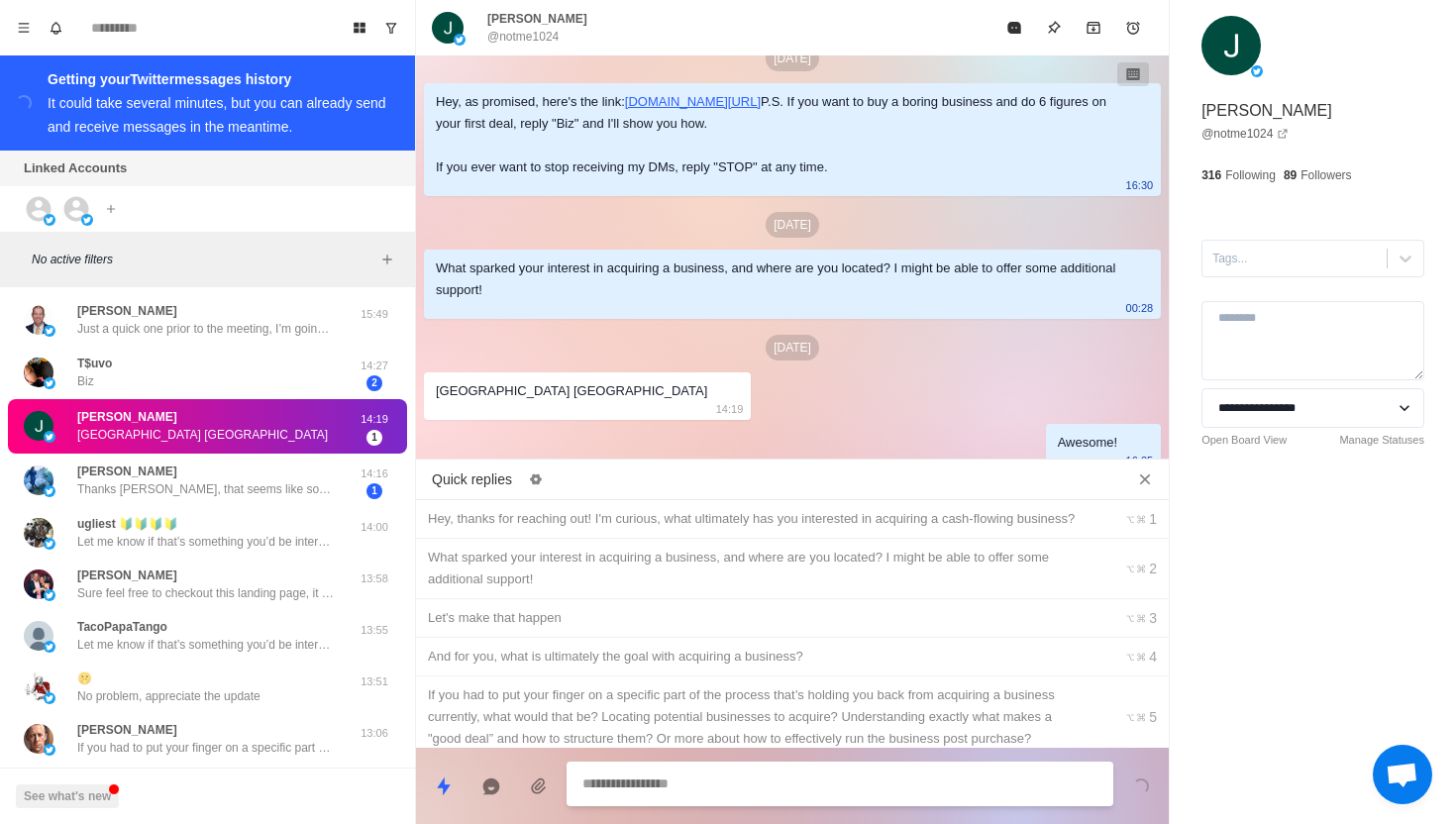 scroll, scrollTop: 89, scrollLeft: 0, axis: vertical 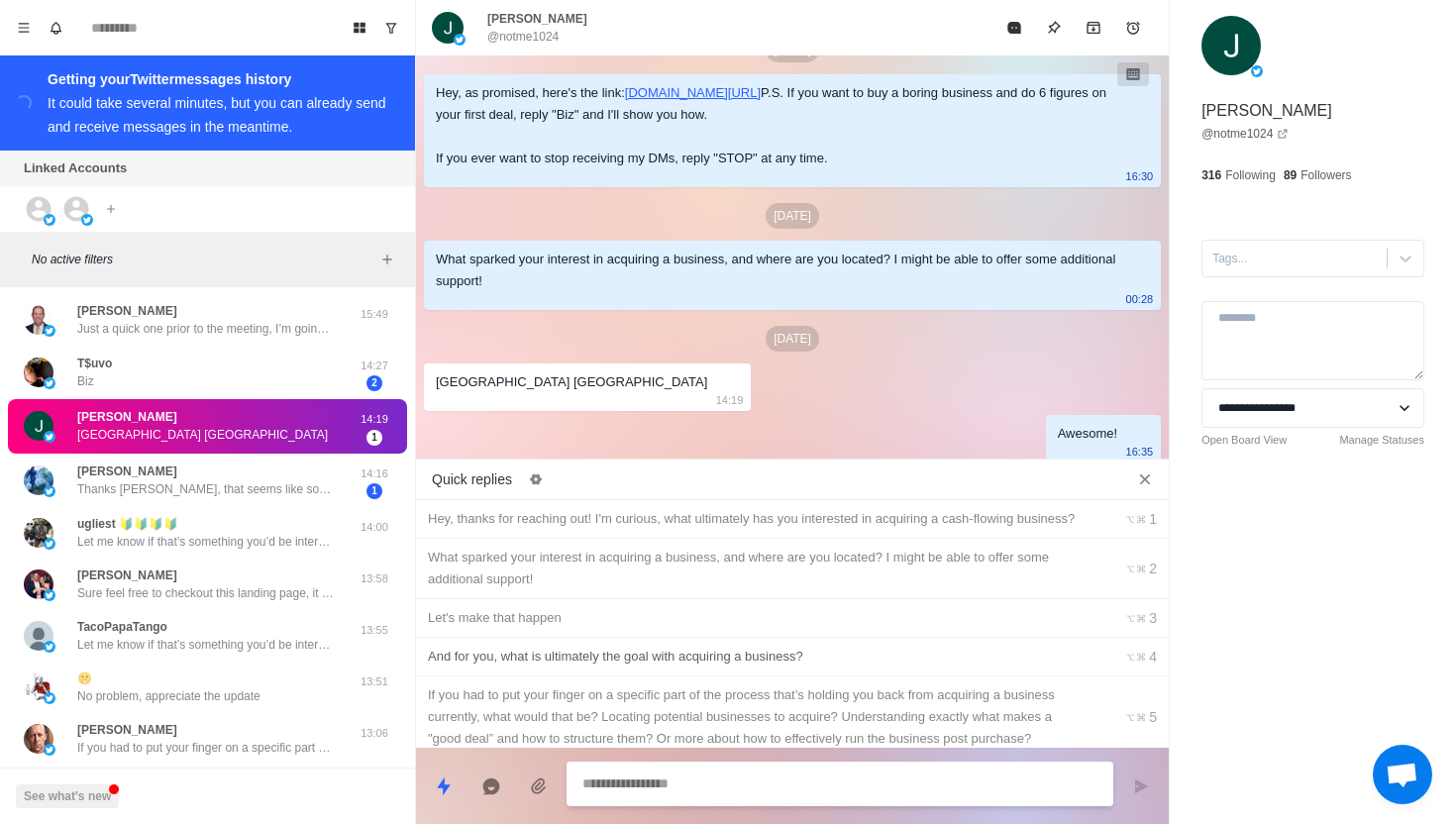 type on "*" 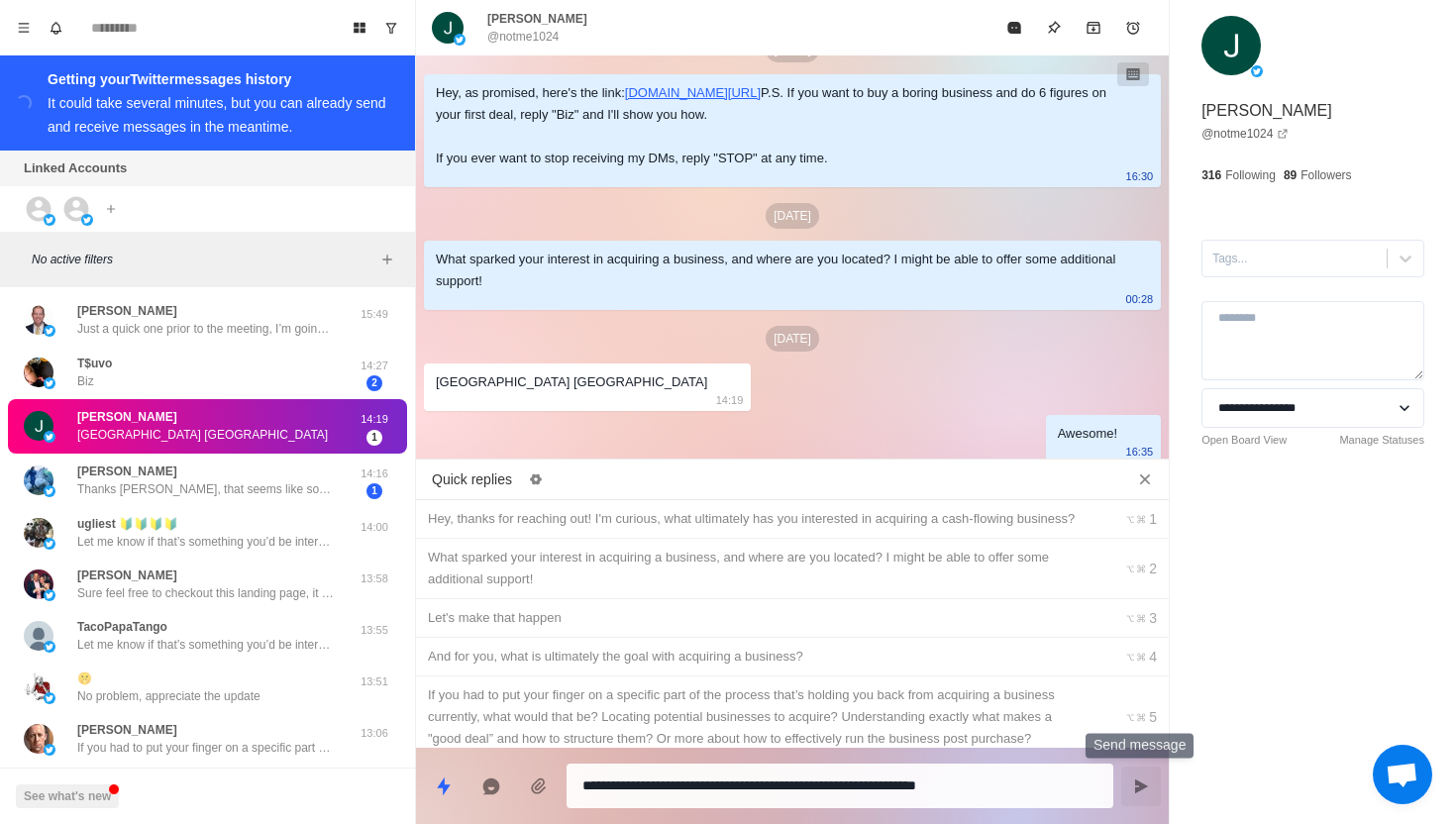click at bounding box center [1141, 786] 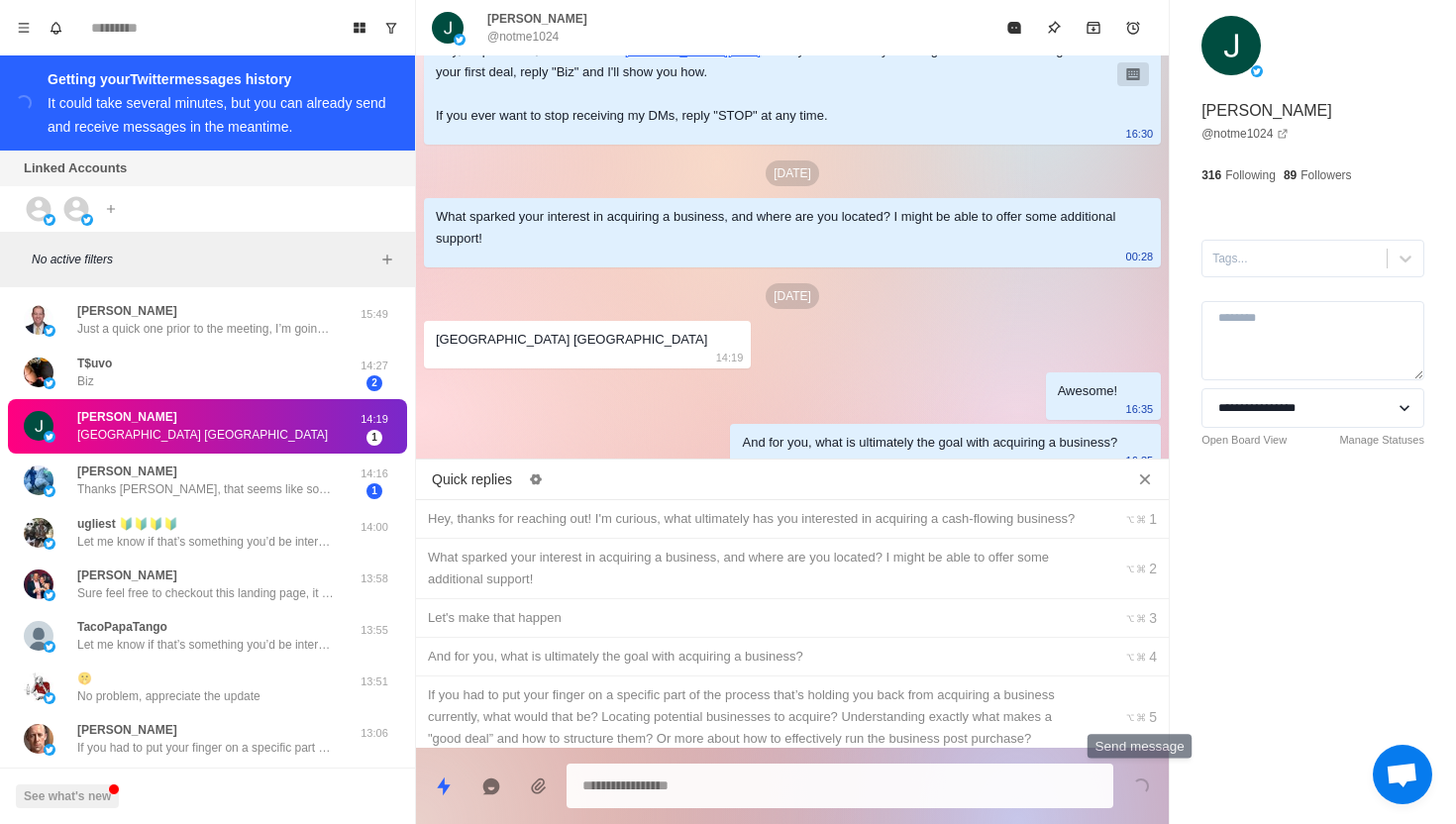 scroll, scrollTop: 141, scrollLeft: 0, axis: vertical 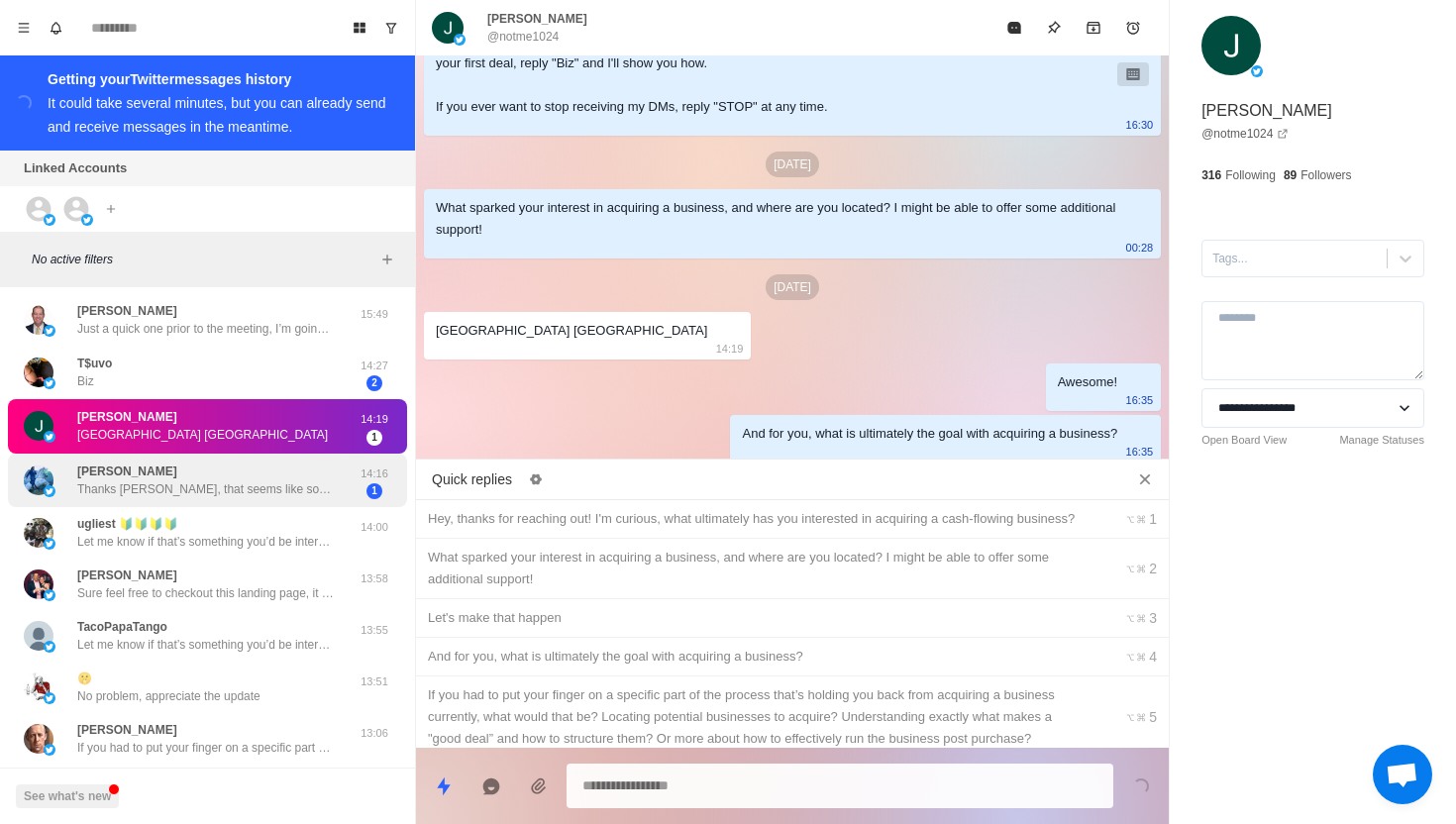 click on "[PERSON_NAME] Thanks [PERSON_NAME], that seems like something I’d be interested in. Not sure if you have a Calendy for booking calls or anything I could select from. Or if not I’m pretty open most afternoons (EST)
Looking forward to hearing more" at bounding box center [206, 480] 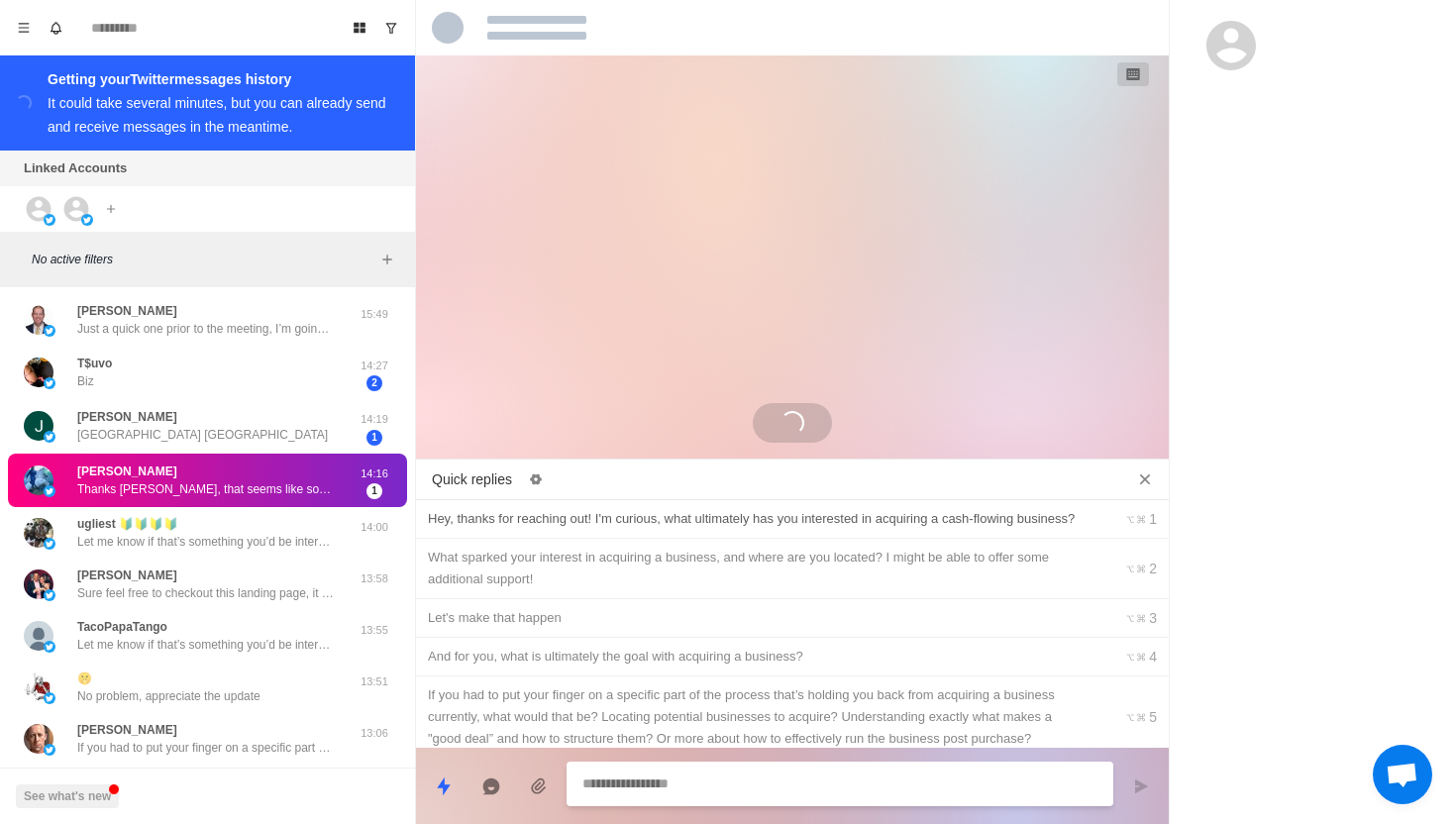 scroll, scrollTop: 1040, scrollLeft: 0, axis: vertical 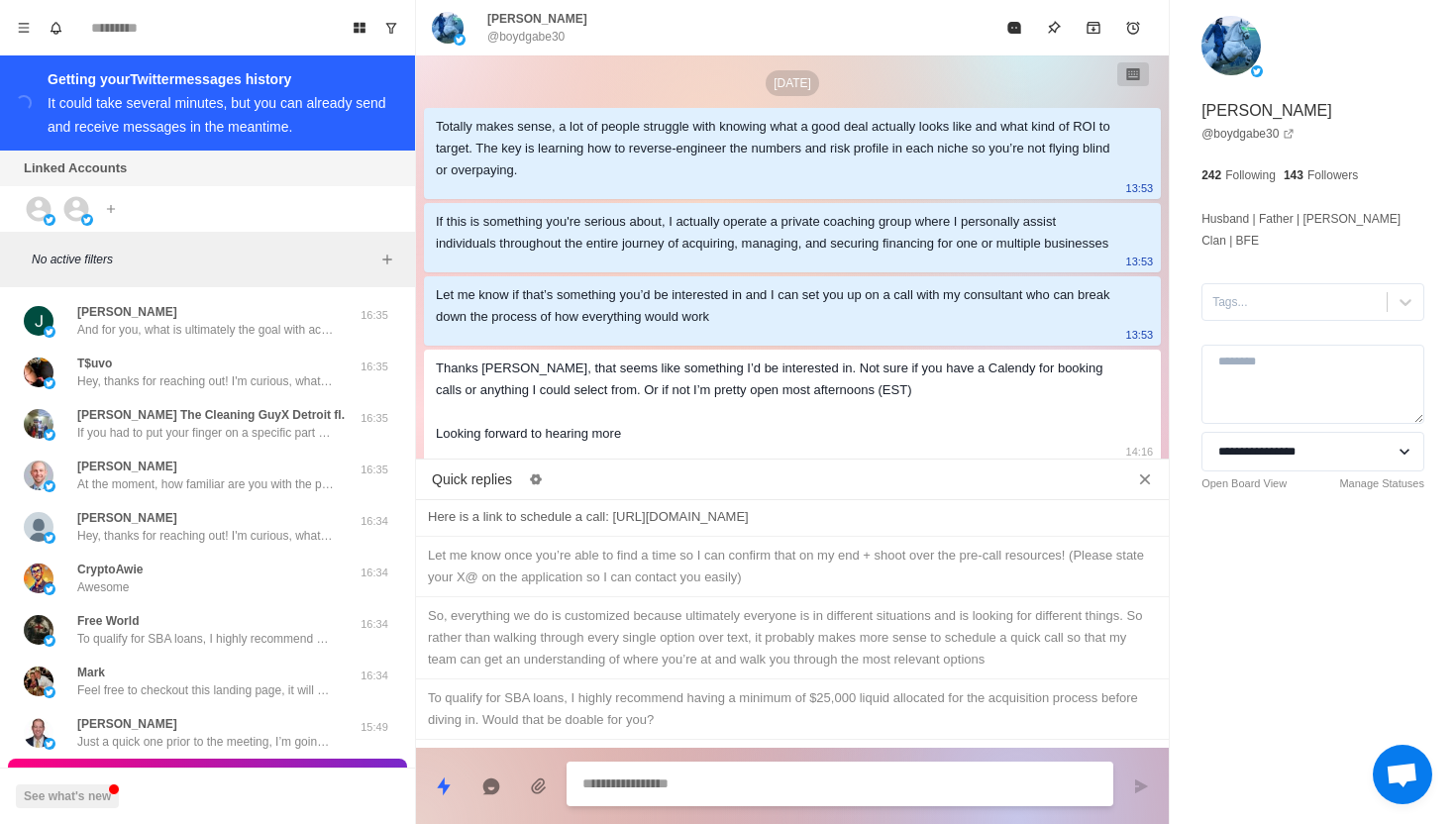 type on "*" 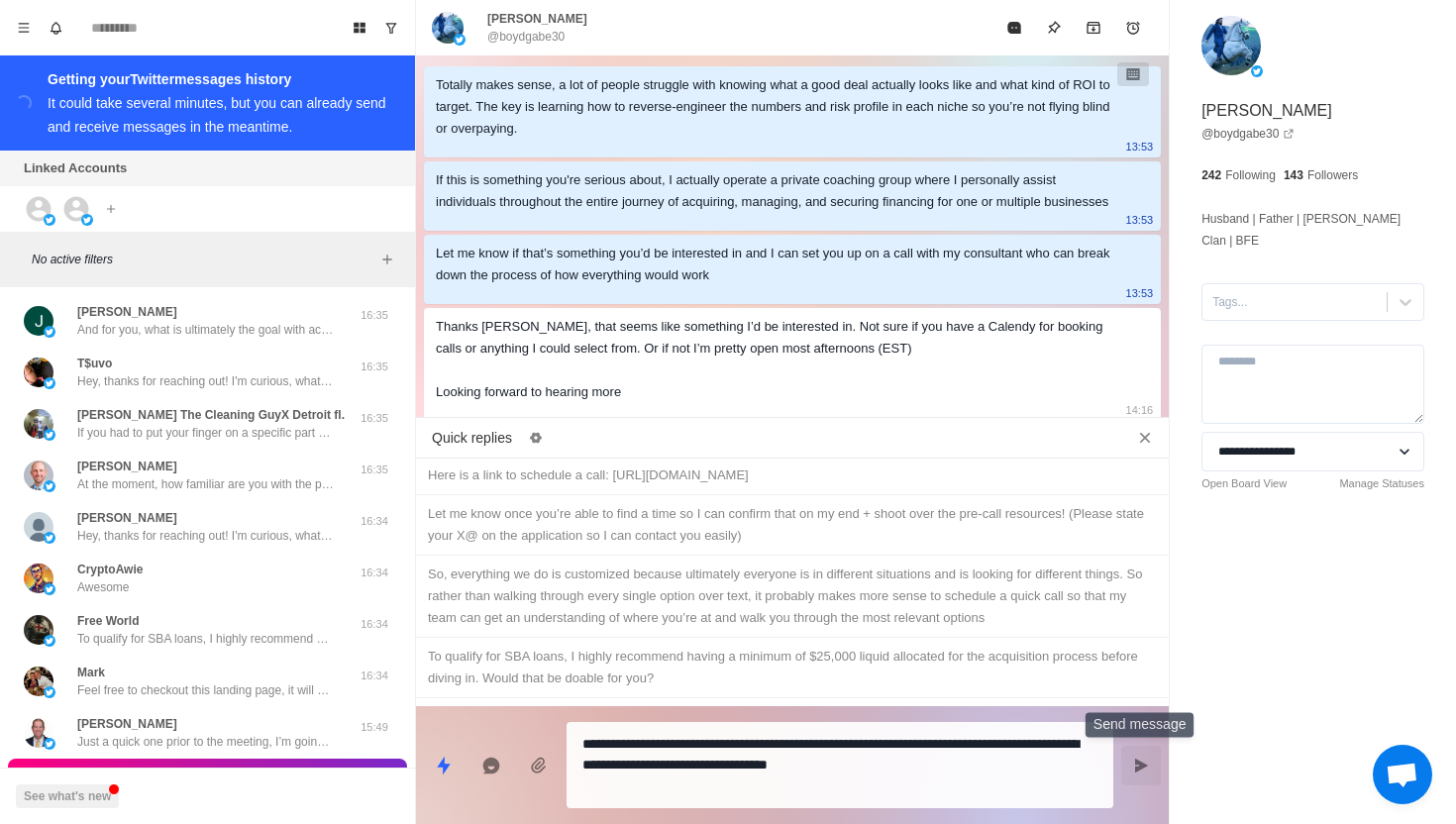 click 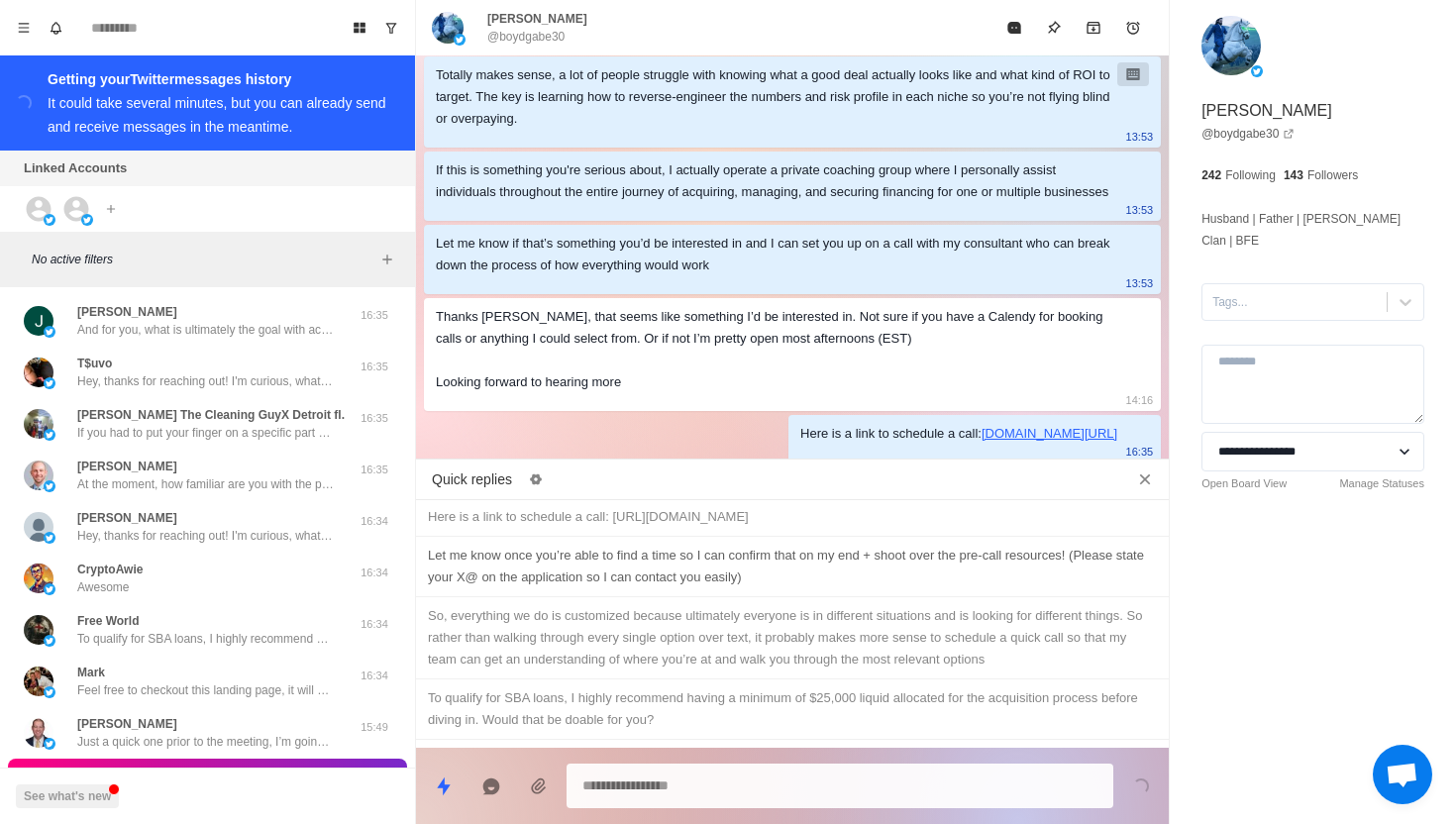 type on "*" 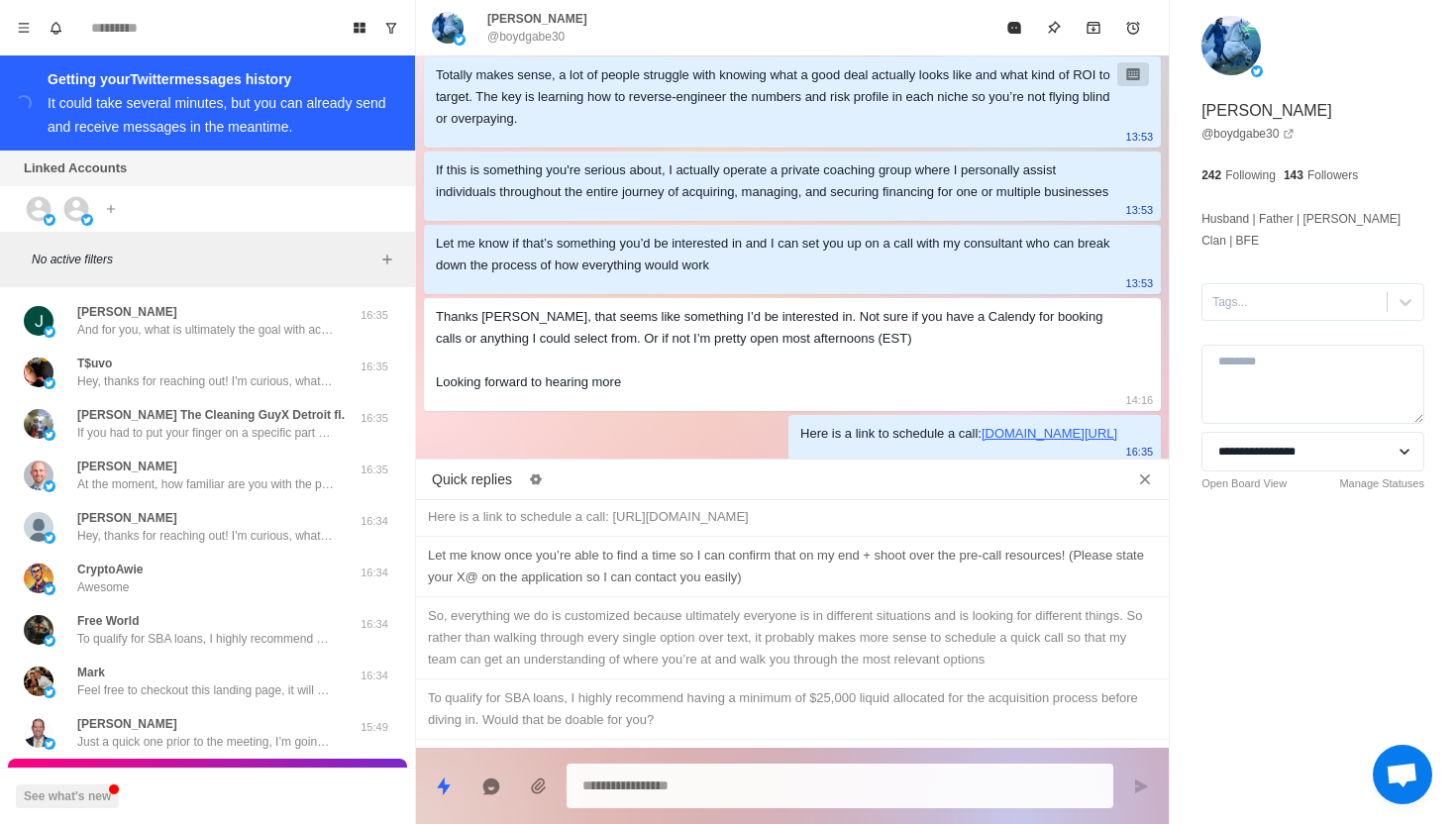click on "Let me know once you’re able to find a time so I can confirm that on my end + shoot over the pre-call resources! (Please state your X@ on the application so I can contact you easily)" at bounding box center [792, 566] 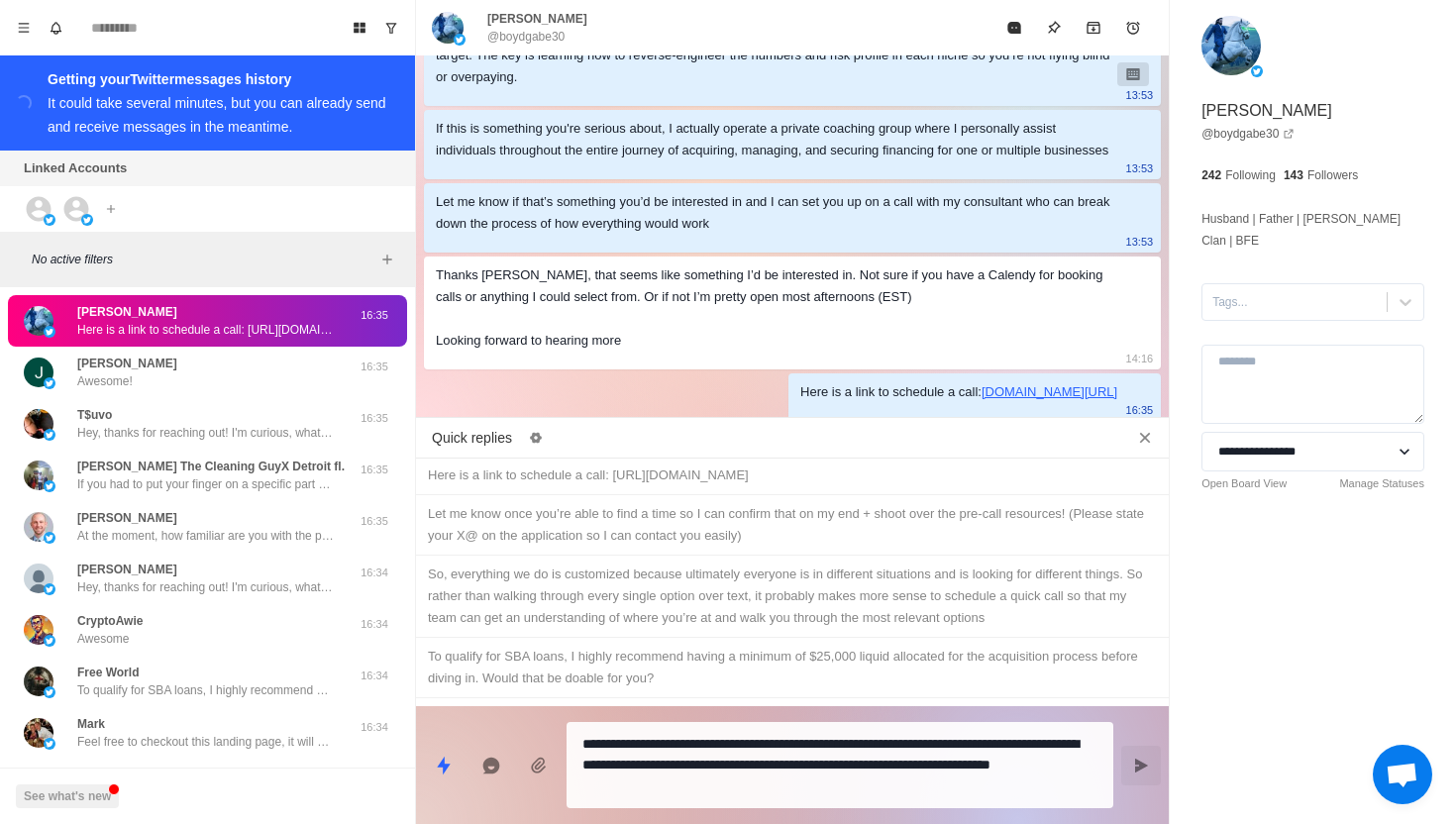 click at bounding box center [1141, 766] 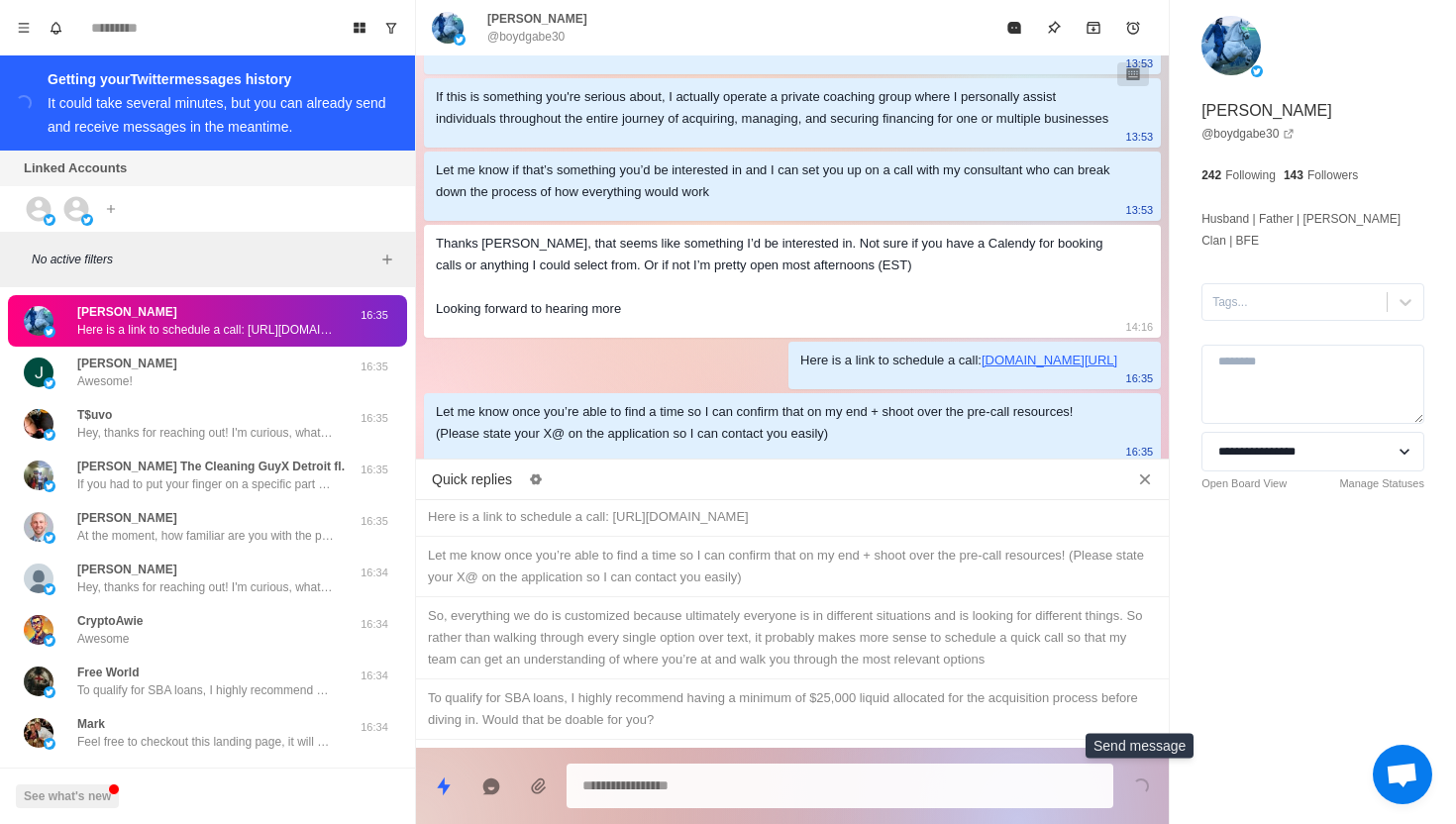 scroll, scrollTop: 1165, scrollLeft: 0, axis: vertical 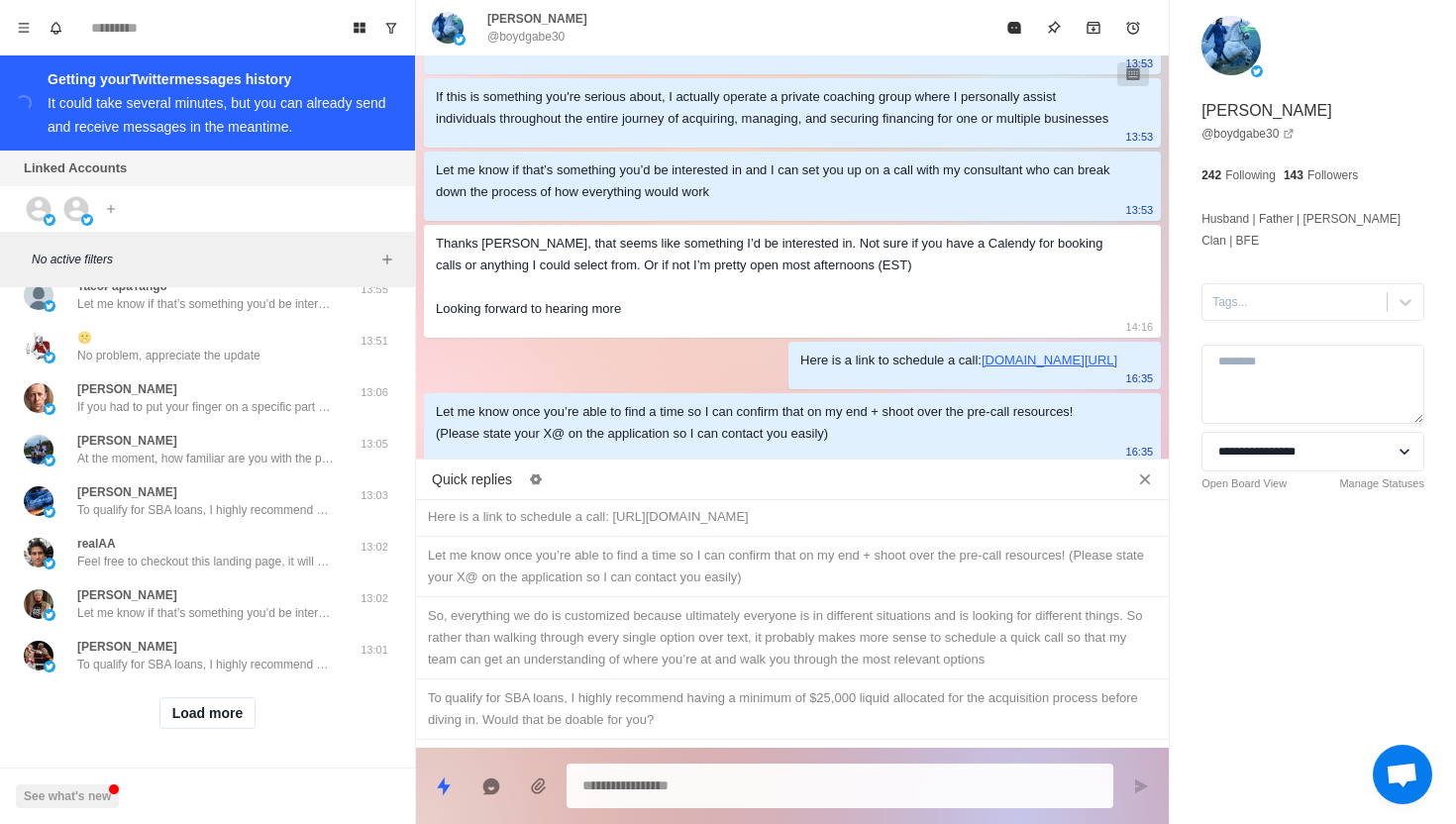 type on "*" 